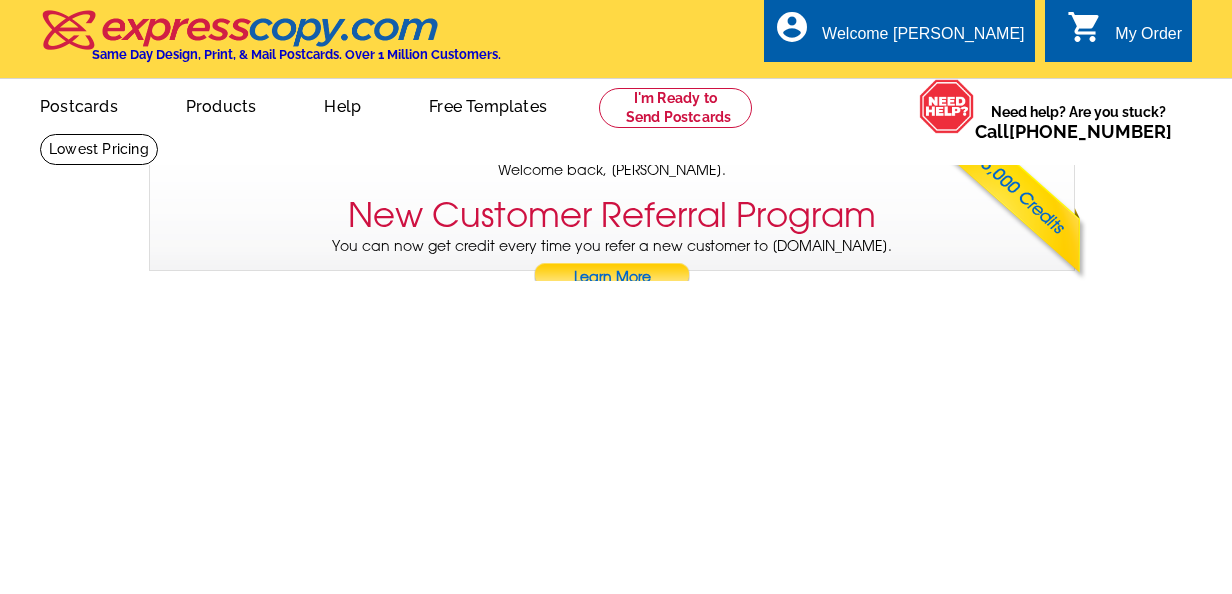 scroll, scrollTop: 0, scrollLeft: 0, axis: both 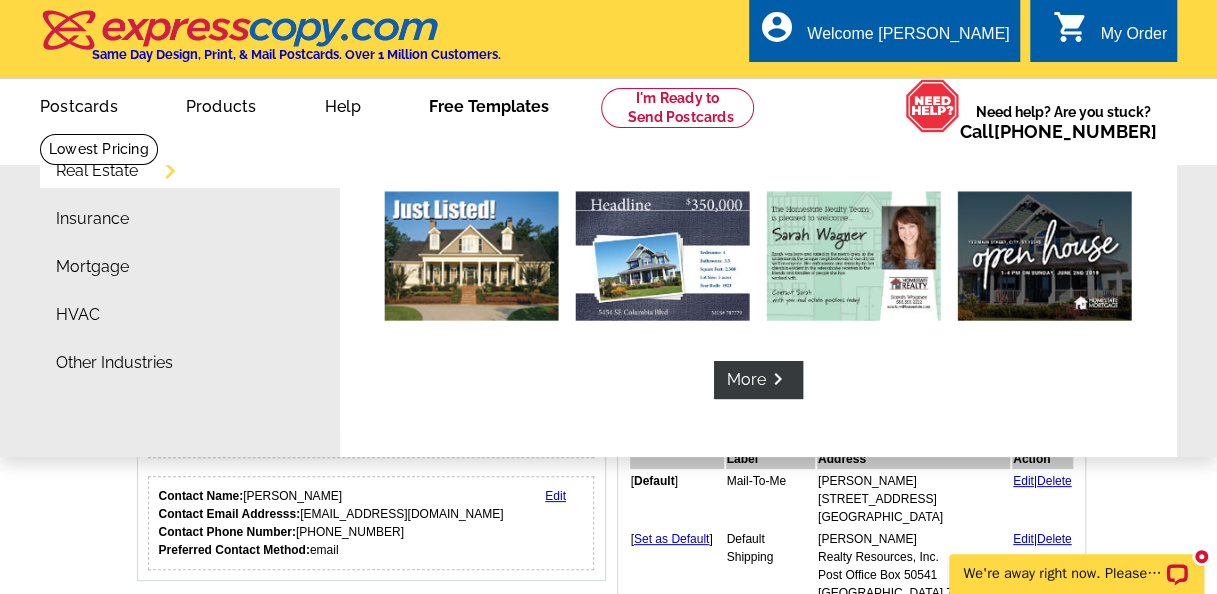 click on "Free Templates" at bounding box center (489, 104) 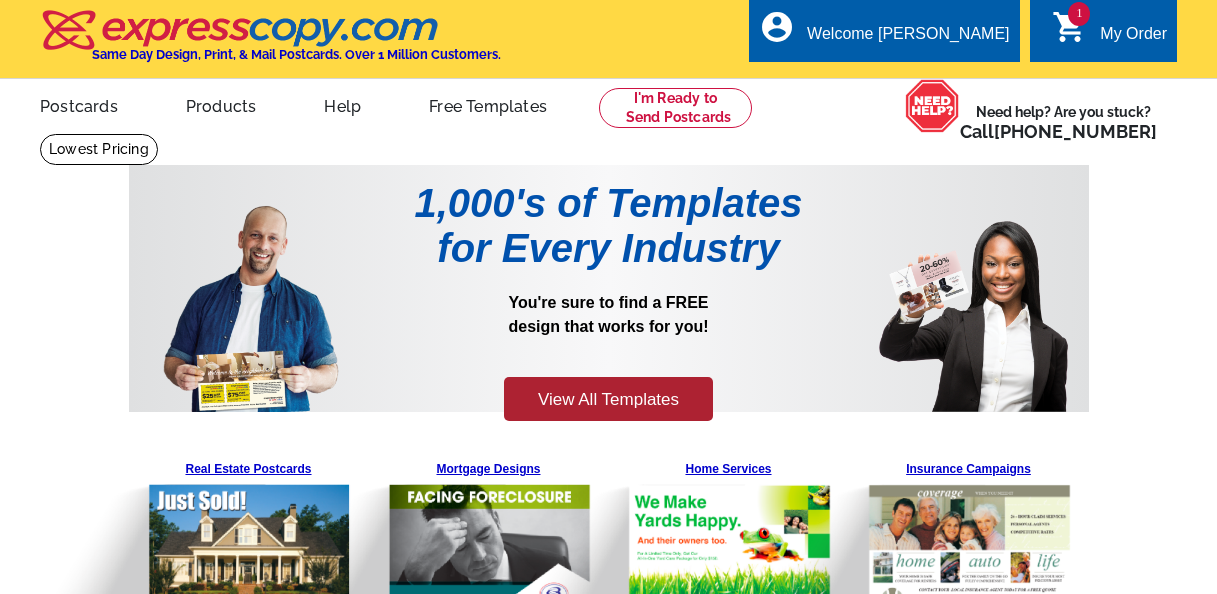 scroll, scrollTop: 0, scrollLeft: 0, axis: both 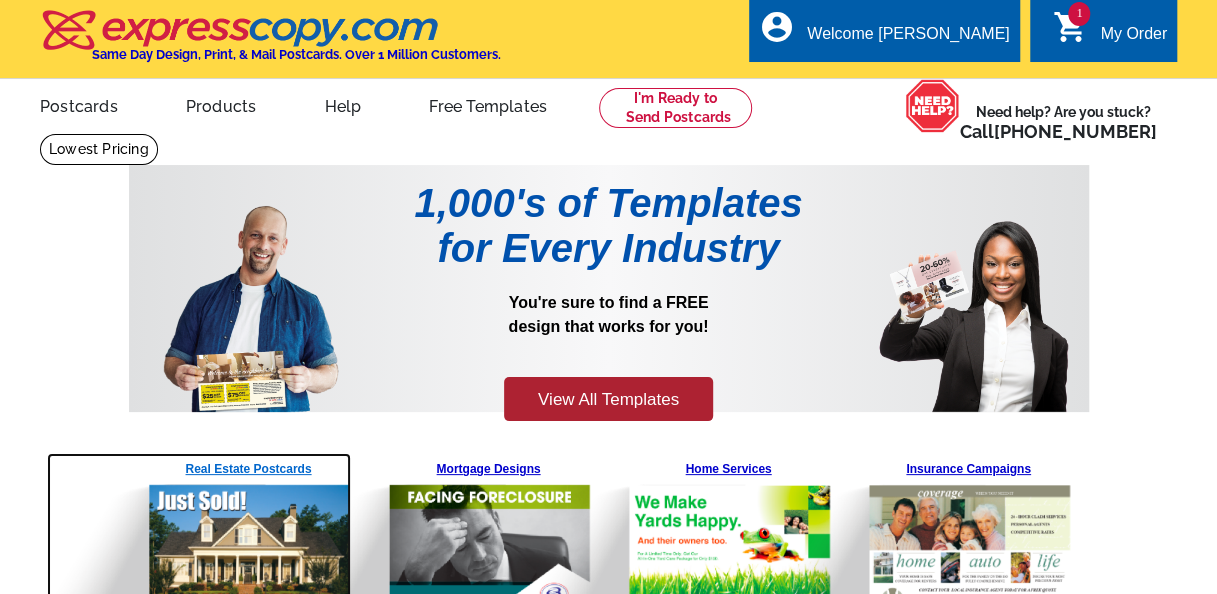click at bounding box center [199, 535] 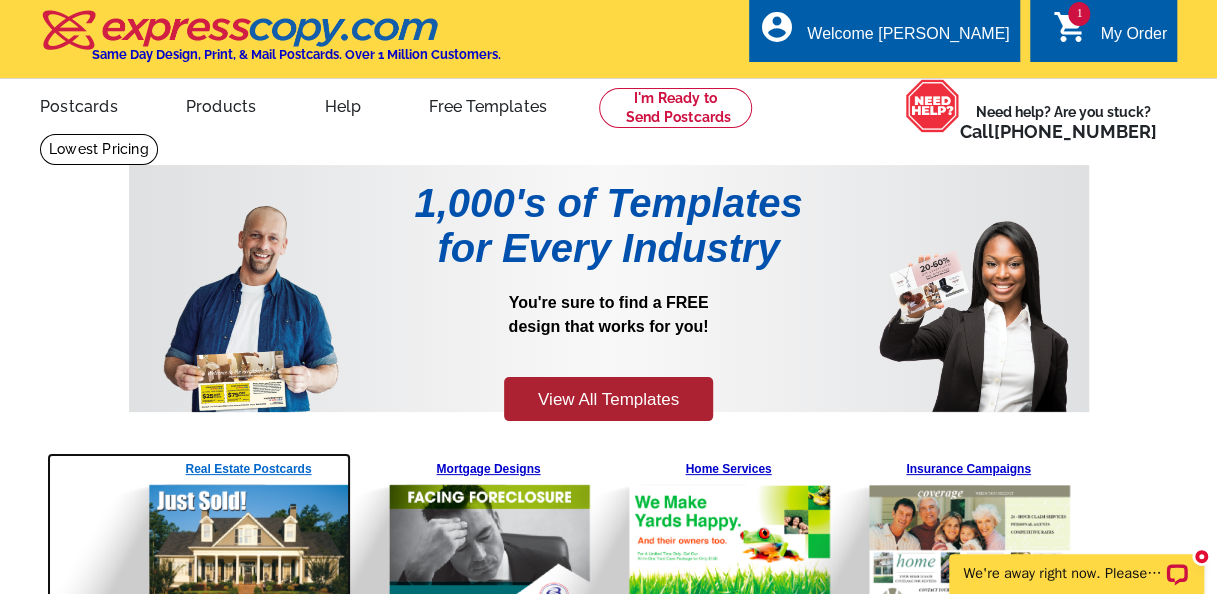 scroll, scrollTop: 0, scrollLeft: 0, axis: both 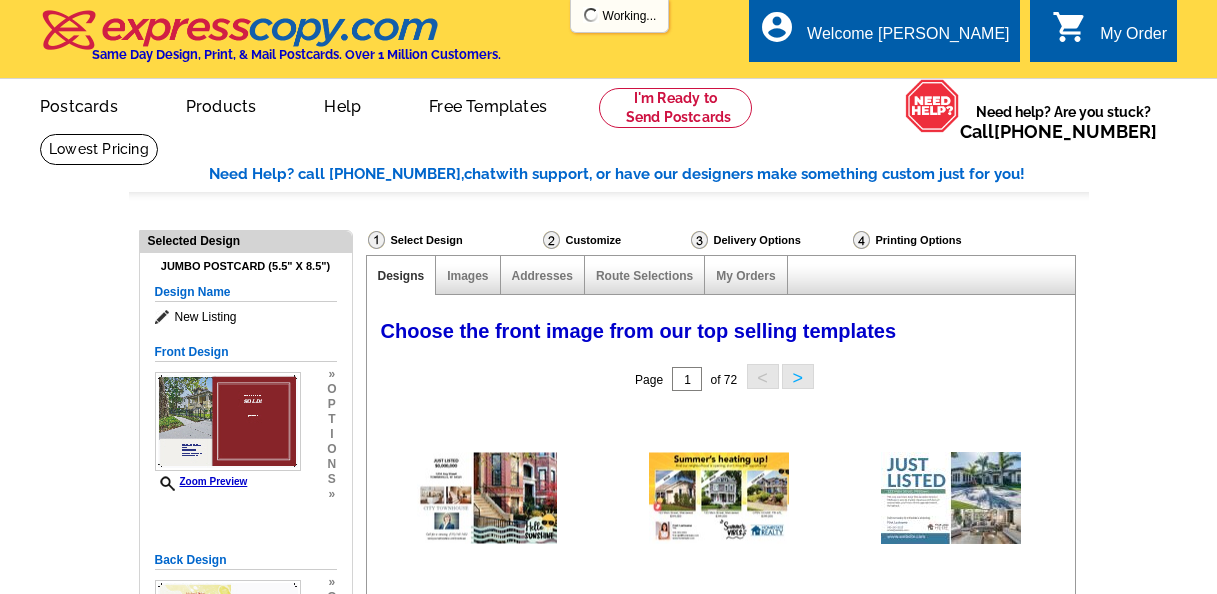 select on "785" 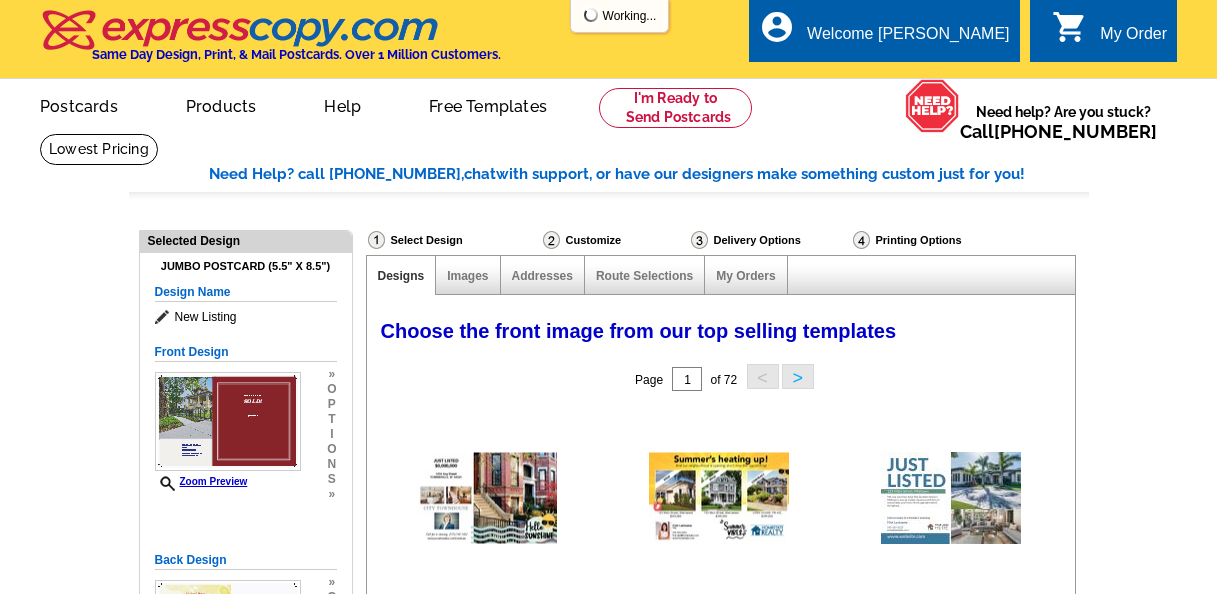 select on "1" 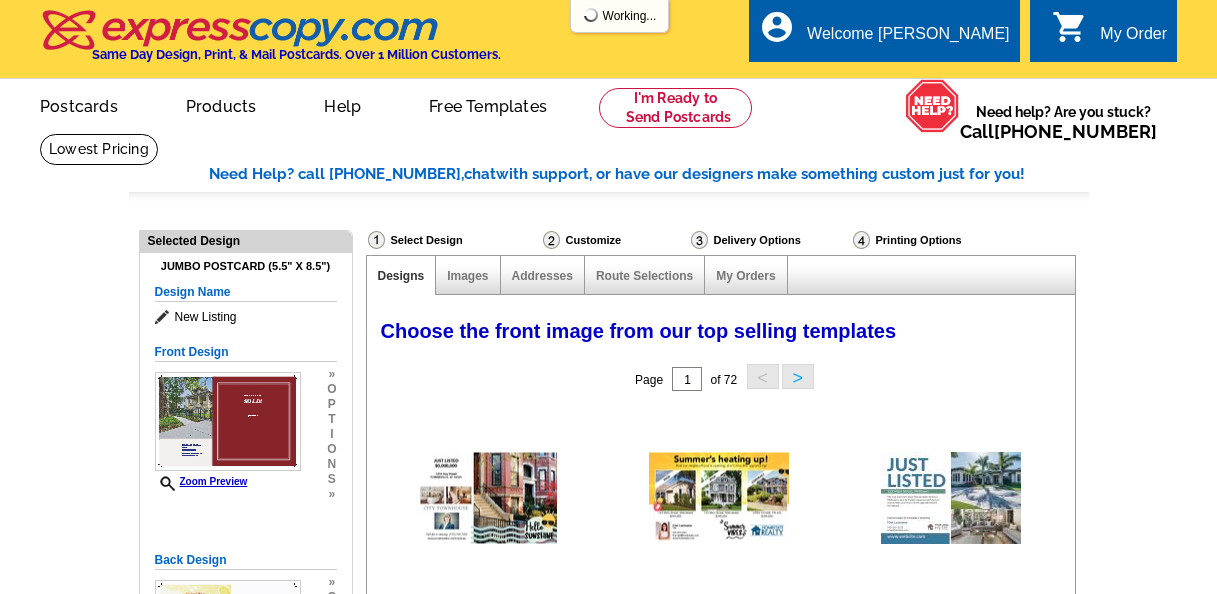 select on "2" 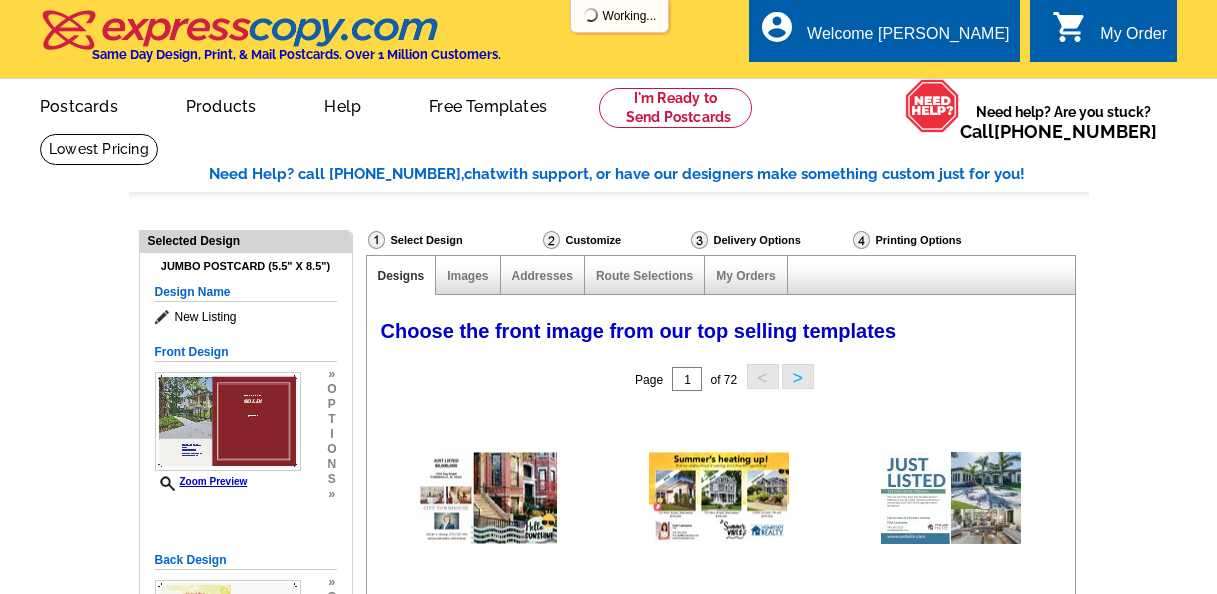 scroll, scrollTop: 0, scrollLeft: 0, axis: both 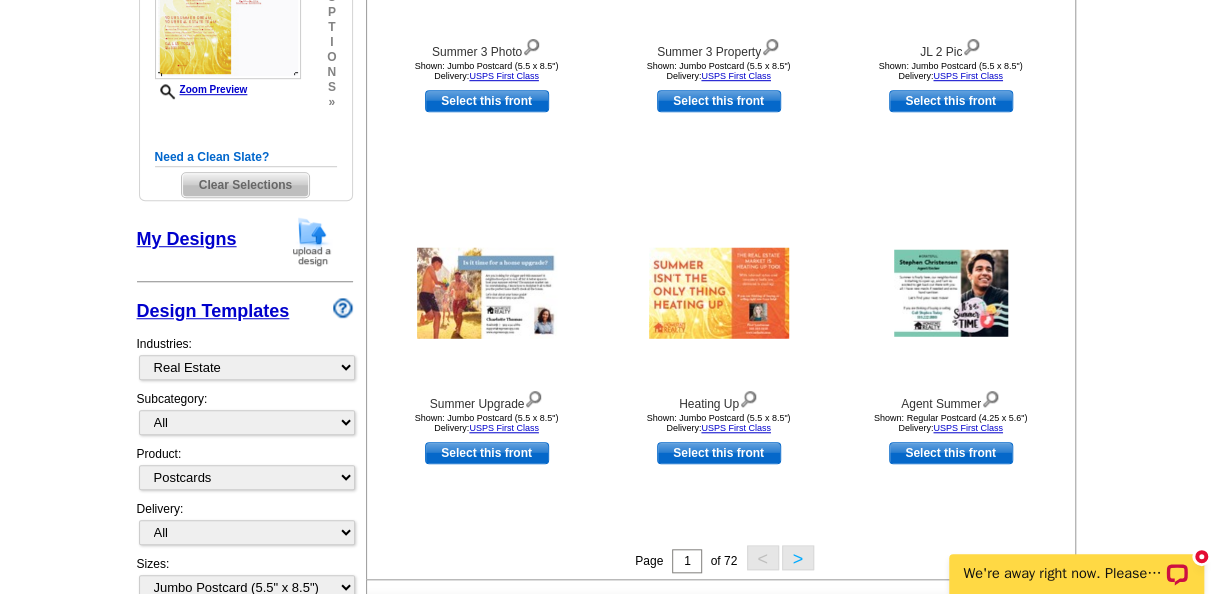 click on "Design Templates" at bounding box center [213, 311] 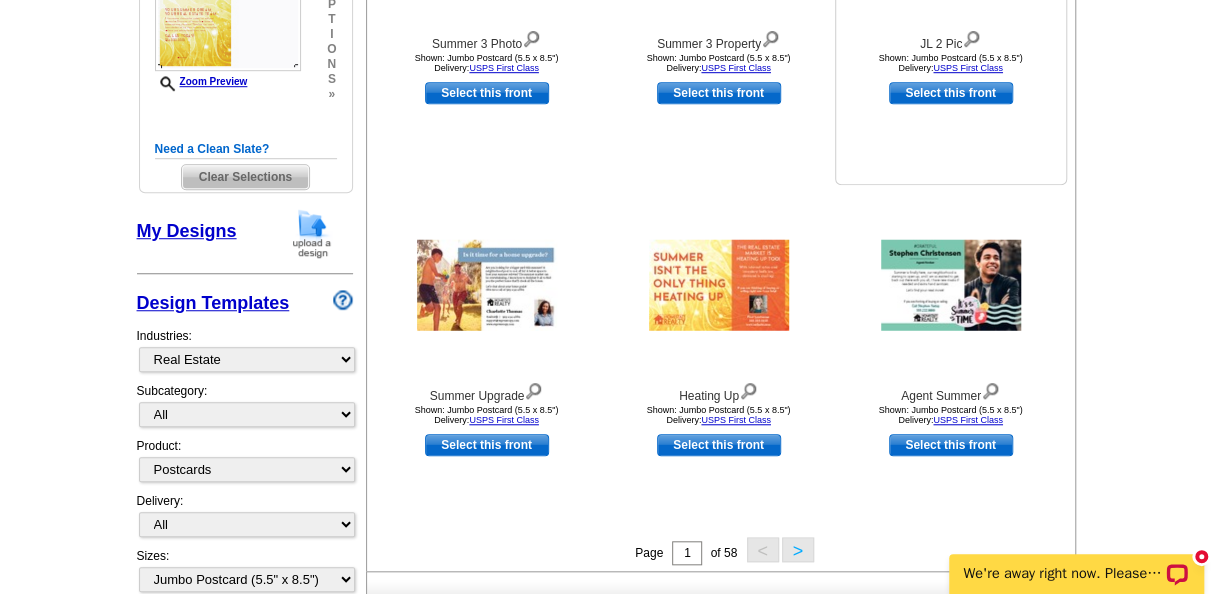 scroll, scrollTop: 908, scrollLeft: 0, axis: vertical 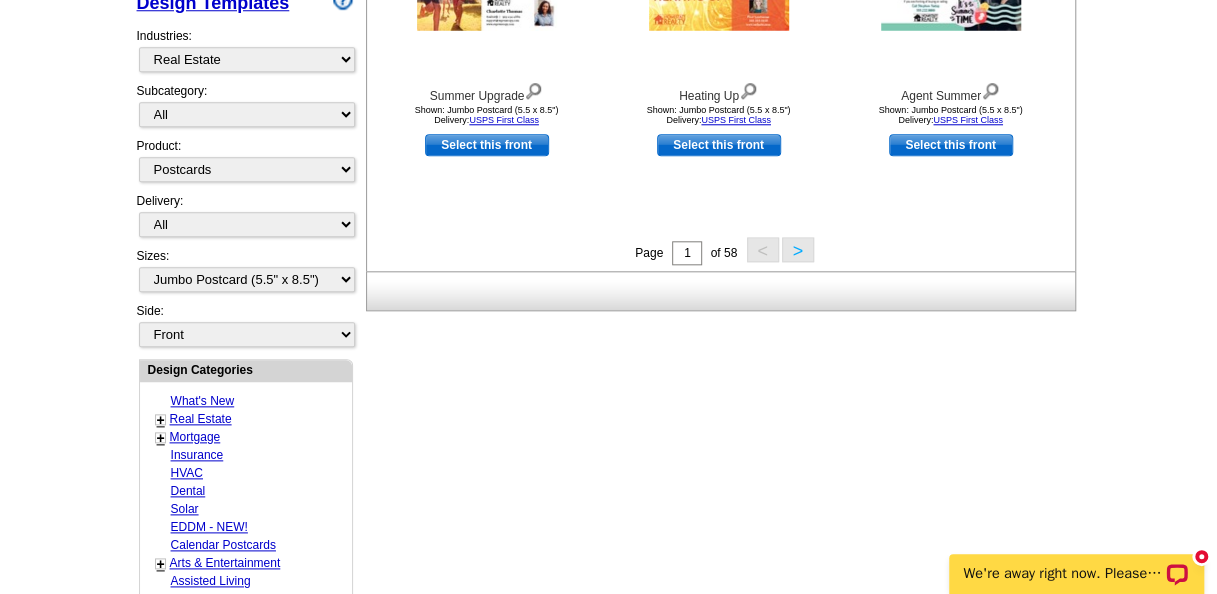 click on ">" at bounding box center (798, 249) 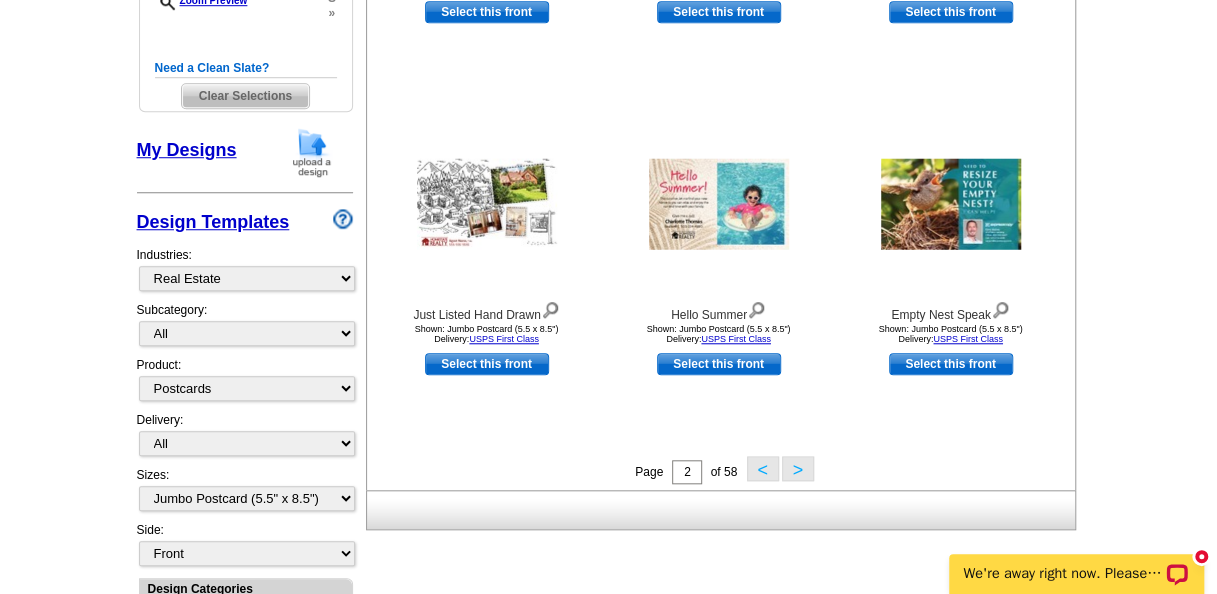 scroll, scrollTop: 808, scrollLeft: 0, axis: vertical 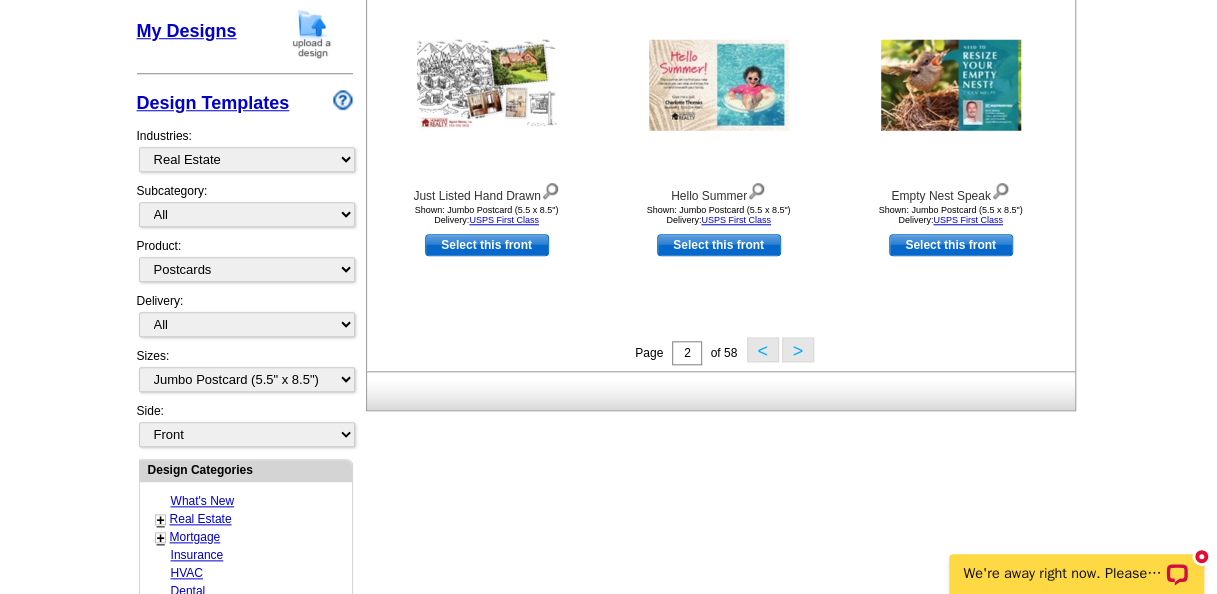 click on ">" at bounding box center [798, 349] 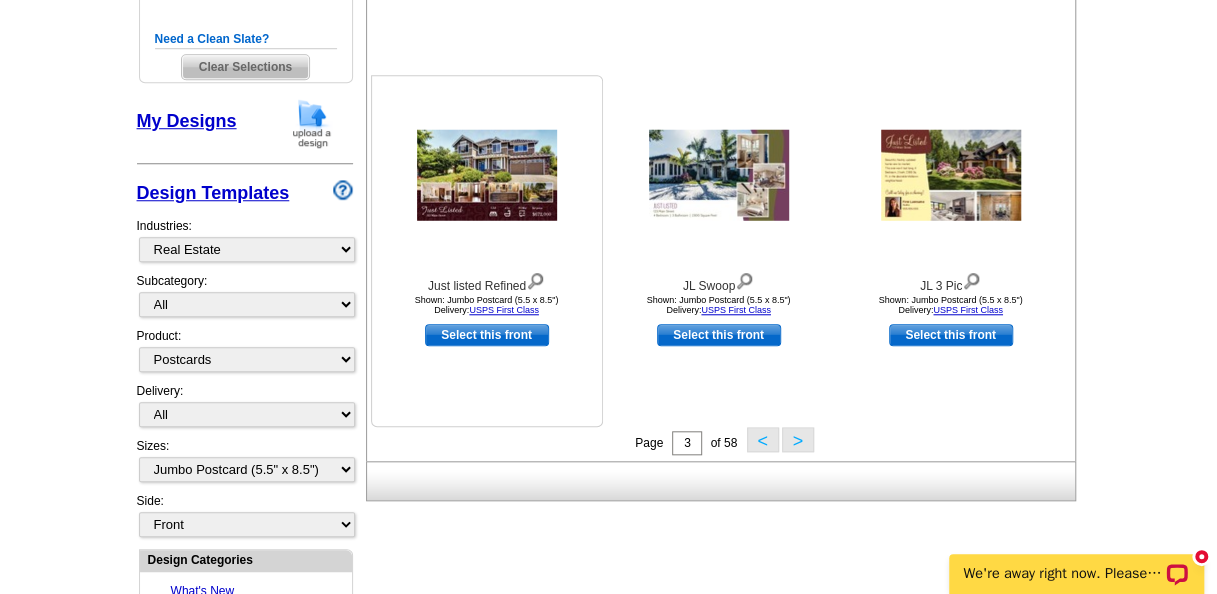 scroll, scrollTop: 808, scrollLeft: 0, axis: vertical 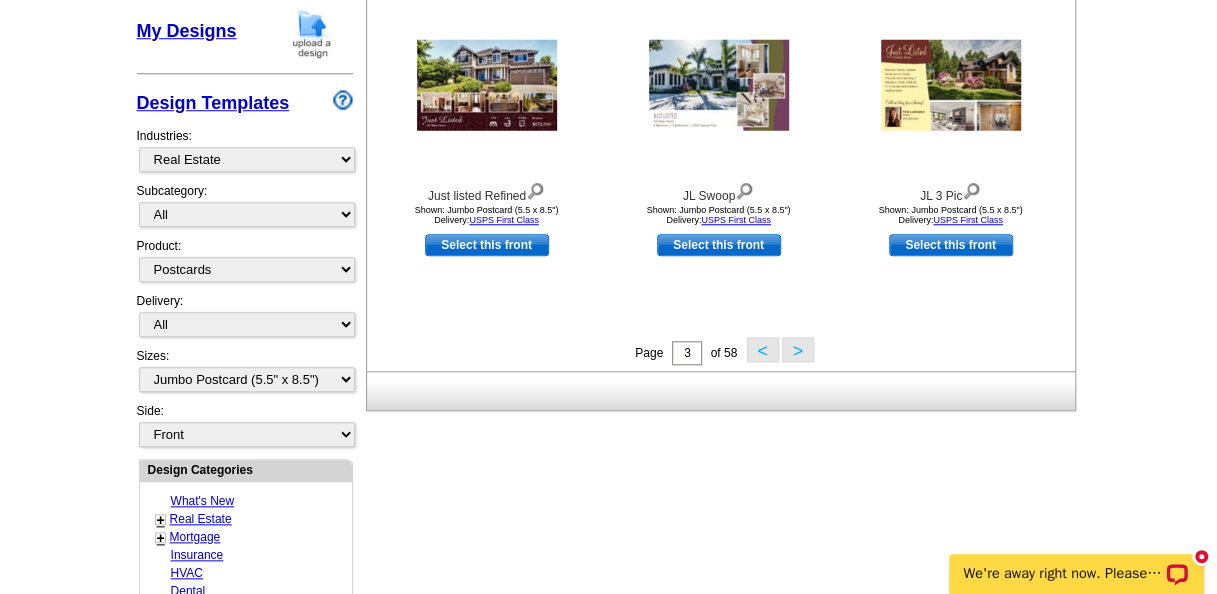 click on ">" at bounding box center (798, 349) 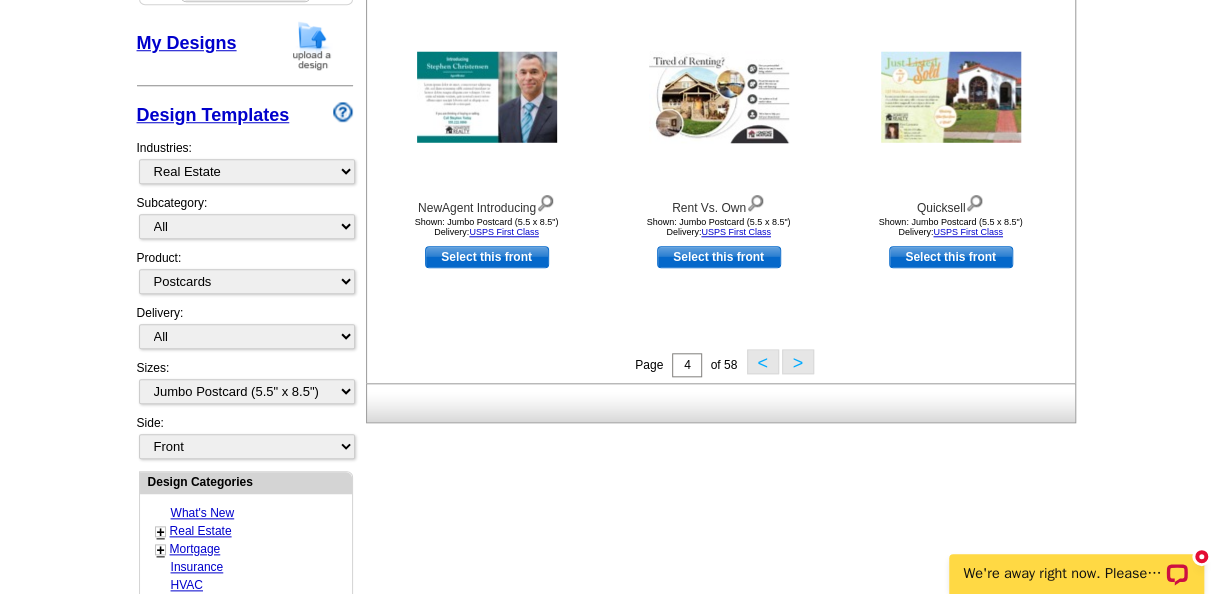 scroll, scrollTop: 908, scrollLeft: 0, axis: vertical 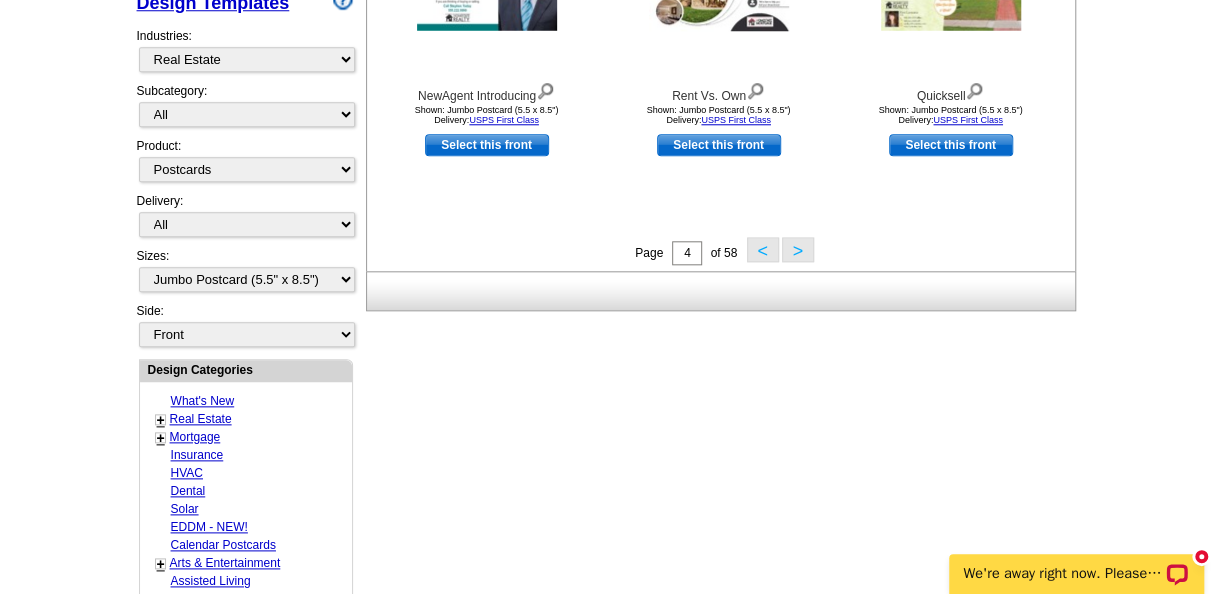 click on ">" at bounding box center (798, 249) 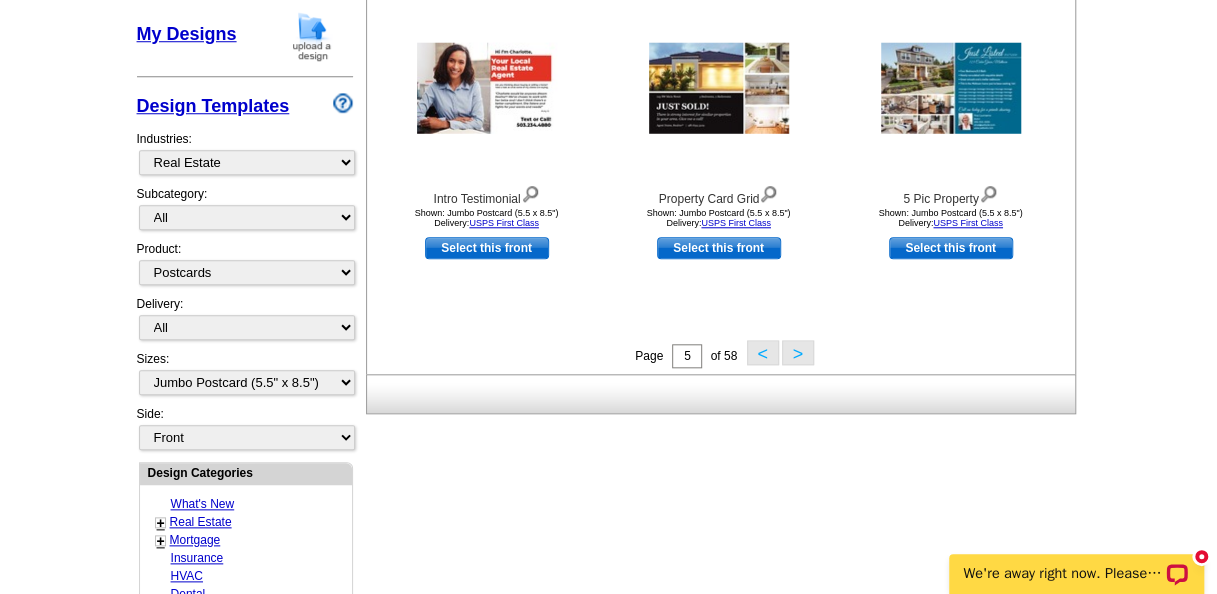scroll, scrollTop: 808, scrollLeft: 0, axis: vertical 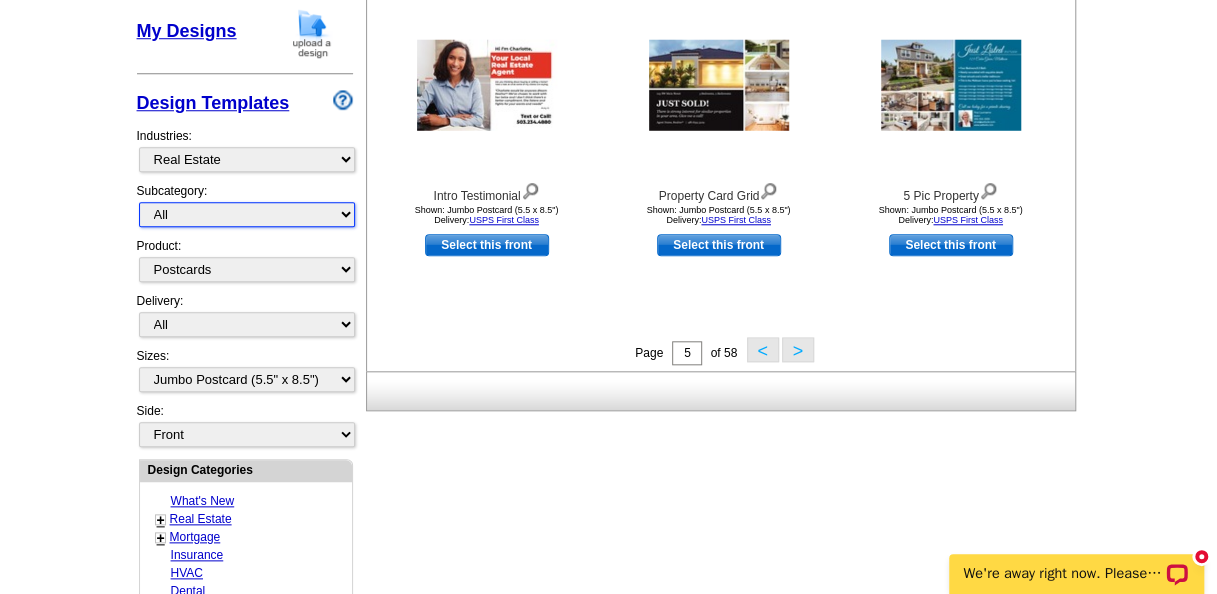 click on "All RE/MAX® Referrals Keller Williams® Berkshire Hathaway Home Services Century 21 Commercial Real Estate QR Code Cards 1st Time Home Buyer Distressed Homeowners Social Networking Farming Just Listed Just Sold Open House Market Report" at bounding box center [247, 214] 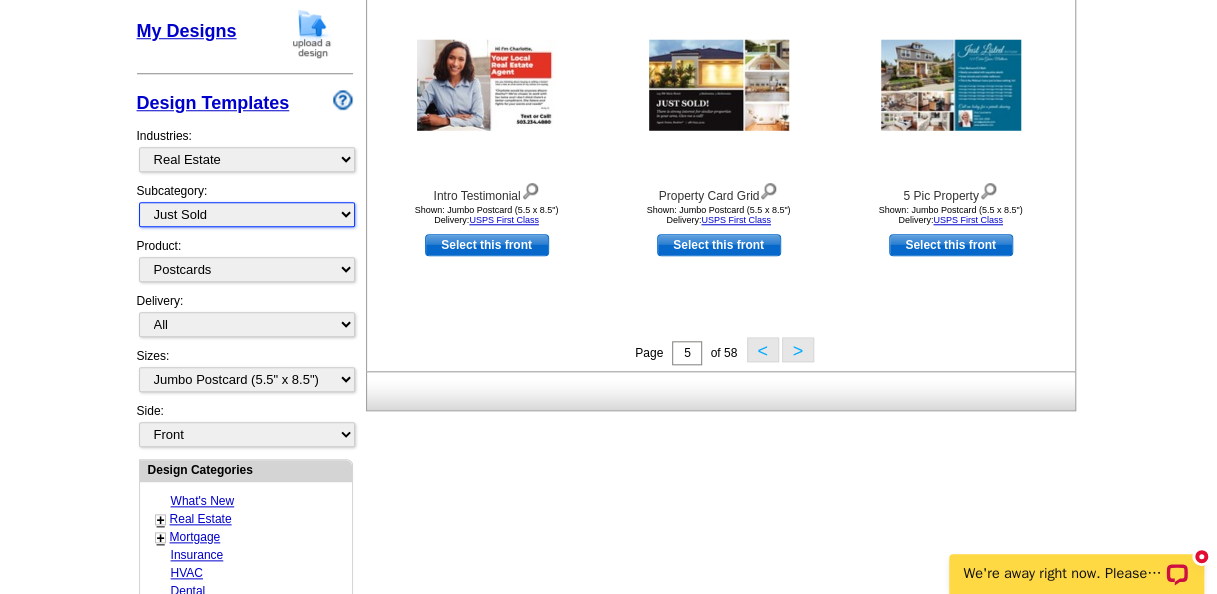 click on "All RE/MAX® Referrals Keller Williams® Berkshire Hathaway Home Services Century 21 Commercial Real Estate QR Code Cards 1st Time Home Buyer Distressed Homeowners Social Networking Farming Just Listed Just Sold Open House Market Report" at bounding box center (247, 214) 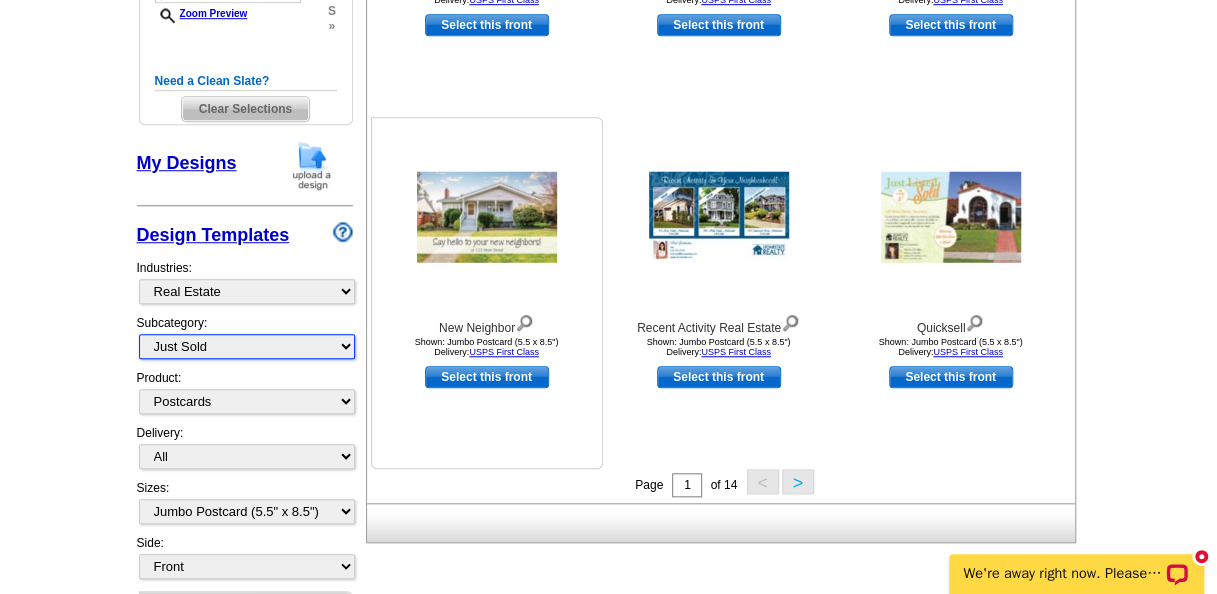 scroll, scrollTop: 708, scrollLeft: 0, axis: vertical 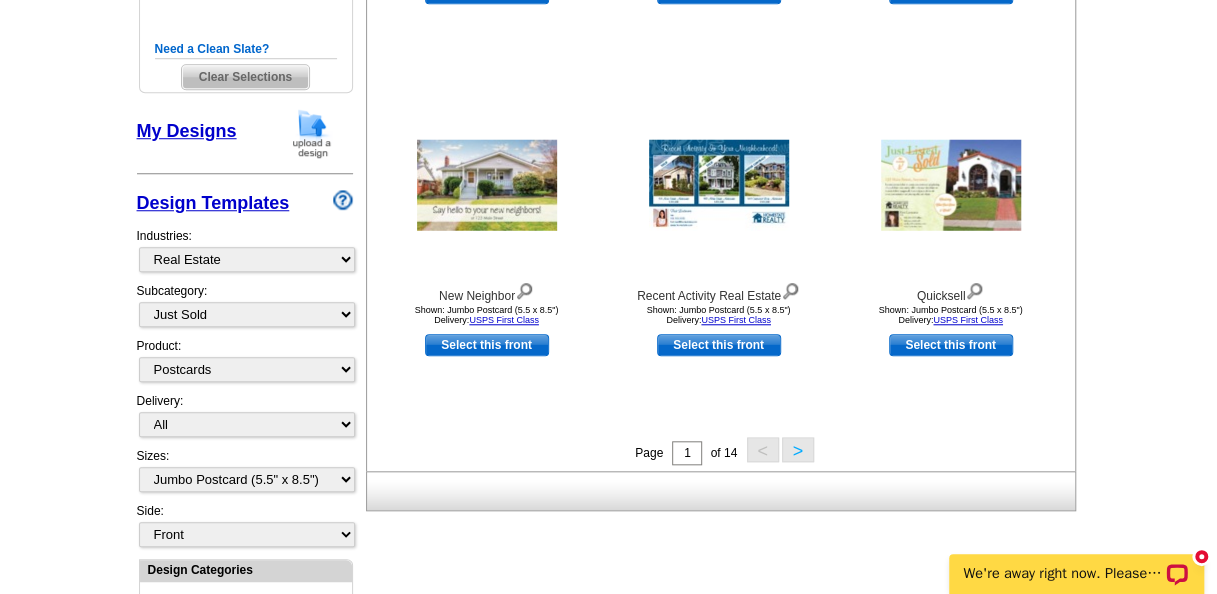 click on ">" at bounding box center [798, 449] 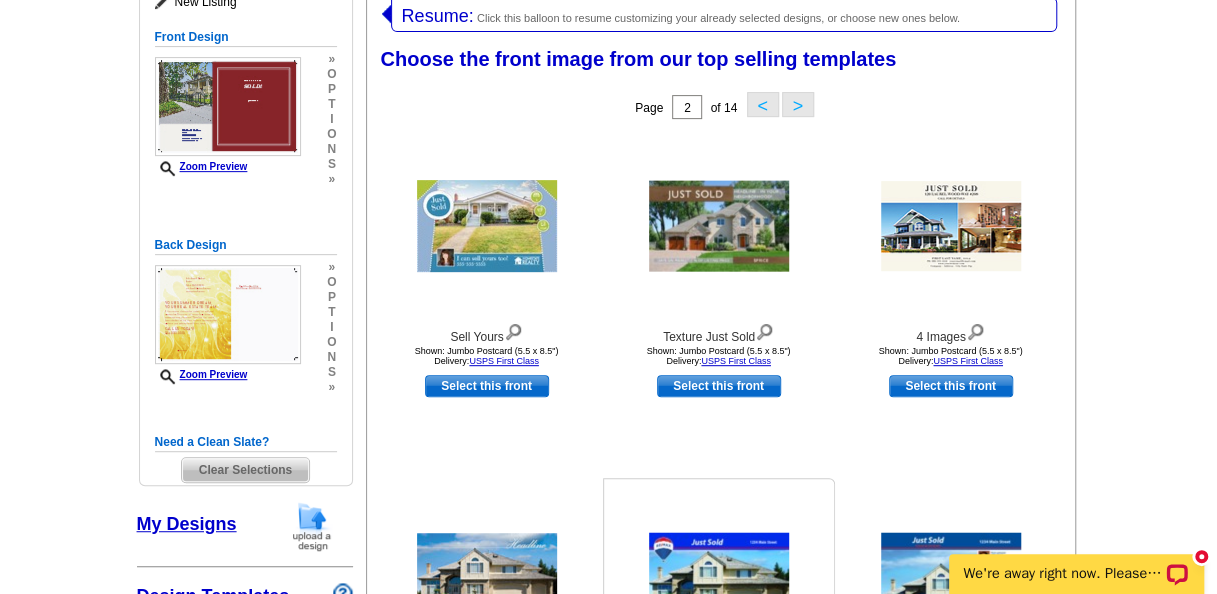 scroll, scrollTop: 308, scrollLeft: 0, axis: vertical 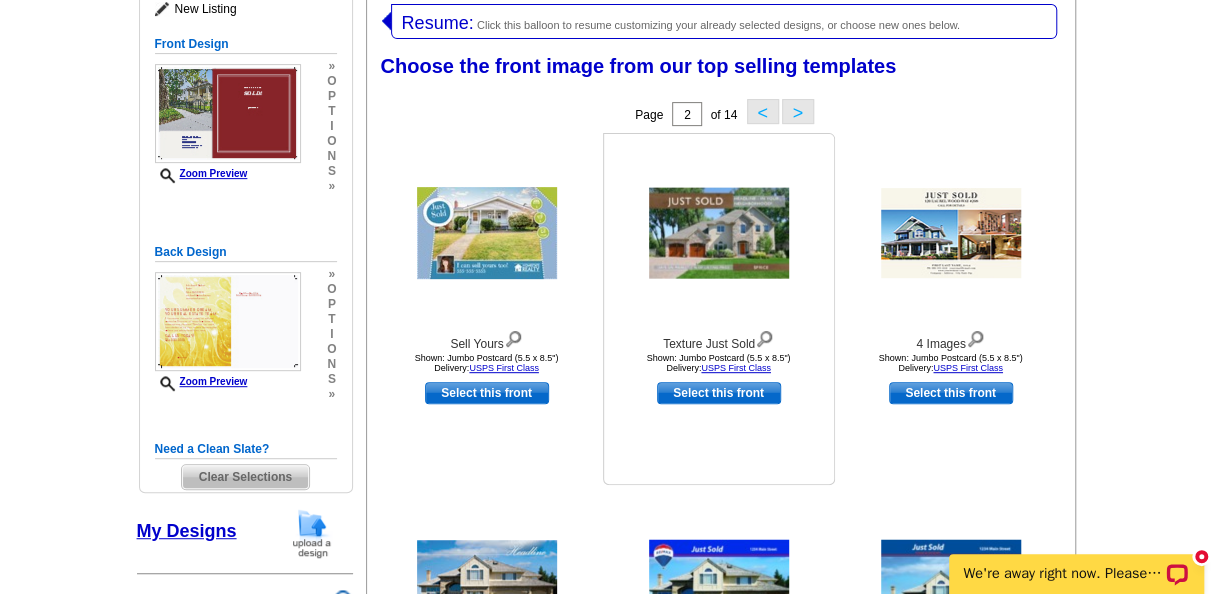 click on "Select this front" at bounding box center [719, 393] 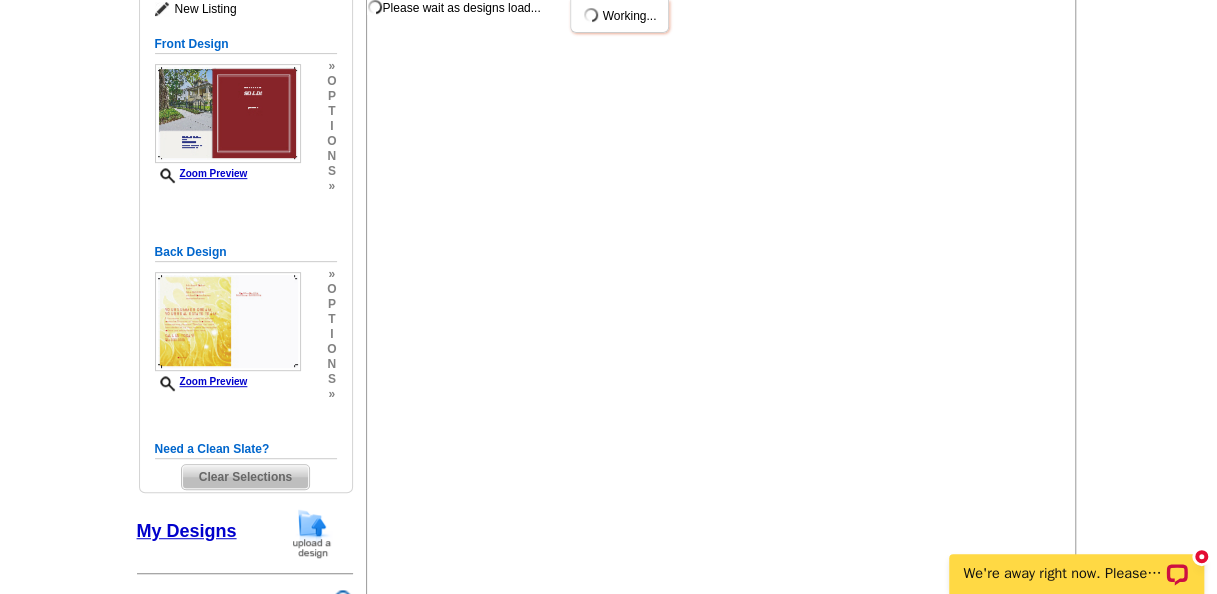 scroll, scrollTop: 0, scrollLeft: 0, axis: both 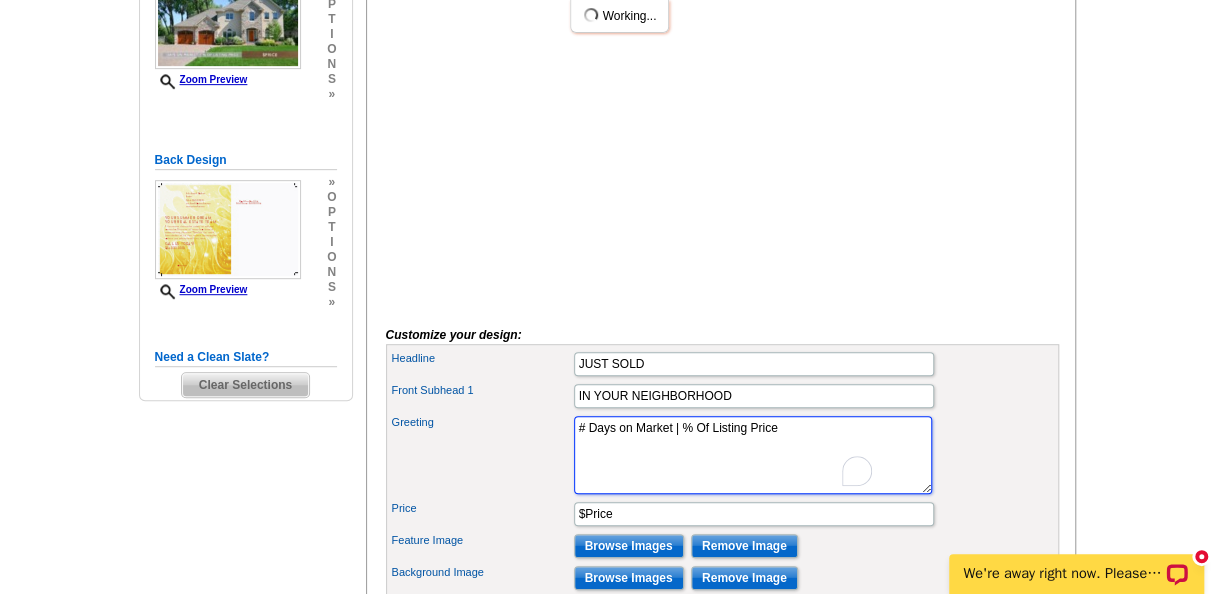 drag, startPoint x: 790, startPoint y: 460, endPoint x: 503, endPoint y: 461, distance: 287.00174 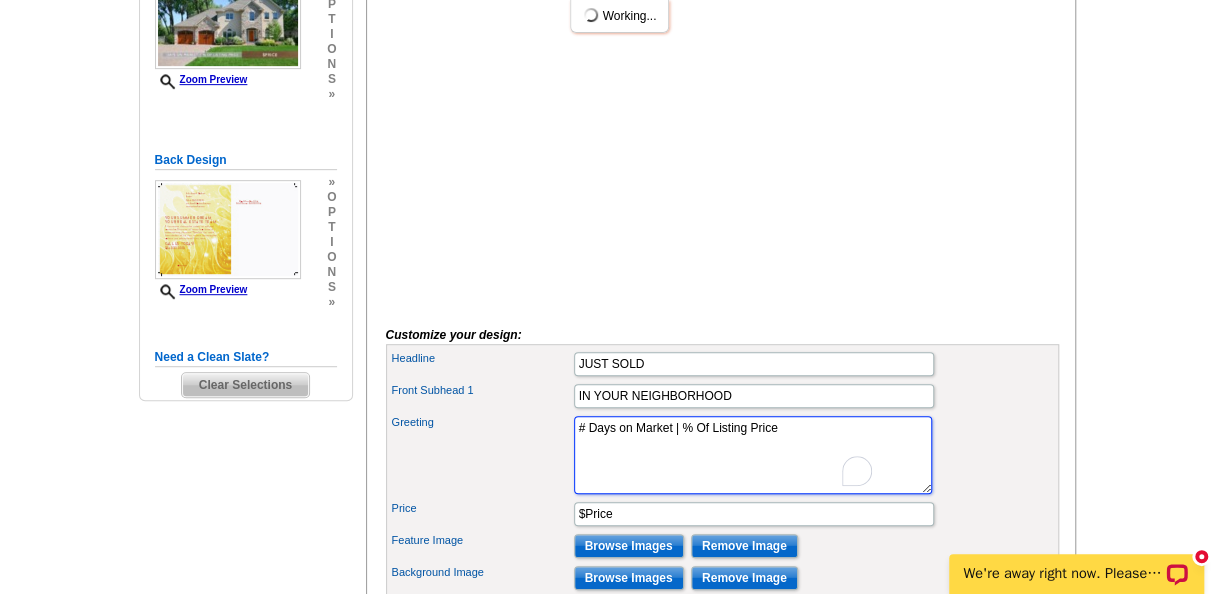 click on "Greeting
# Days on Market | % Of Listing Price" at bounding box center (722, 455) 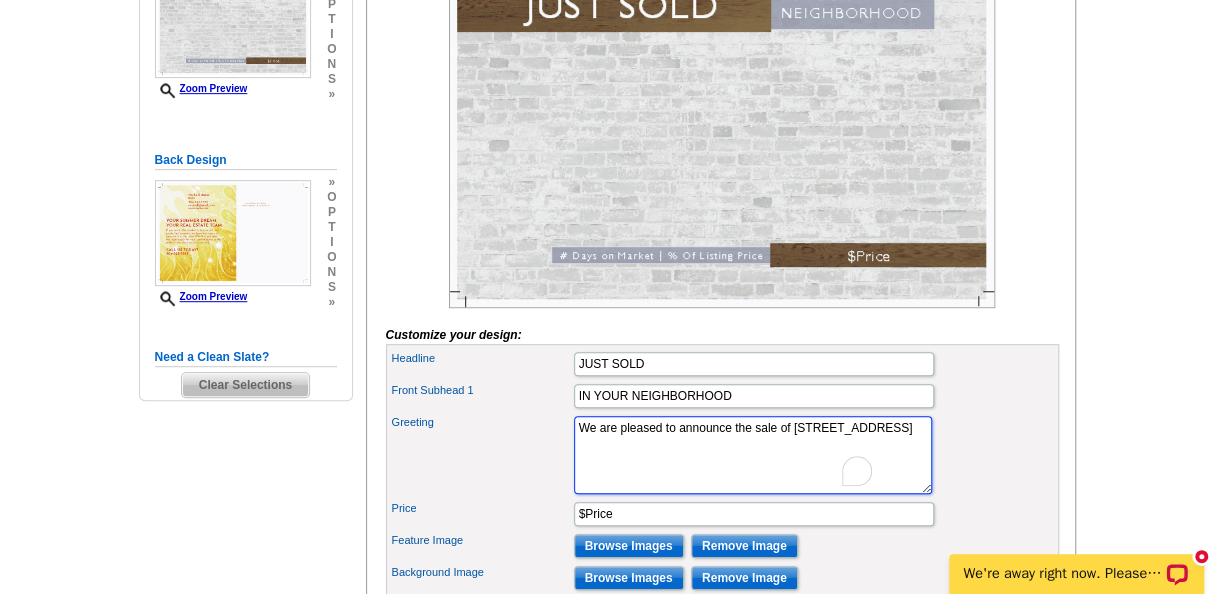 type on "We are pleased to announce the sale of 63 Neron Place" 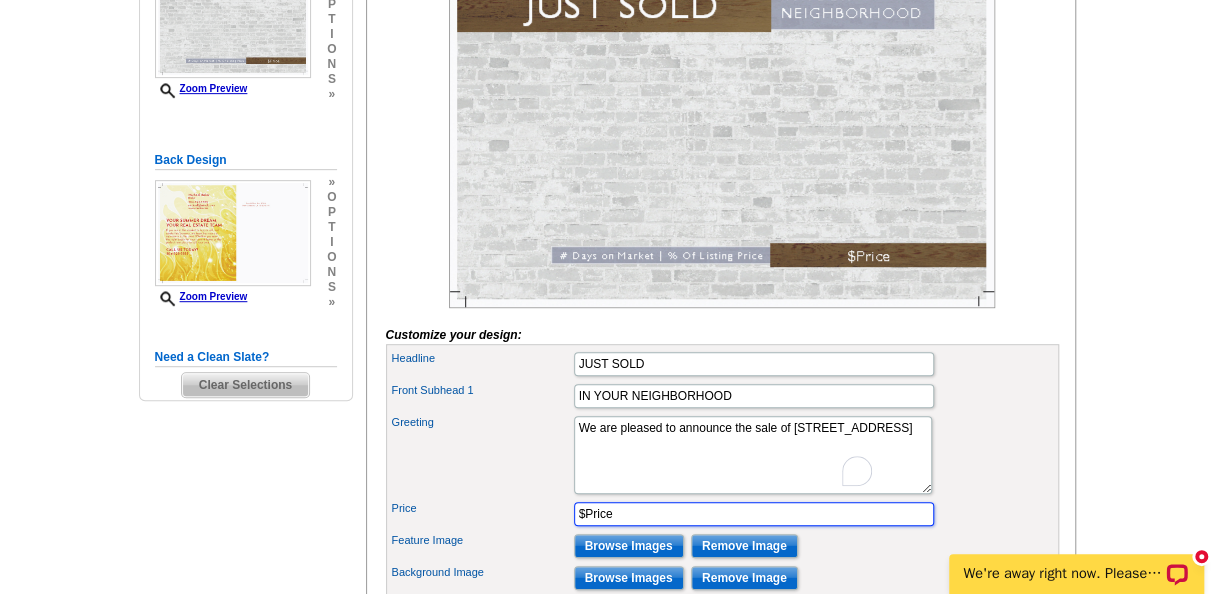 click on "$Price" at bounding box center (754, 514) 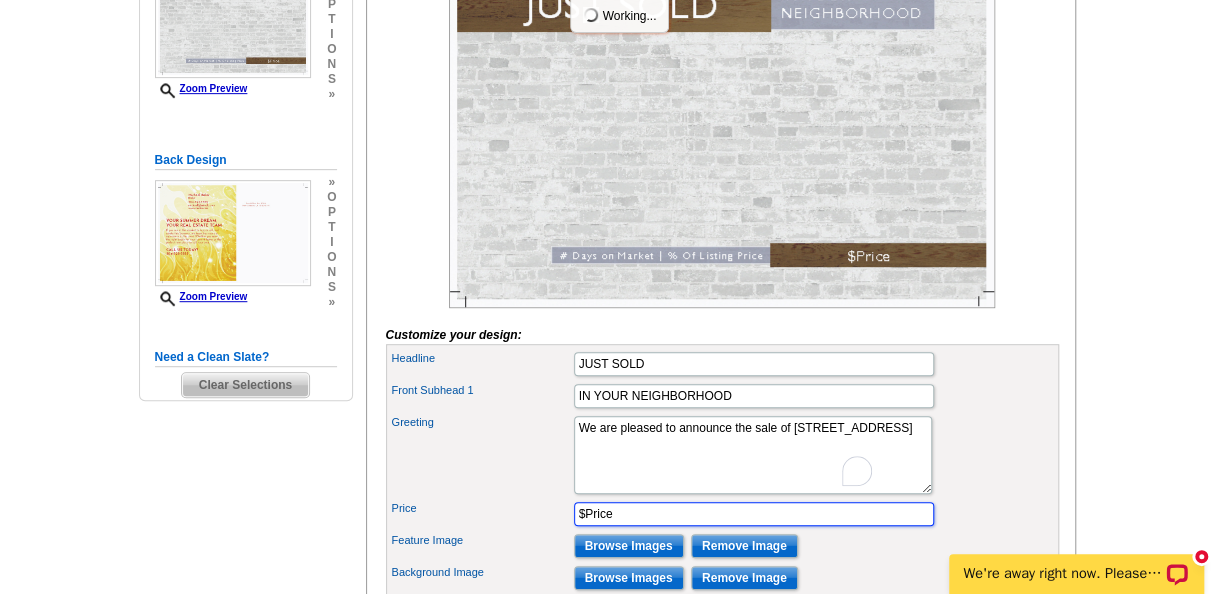 scroll, scrollTop: 0, scrollLeft: 0, axis: both 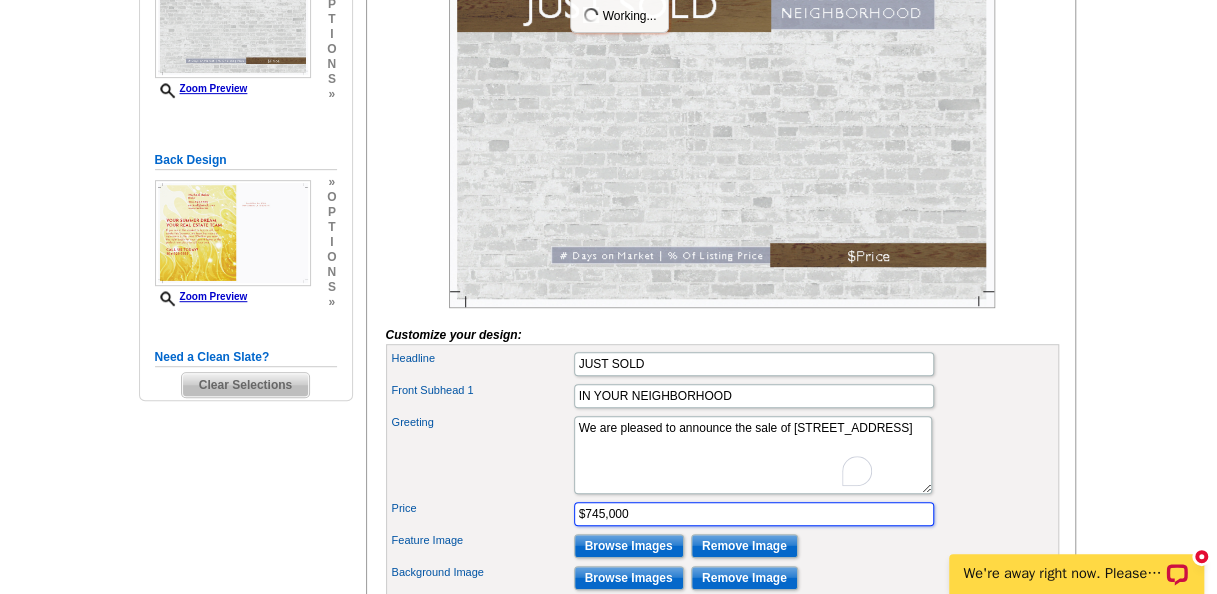 type on "$745,000" 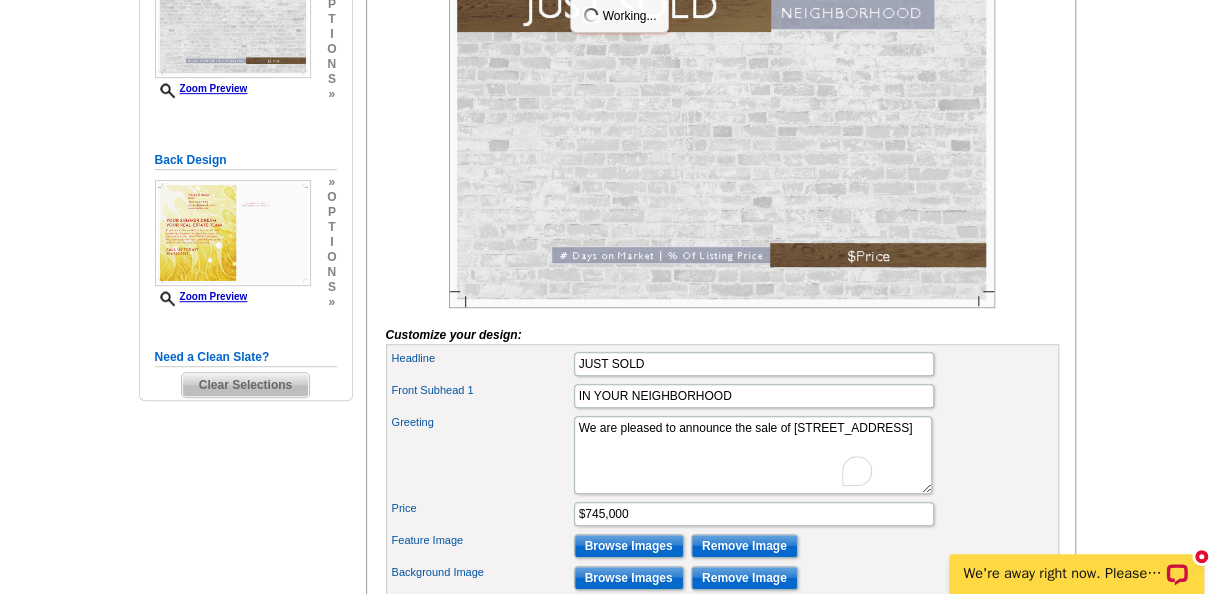 click on "You are currently editing the  front .
Customize Front
Customize Back
Apply Changes
Customize your design:
Headline
JUST SOLD
Front Subhead 1 Price" at bounding box center (721, 263) 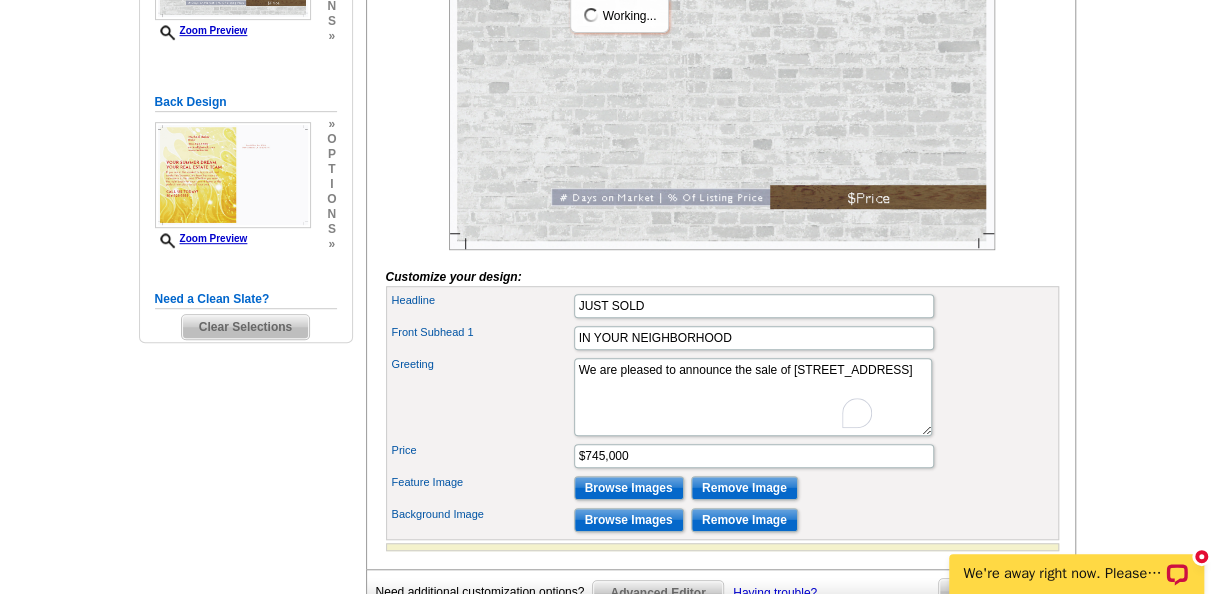 scroll, scrollTop: 500, scrollLeft: 0, axis: vertical 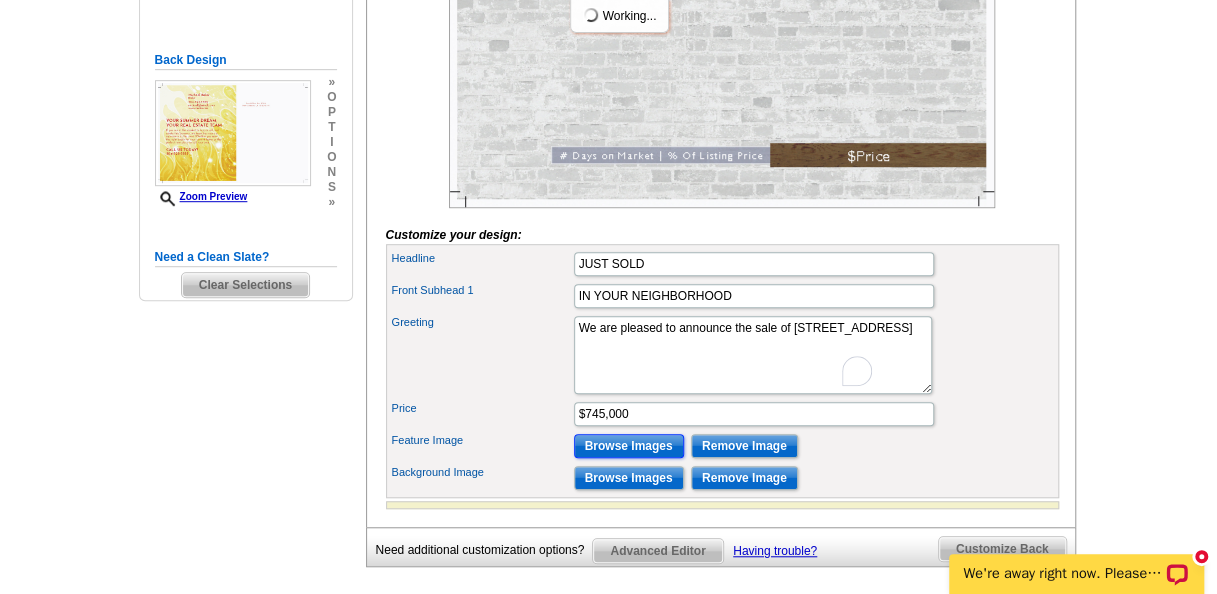 click on "Browse Images" at bounding box center [629, 446] 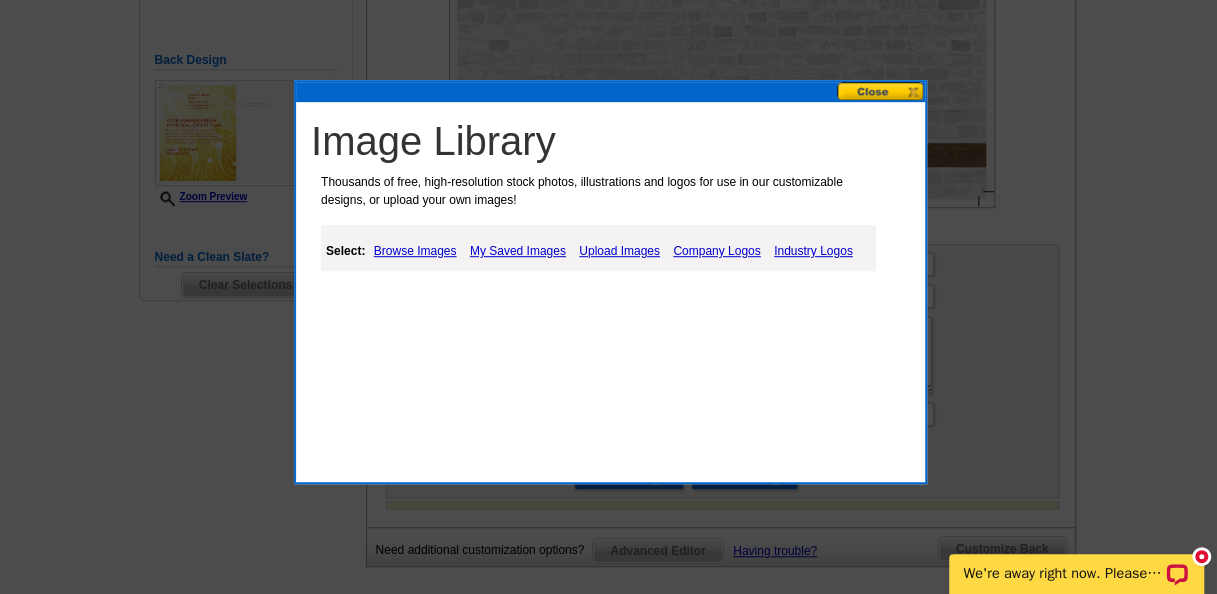 click on "Browse Images" at bounding box center [415, 251] 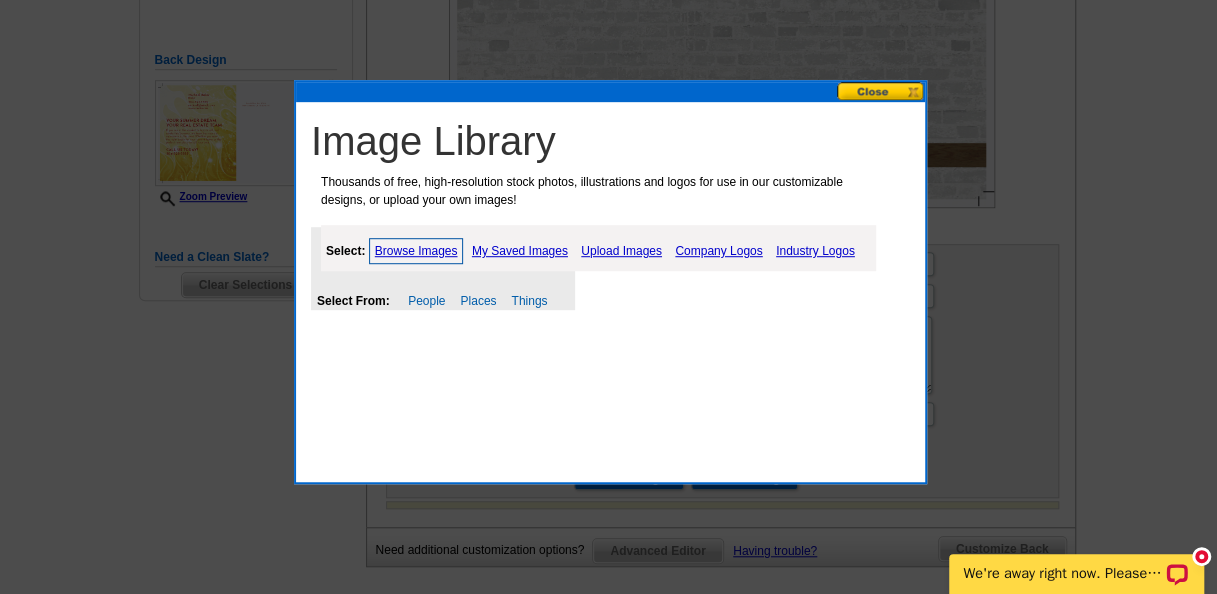 click on "My Saved Images" at bounding box center (520, 251) 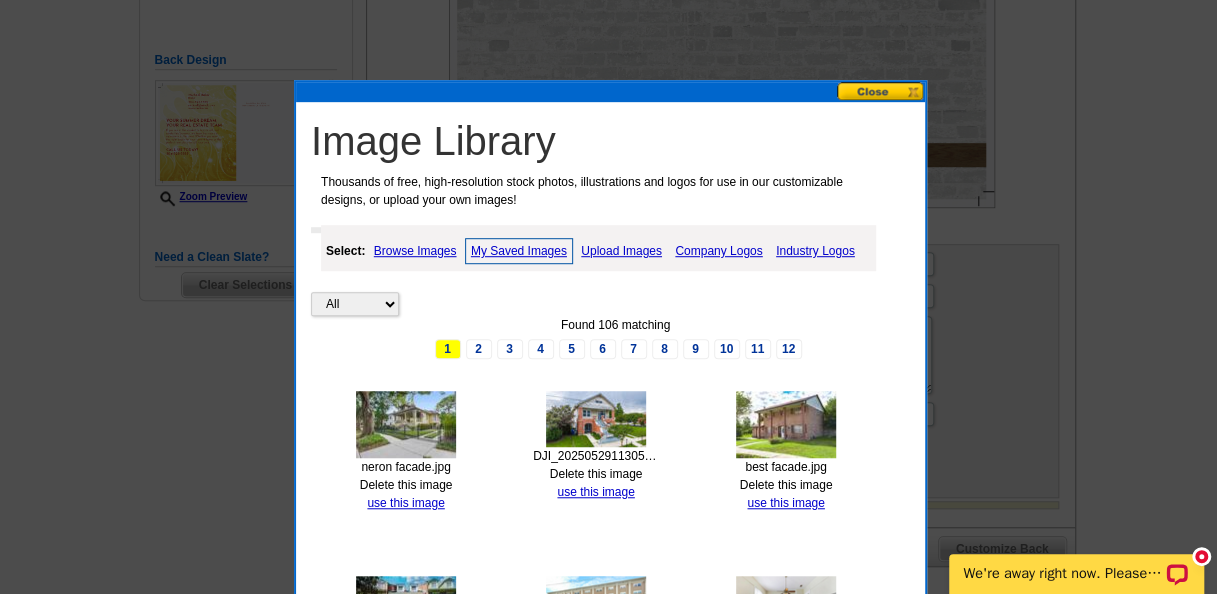 click at bounding box center (406, 424) 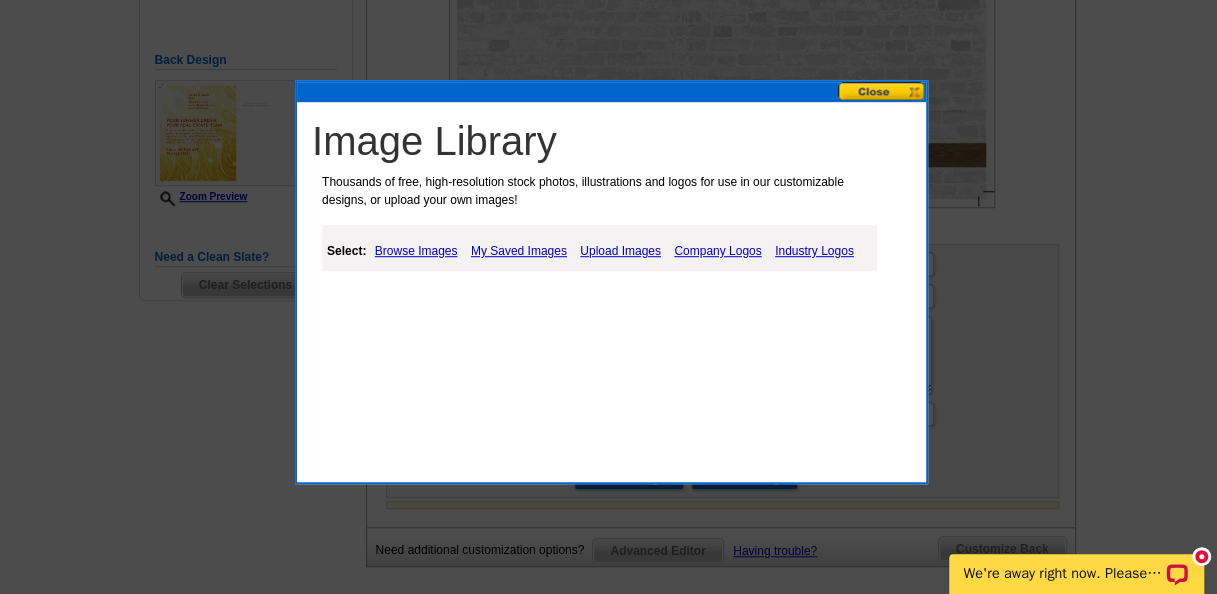 click at bounding box center [882, 91] 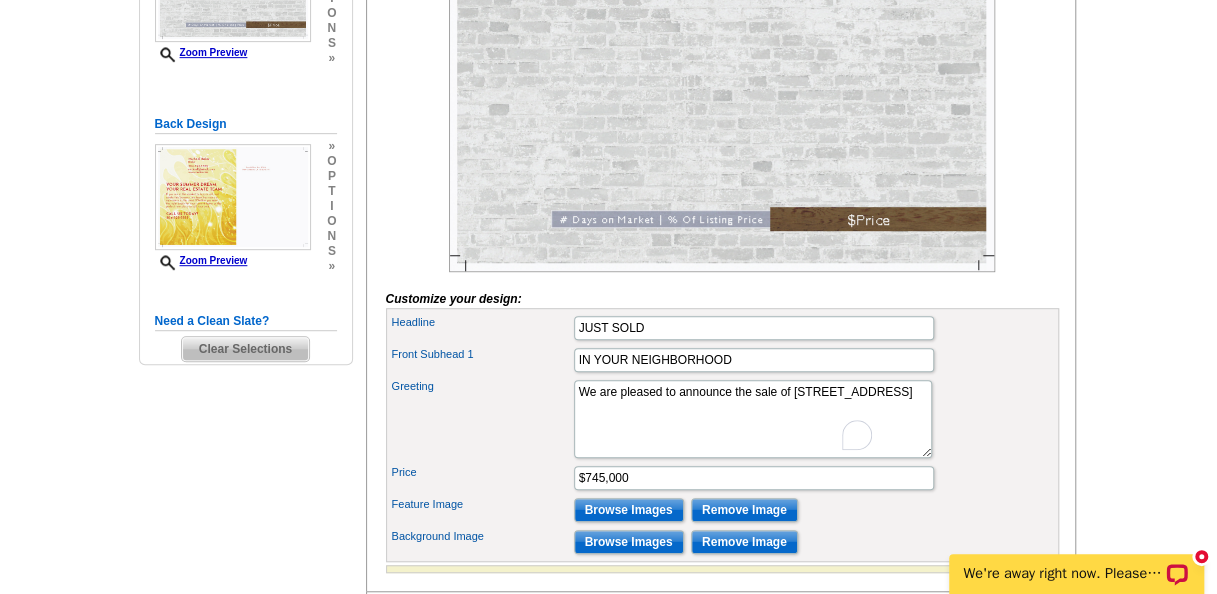 scroll, scrollTop: 500, scrollLeft: 0, axis: vertical 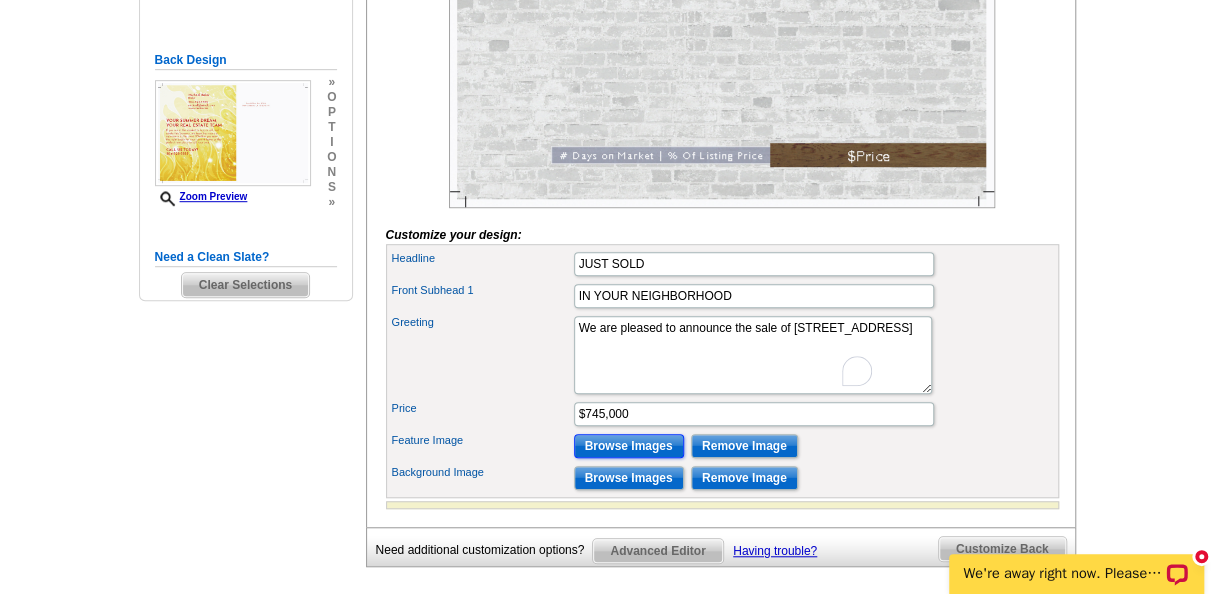 click on "Browse Images" at bounding box center (629, 446) 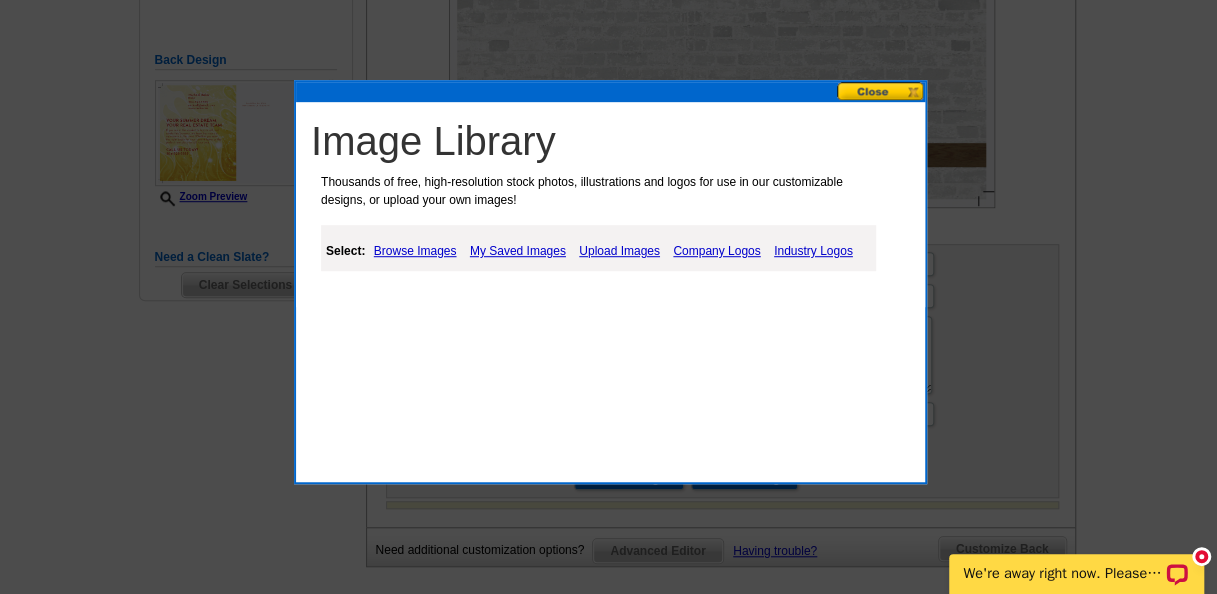 click on "My Saved Images" at bounding box center [518, 251] 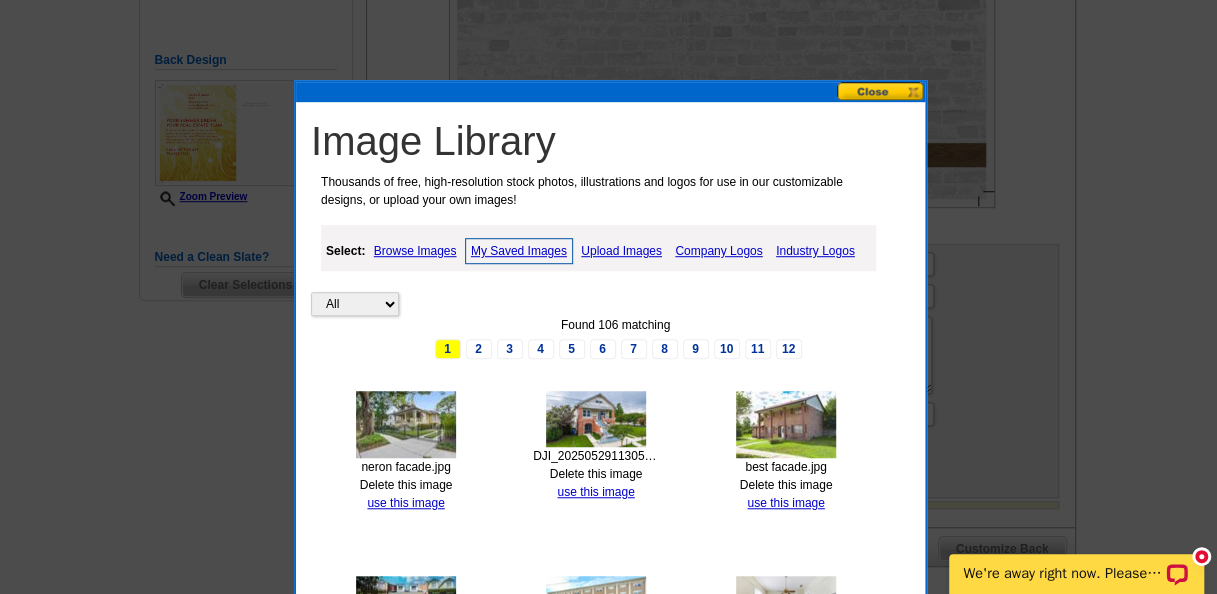 click at bounding box center (406, 424) 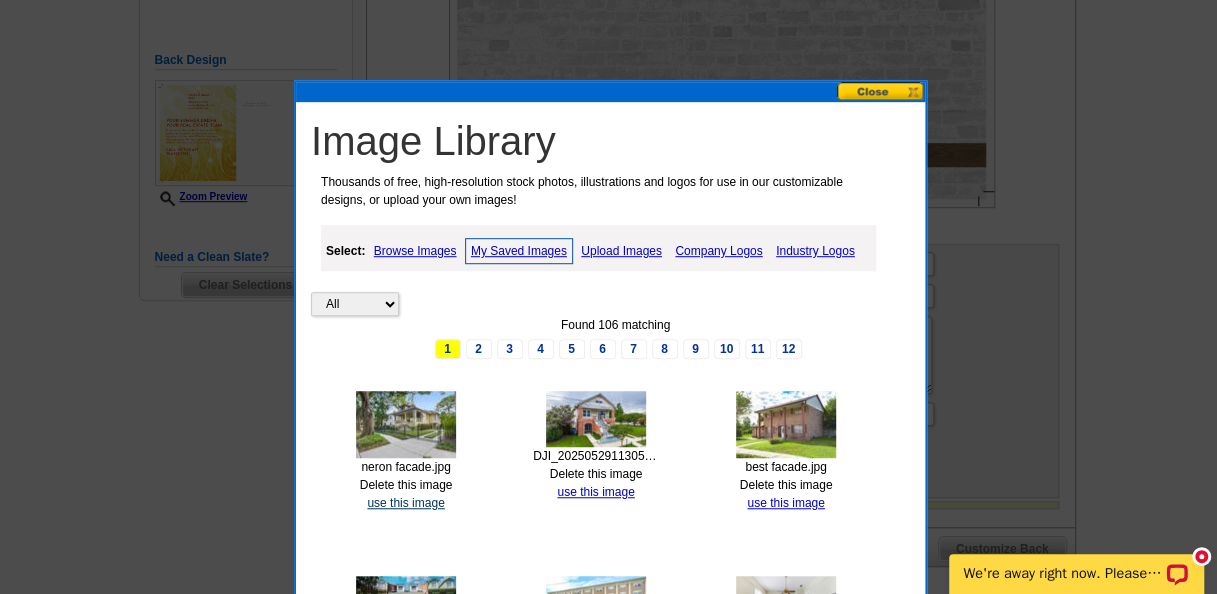 click on "use this image" at bounding box center [405, 503] 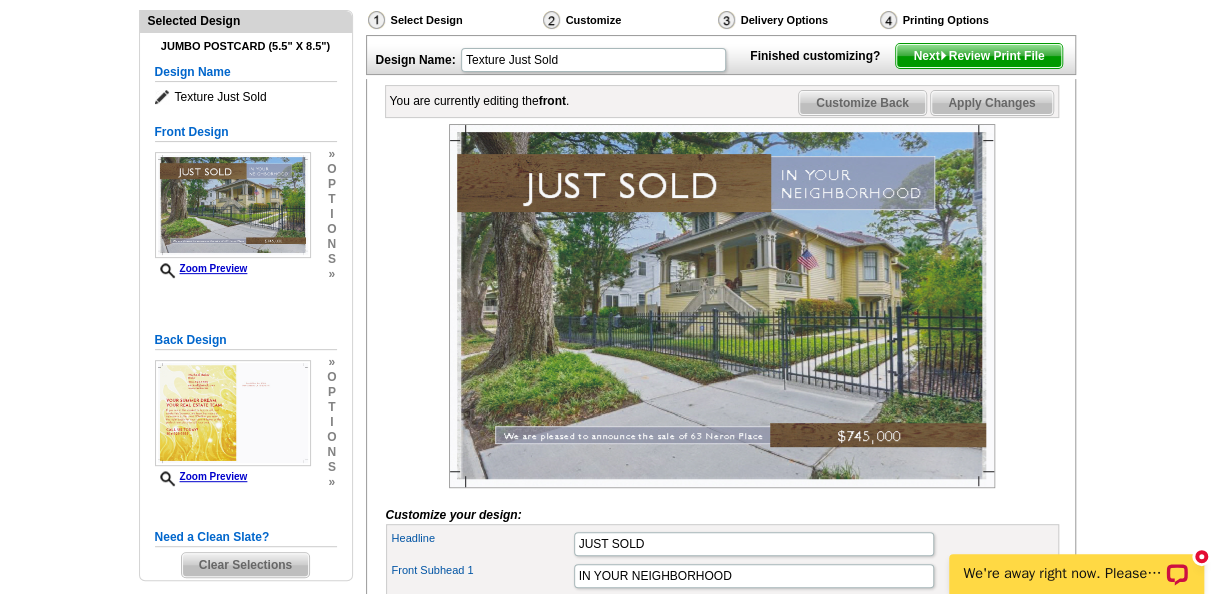 scroll, scrollTop: 200, scrollLeft: 0, axis: vertical 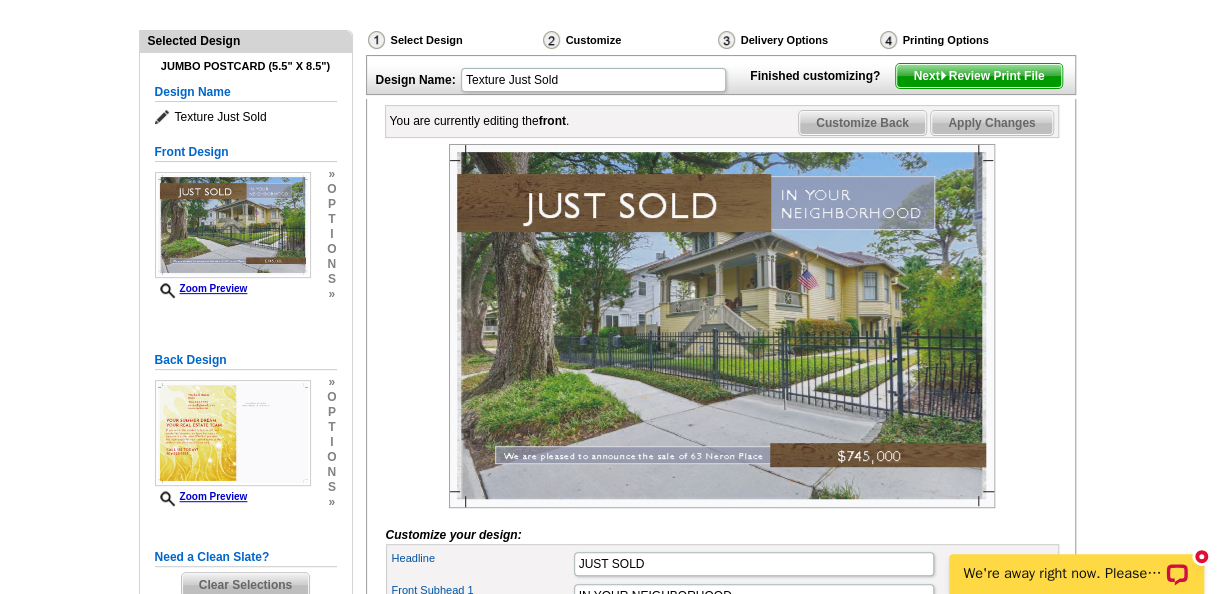 click on "Customize Back" at bounding box center (862, 123) 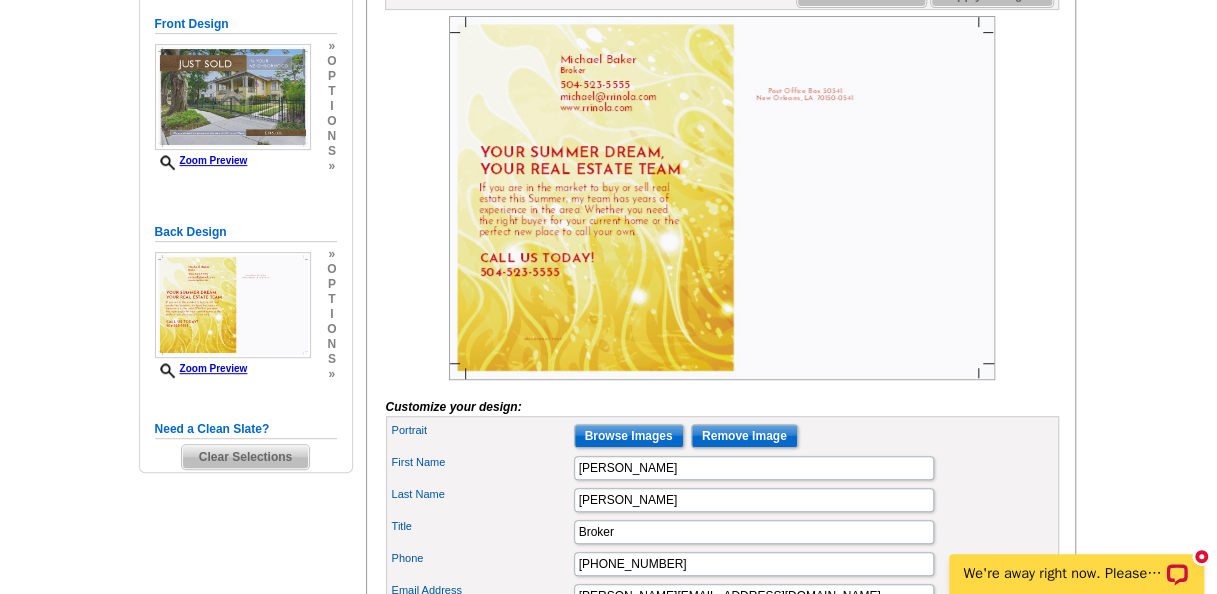 scroll, scrollTop: 400, scrollLeft: 0, axis: vertical 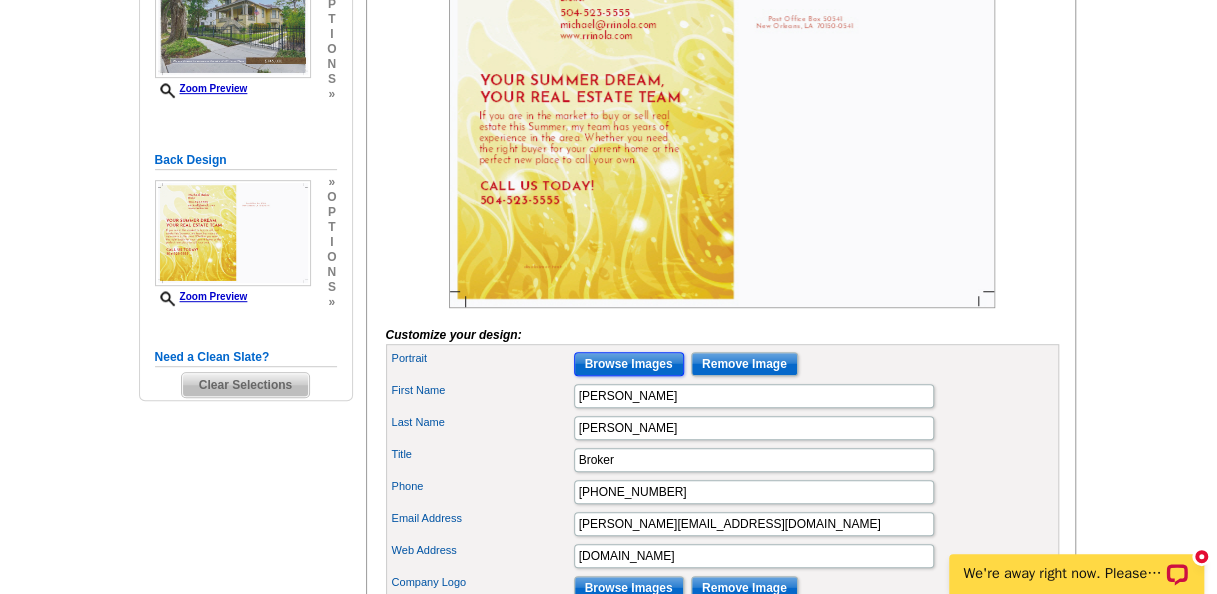click on "Browse Images" at bounding box center [629, 364] 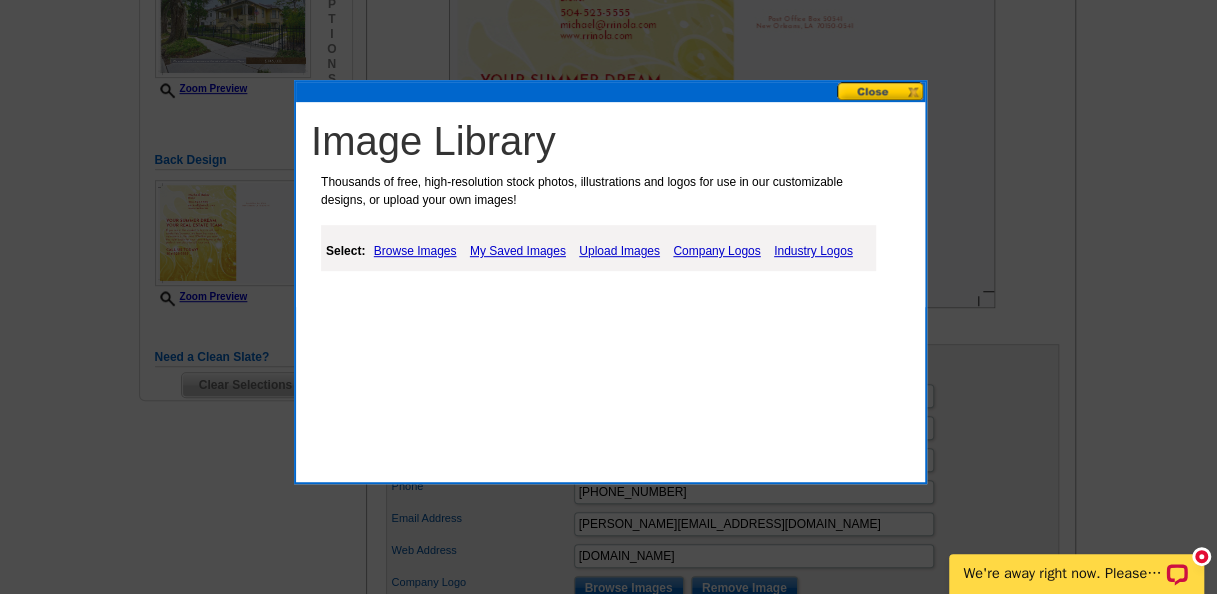 click on "My Saved Images" at bounding box center [518, 251] 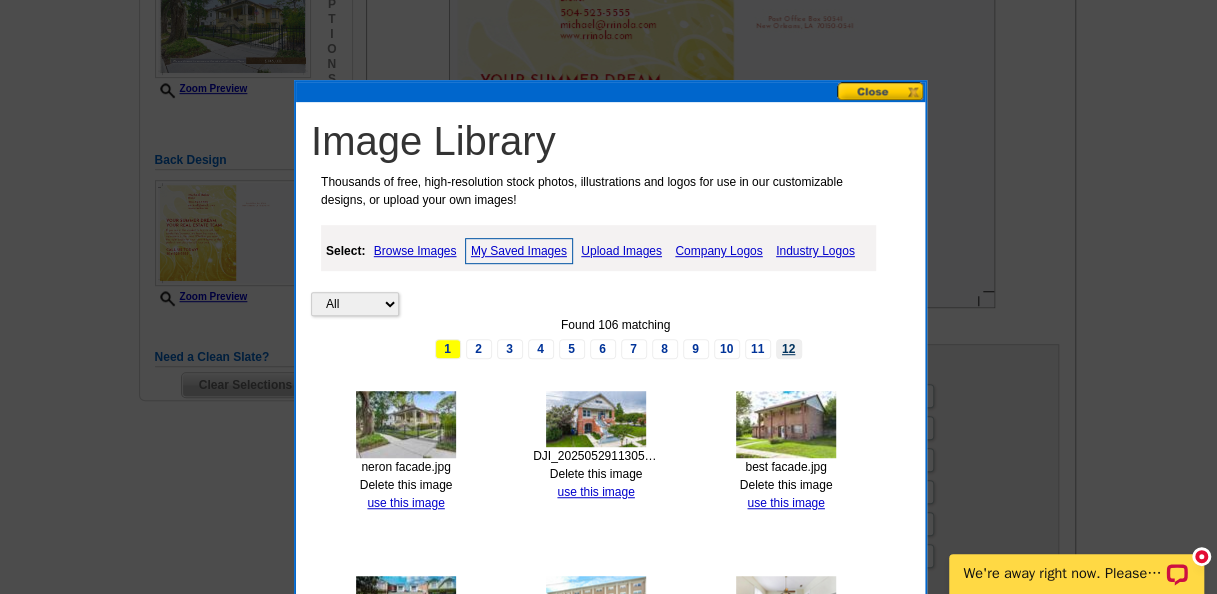 click on "12" at bounding box center [789, 349] 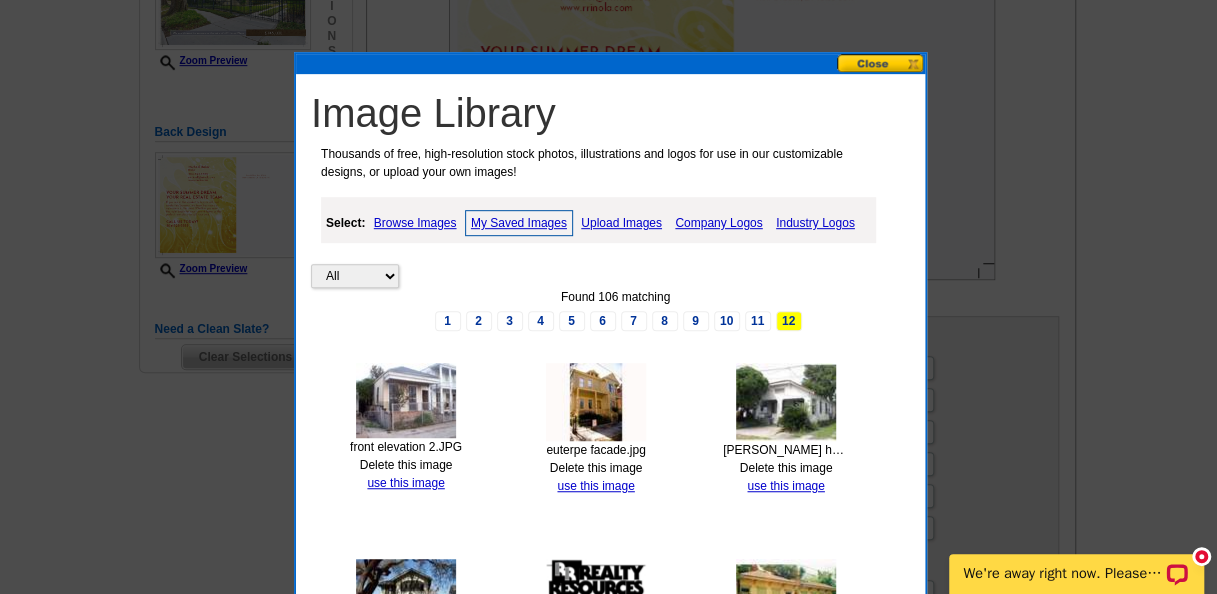scroll, scrollTop: 400, scrollLeft: 0, axis: vertical 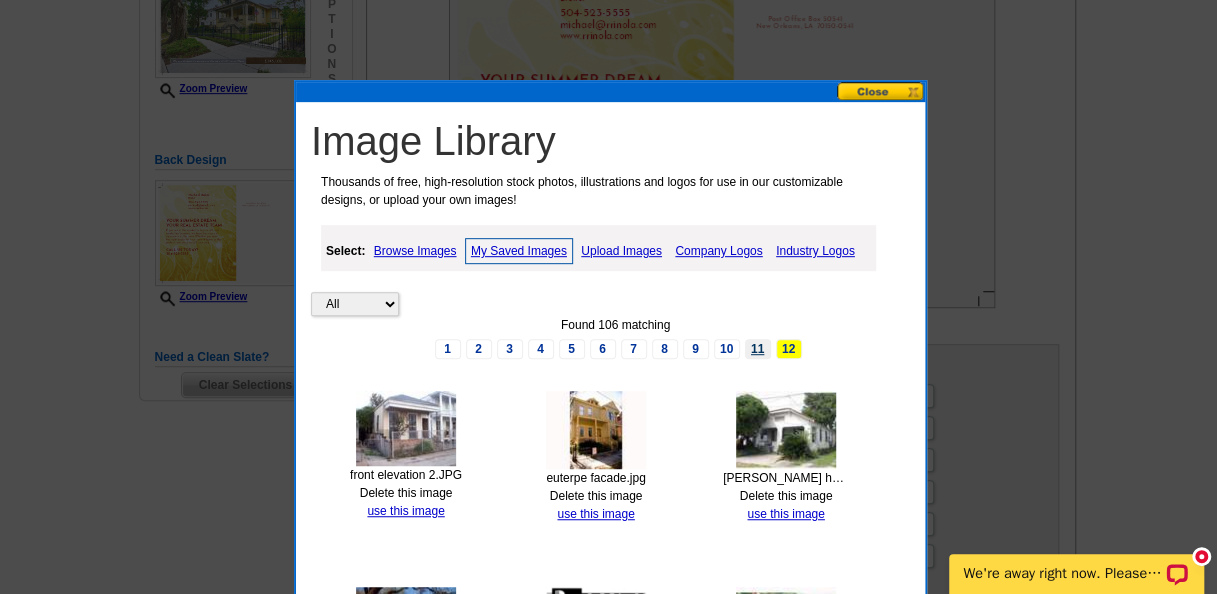 click on "11" at bounding box center [758, 349] 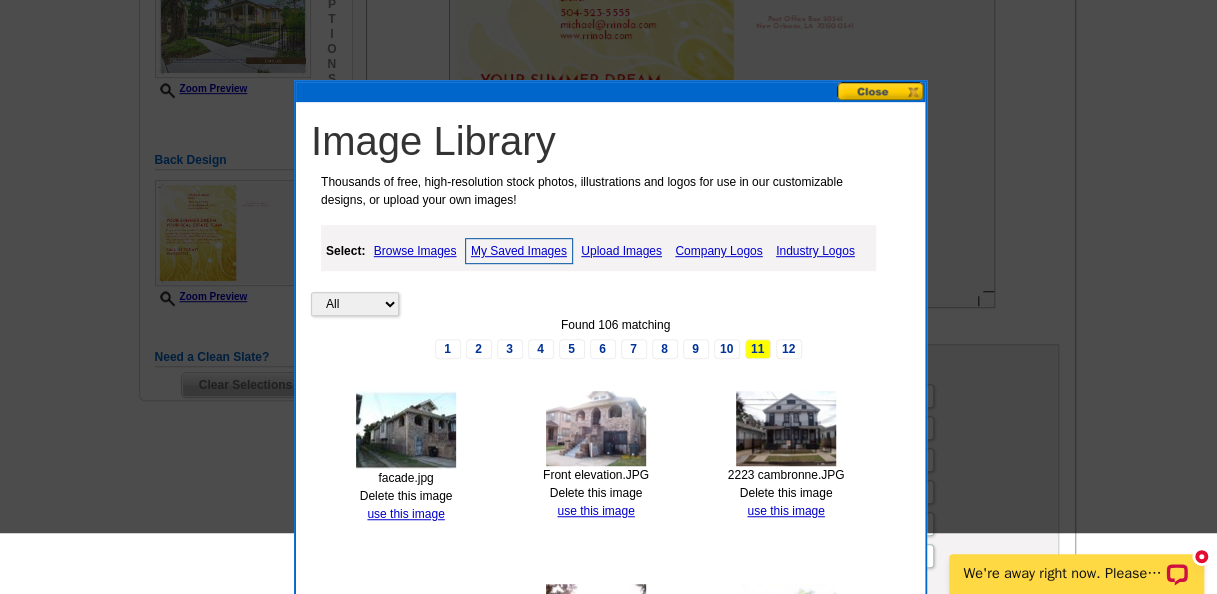 scroll, scrollTop: 200, scrollLeft: 0, axis: vertical 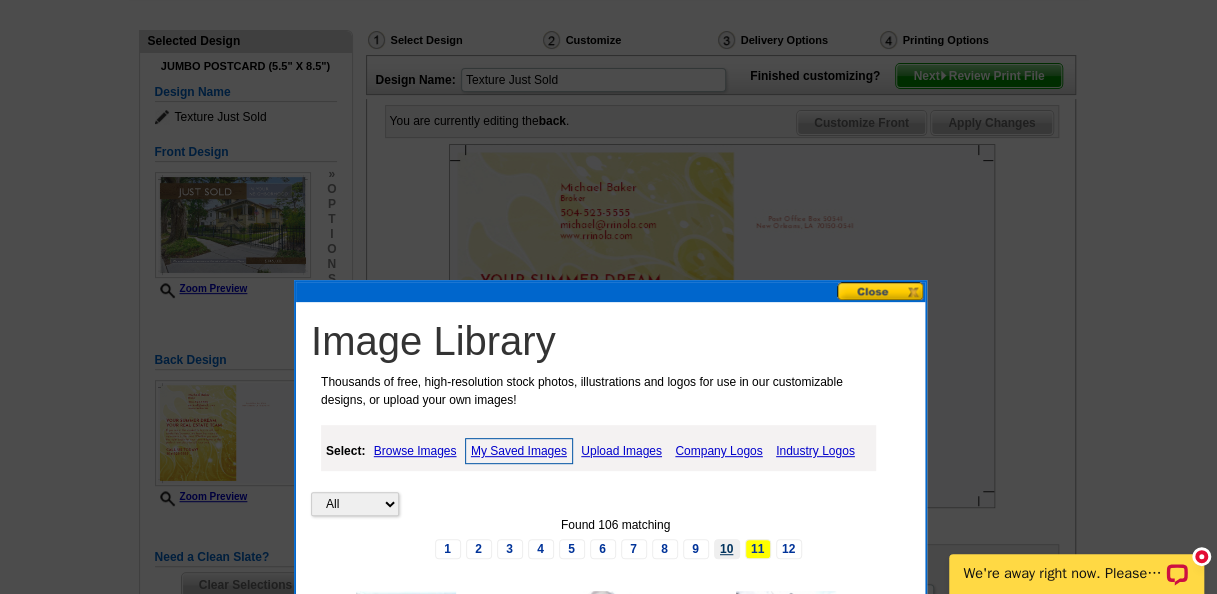 click on "10" at bounding box center [727, 549] 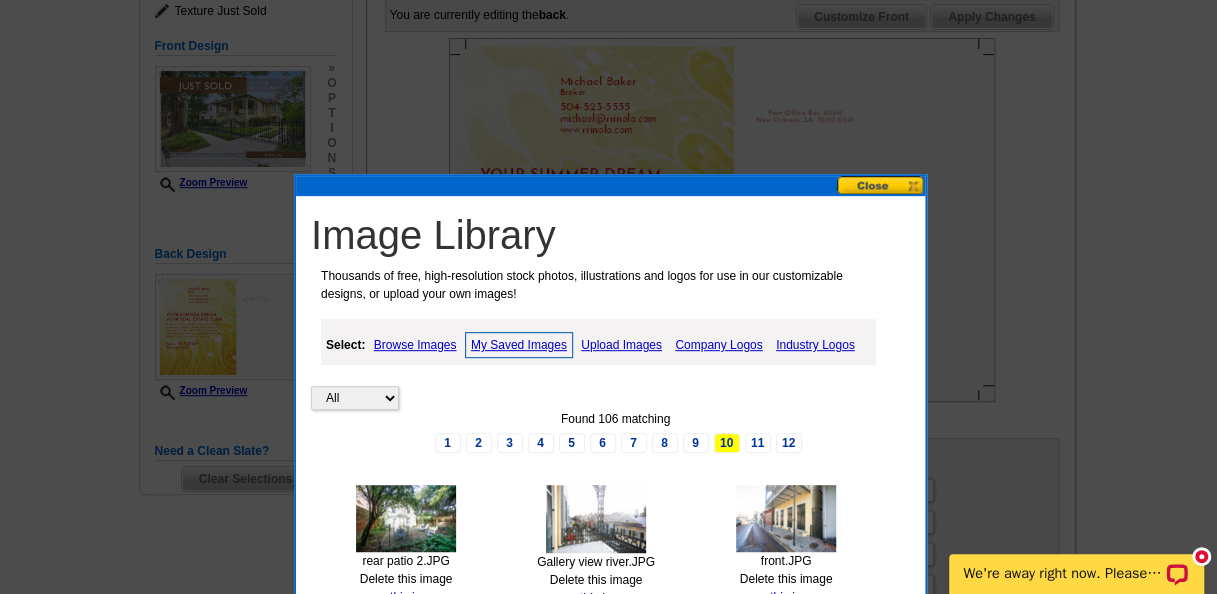 scroll, scrollTop: 300, scrollLeft: 0, axis: vertical 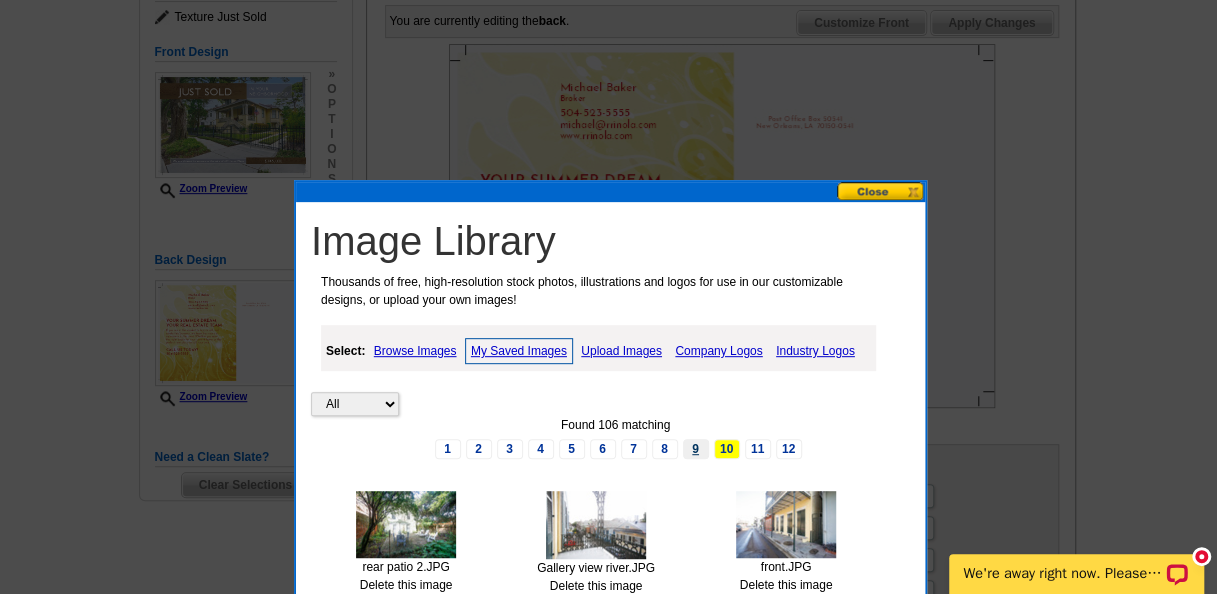 click on "9" at bounding box center (696, 449) 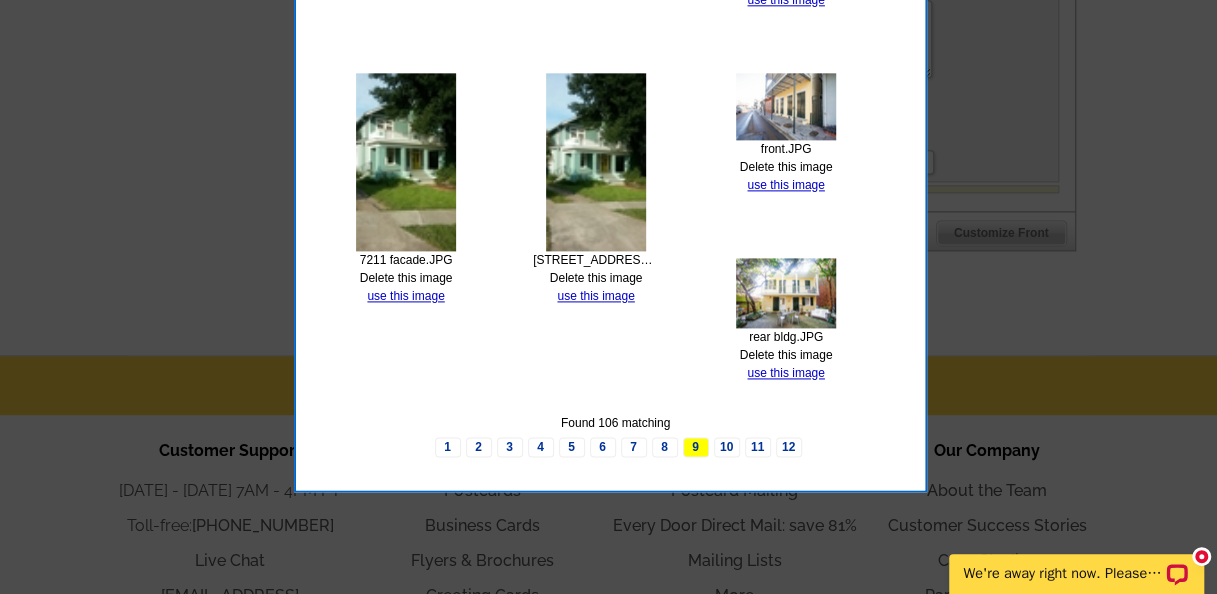 scroll, scrollTop: 1300, scrollLeft: 0, axis: vertical 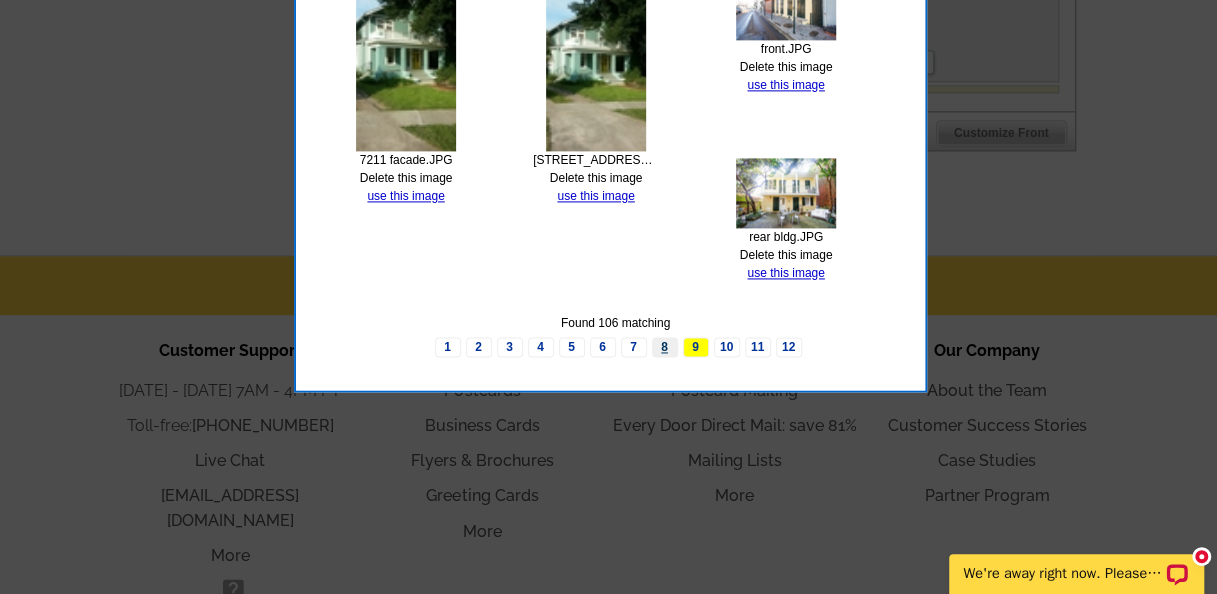 click on "8" at bounding box center (665, 347) 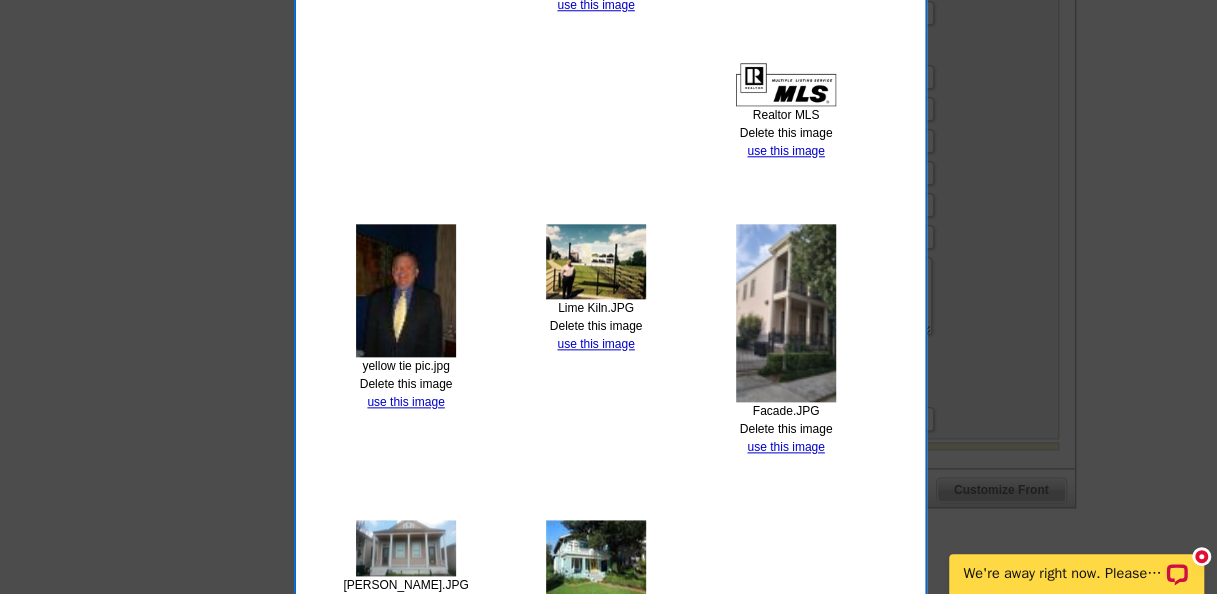 scroll, scrollTop: 900, scrollLeft: 0, axis: vertical 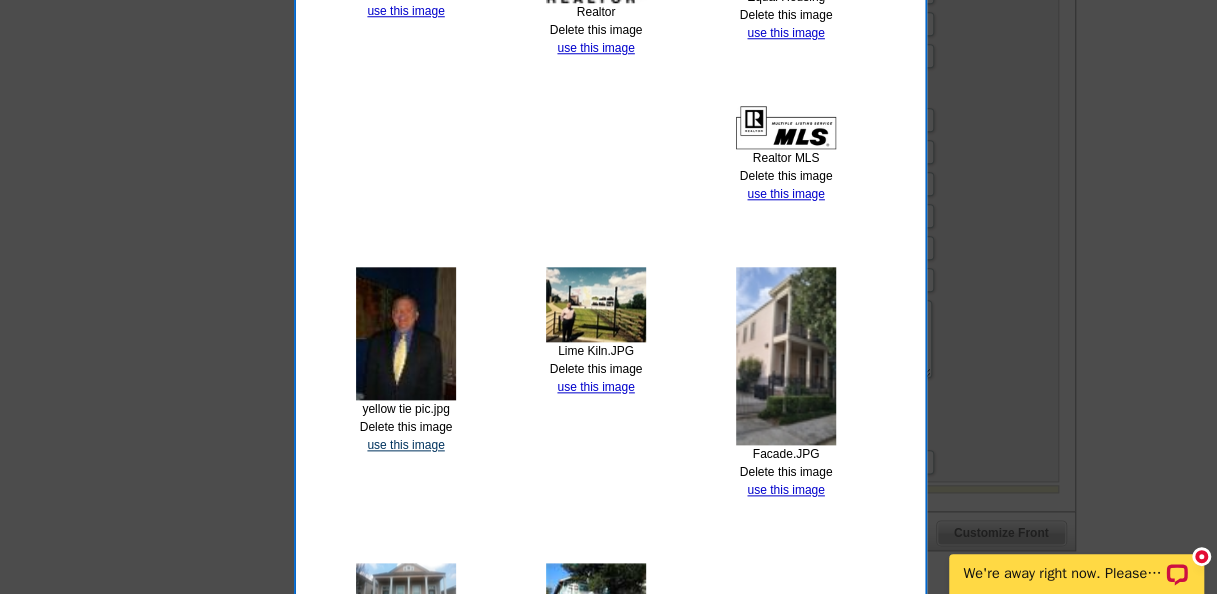 click on "use this image" at bounding box center (405, 445) 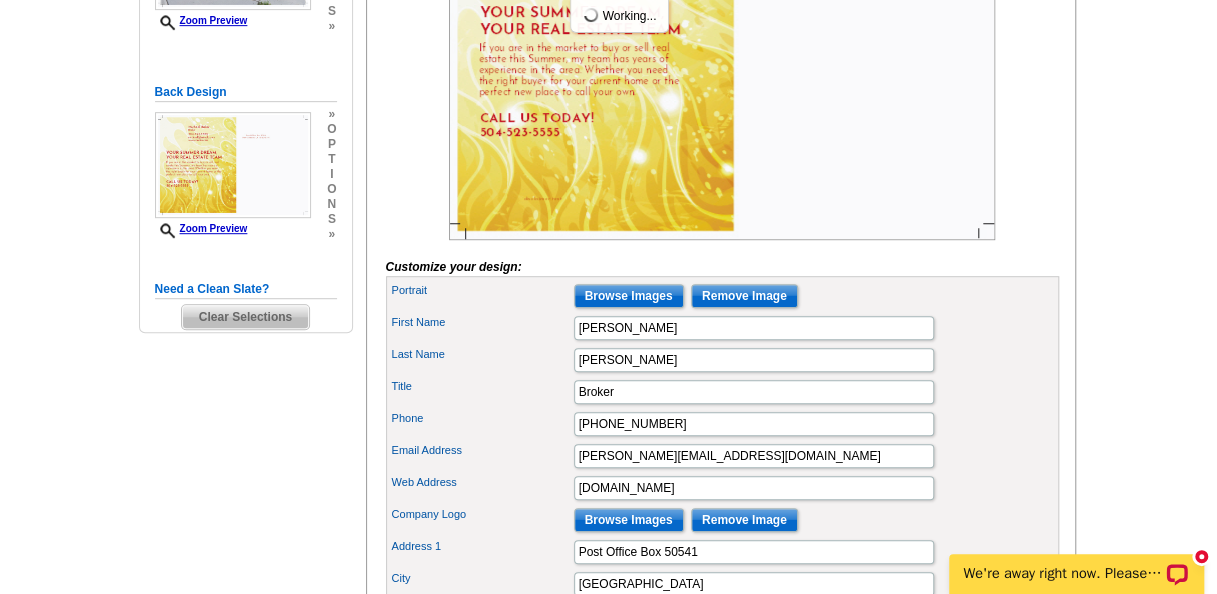 scroll, scrollTop: 500, scrollLeft: 0, axis: vertical 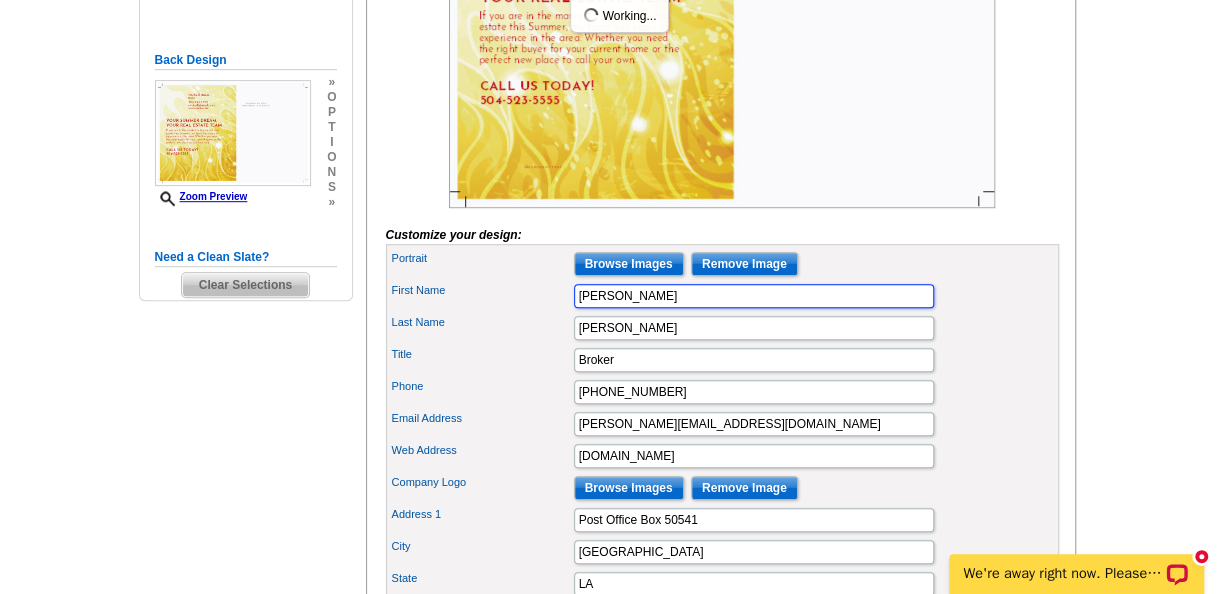 click on "[PERSON_NAME]" at bounding box center (754, 296) 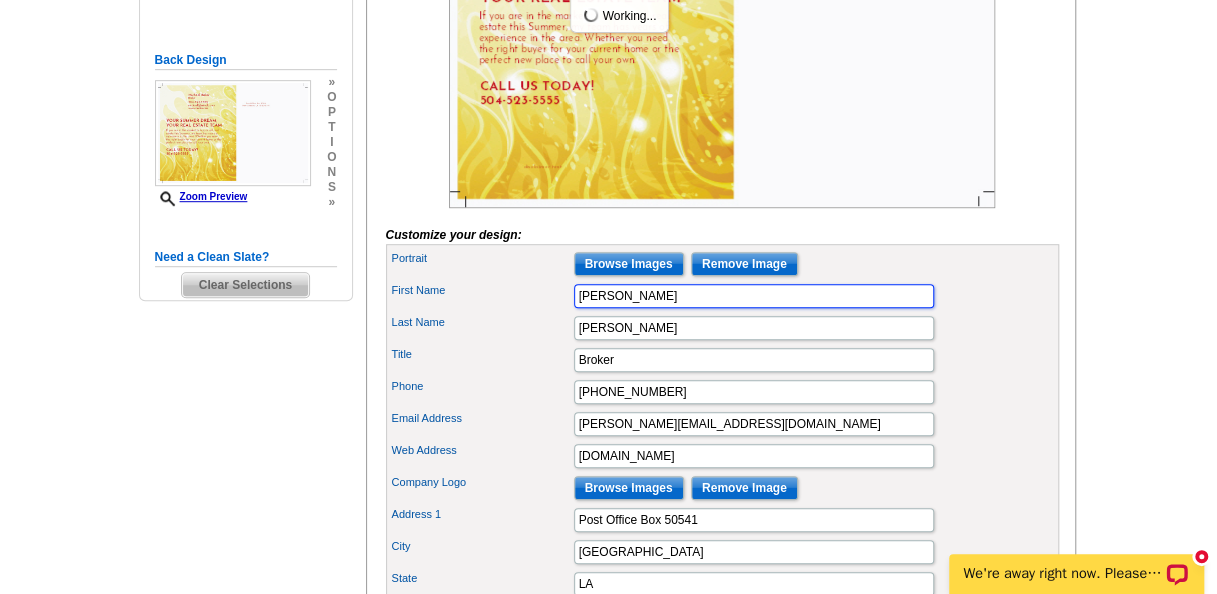 type on "Michael L" 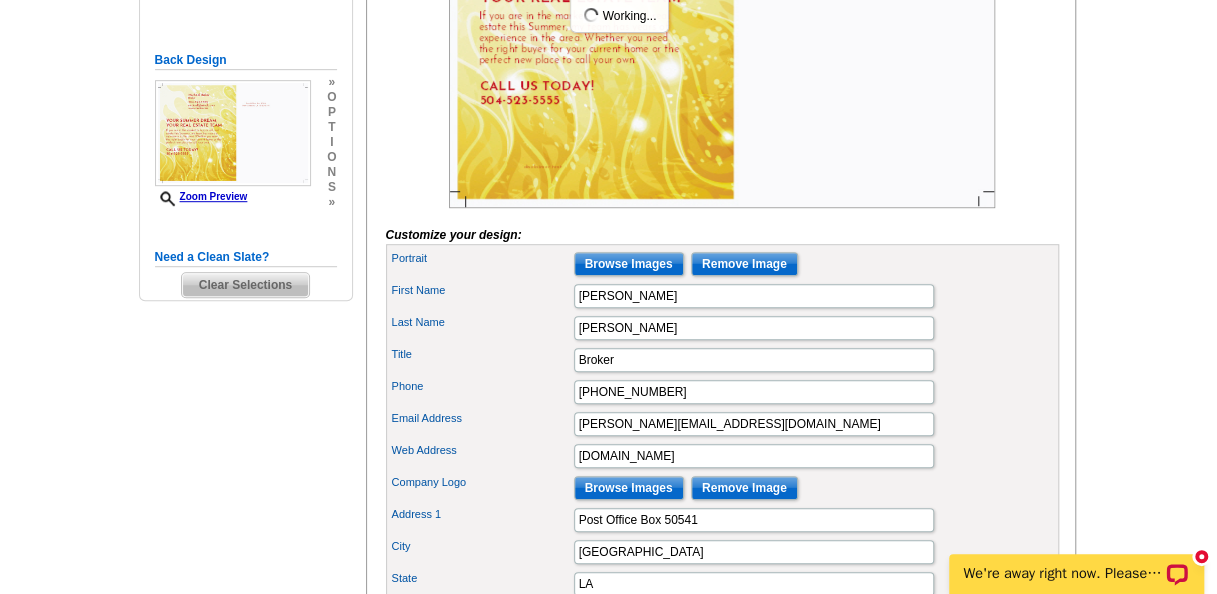 click on "Title" at bounding box center [482, 354] 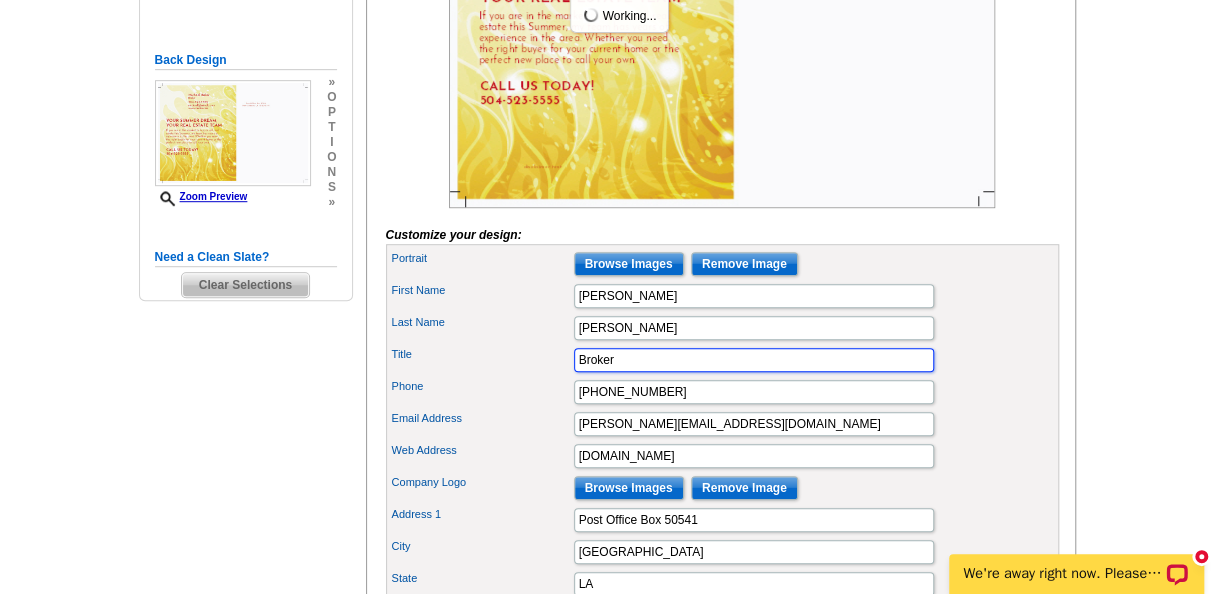 click on "Broker" at bounding box center [754, 360] 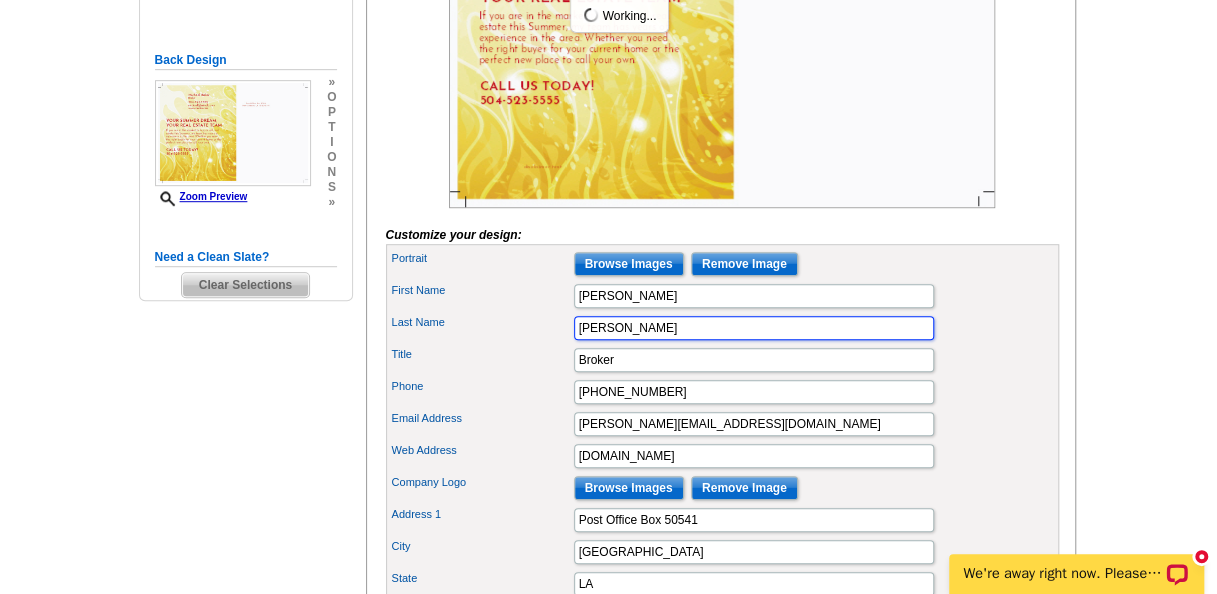click on "Baker" at bounding box center (754, 328) 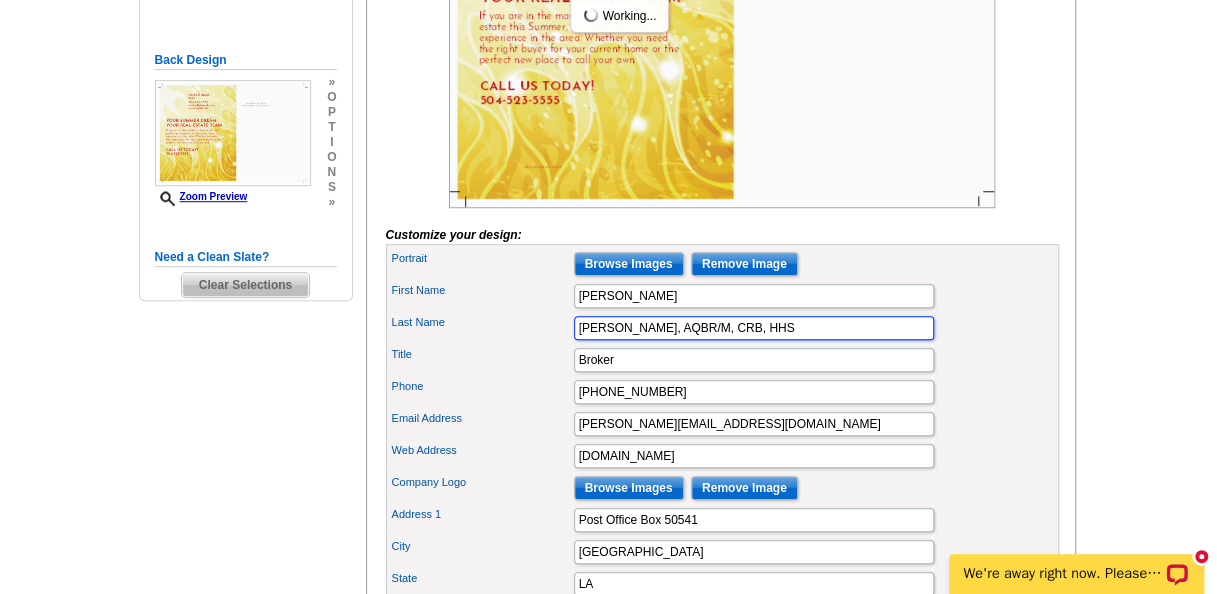 type on "Baker, AQBR/M, CRB, HHS" 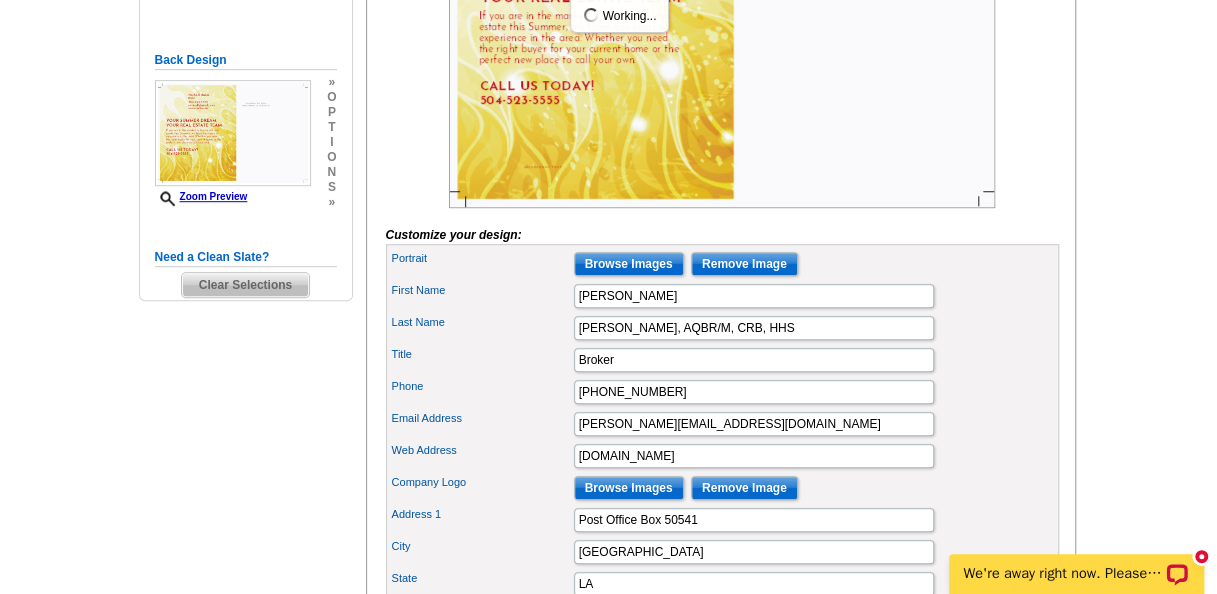 click on "Phone
504-523-5555" at bounding box center (722, 392) 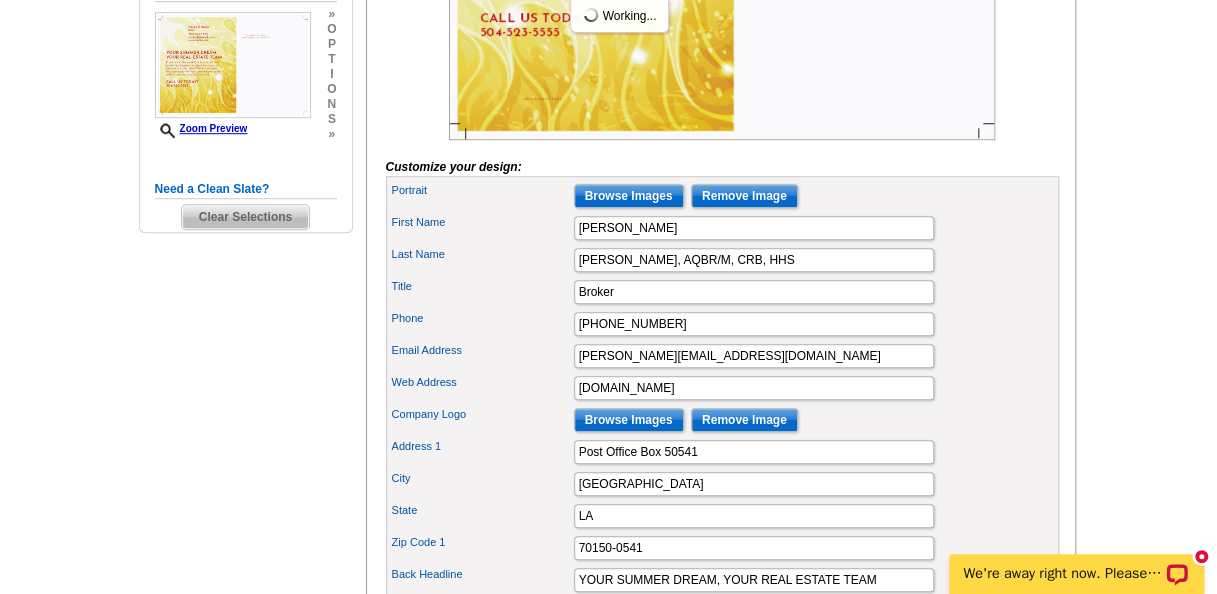 scroll, scrollTop: 600, scrollLeft: 0, axis: vertical 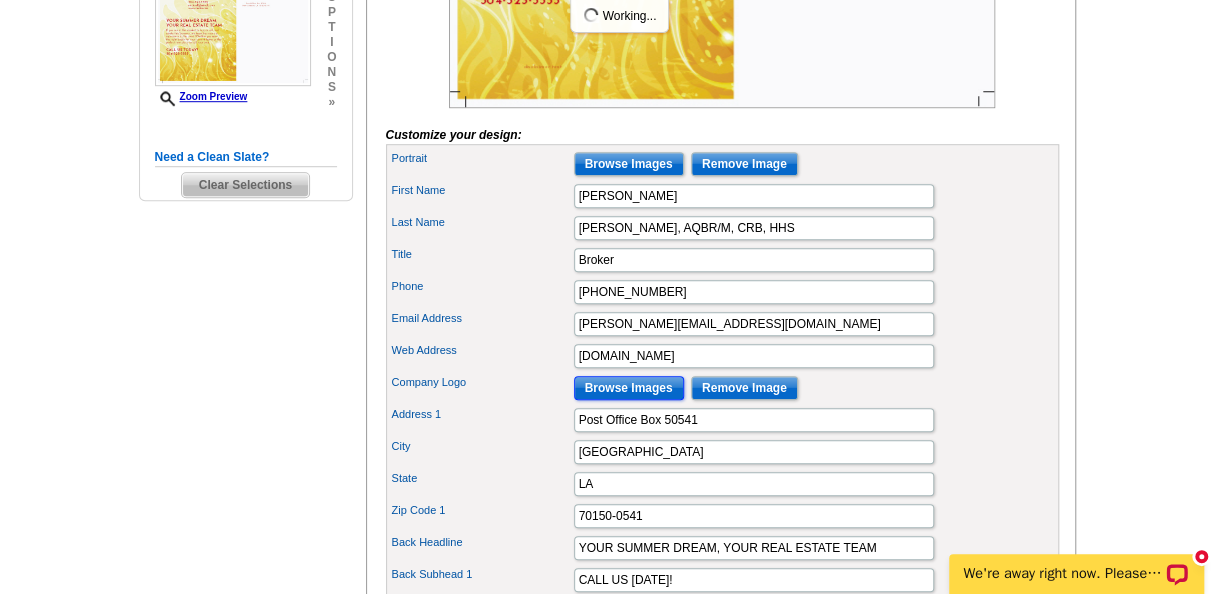 click on "Browse Images" at bounding box center [629, 388] 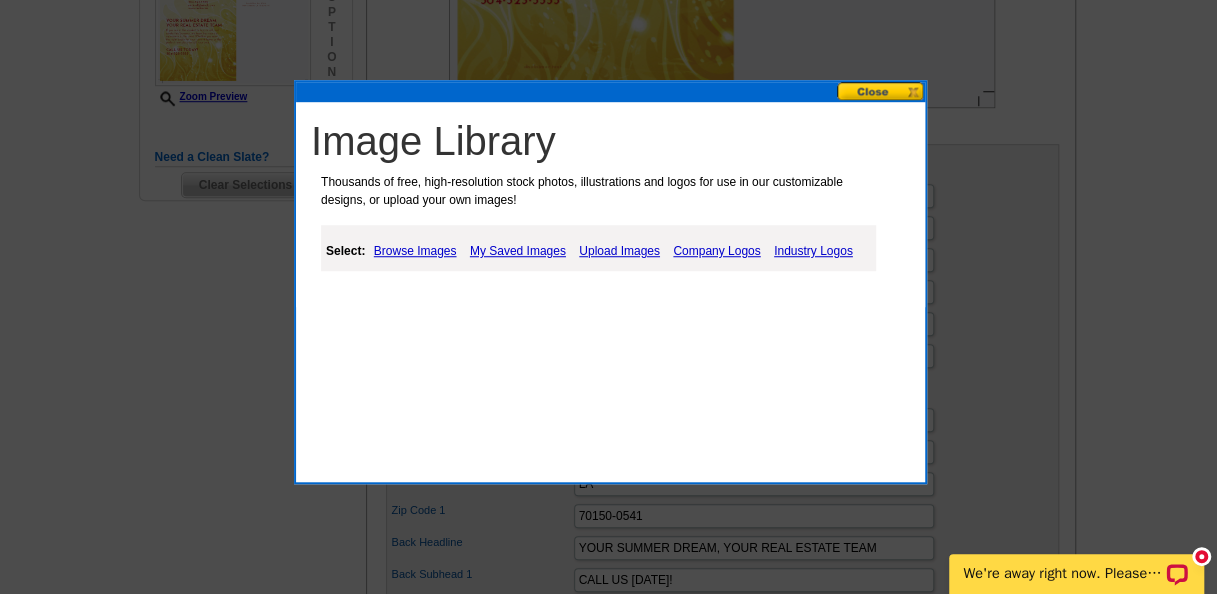 click on "Upload Images" at bounding box center [619, 251] 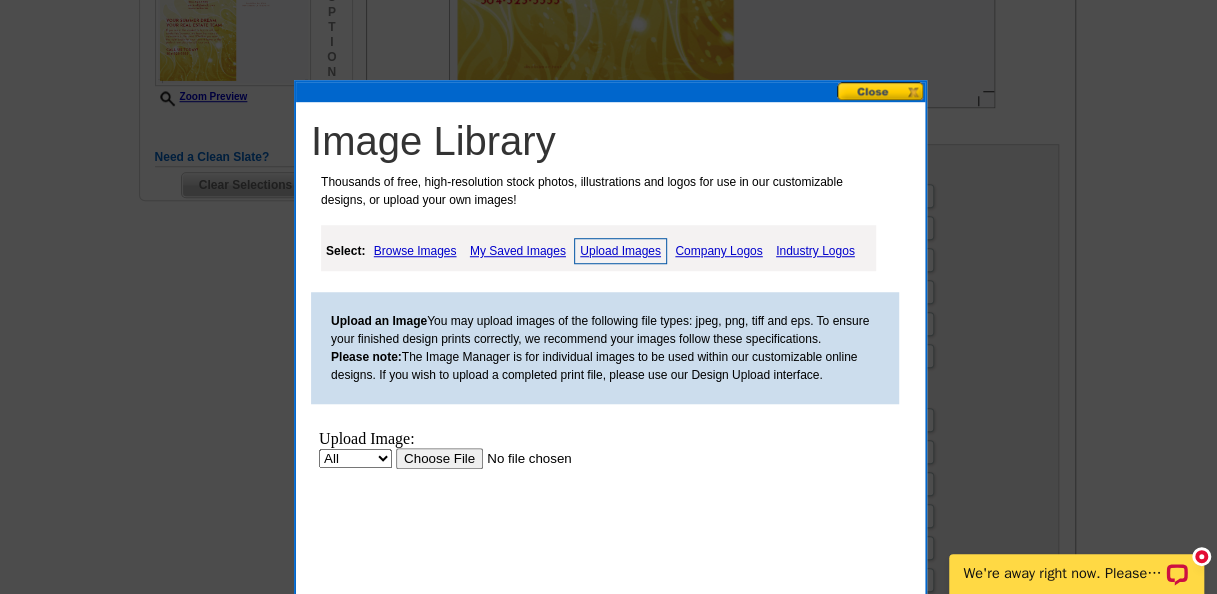 scroll, scrollTop: 0, scrollLeft: 0, axis: both 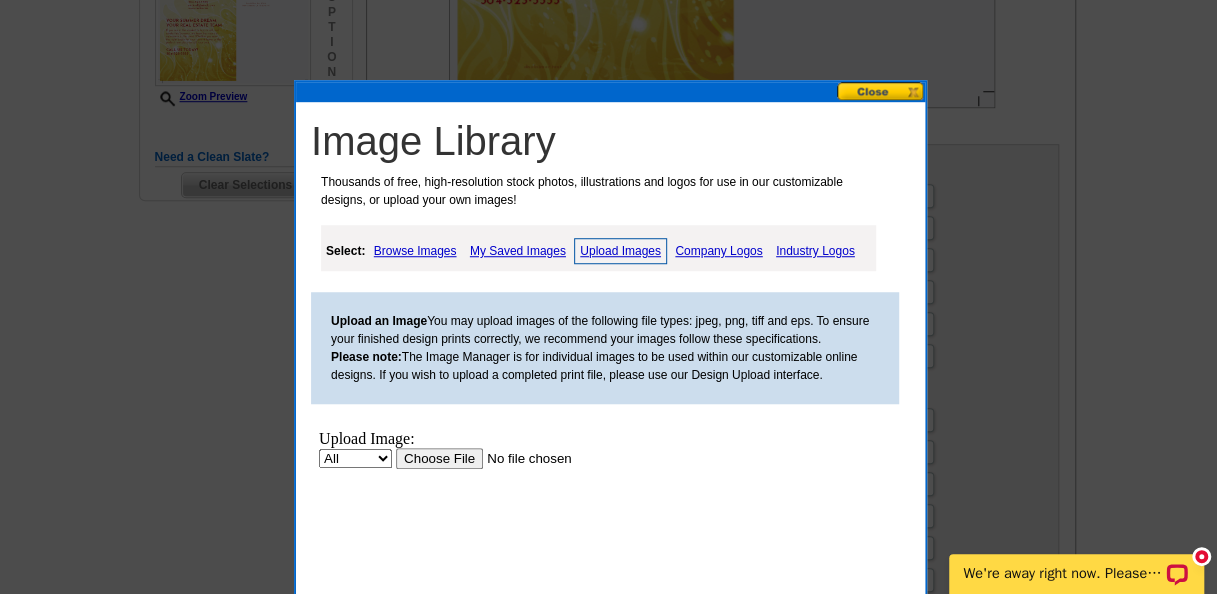 click on "My Saved Images" at bounding box center [518, 251] 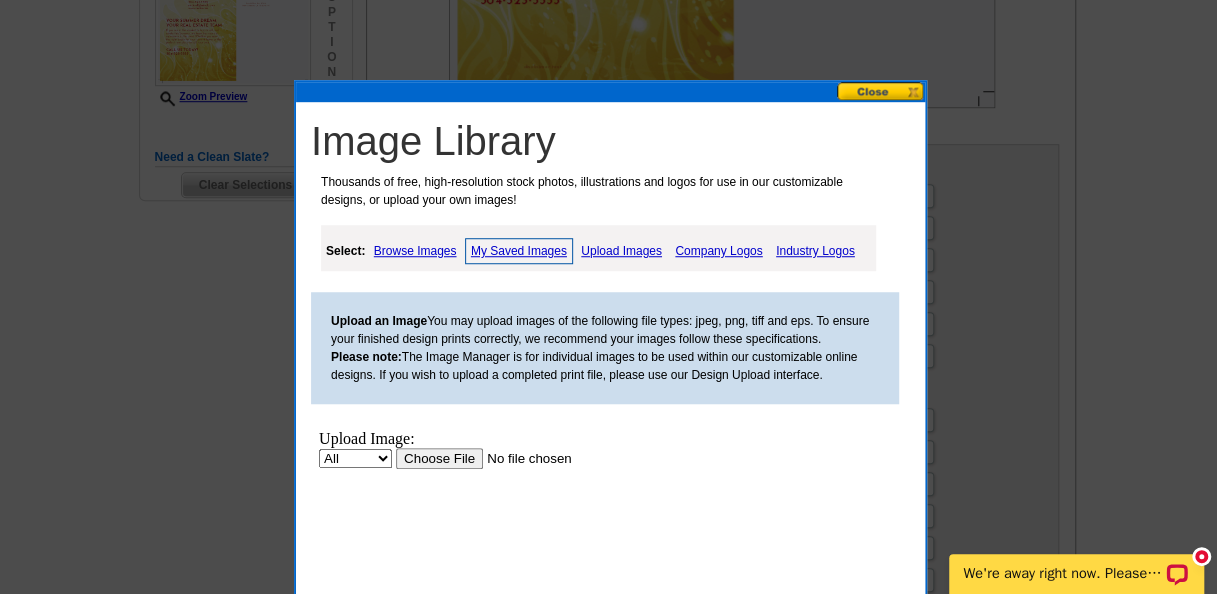 scroll, scrollTop: 0, scrollLeft: 0, axis: both 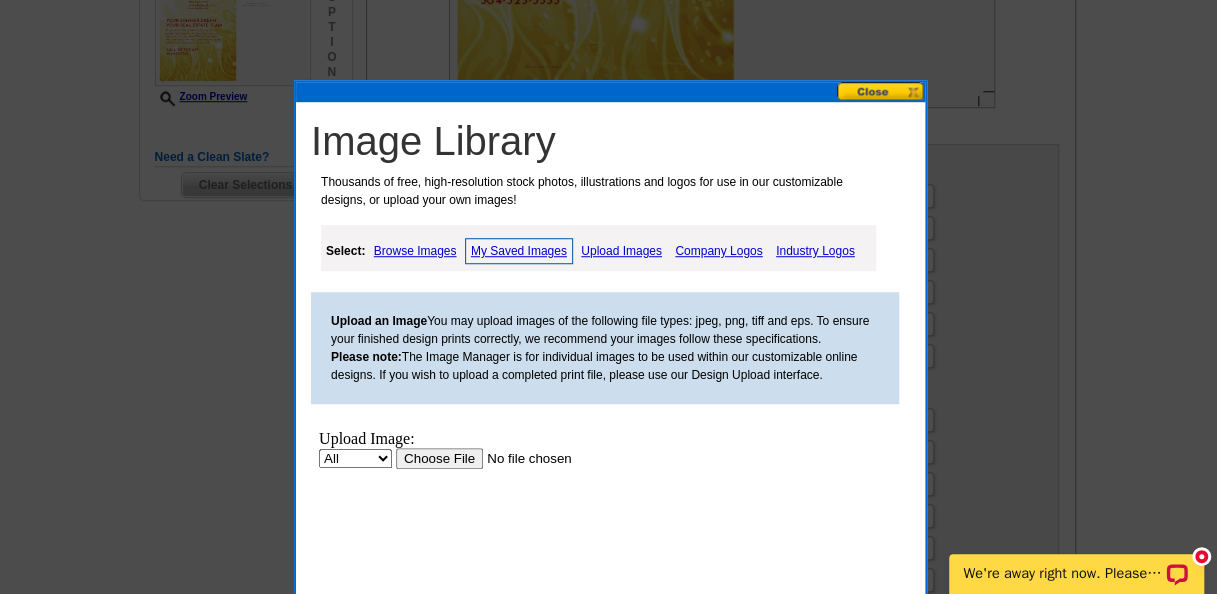 click on "My Saved Images" at bounding box center (519, 251) 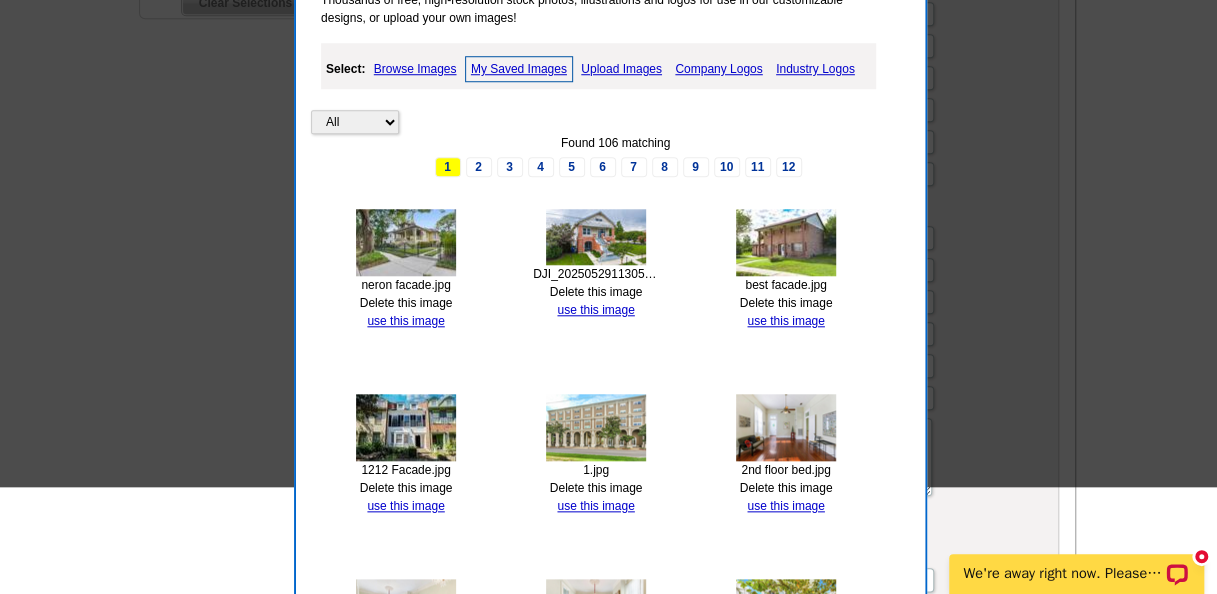 scroll, scrollTop: 800, scrollLeft: 0, axis: vertical 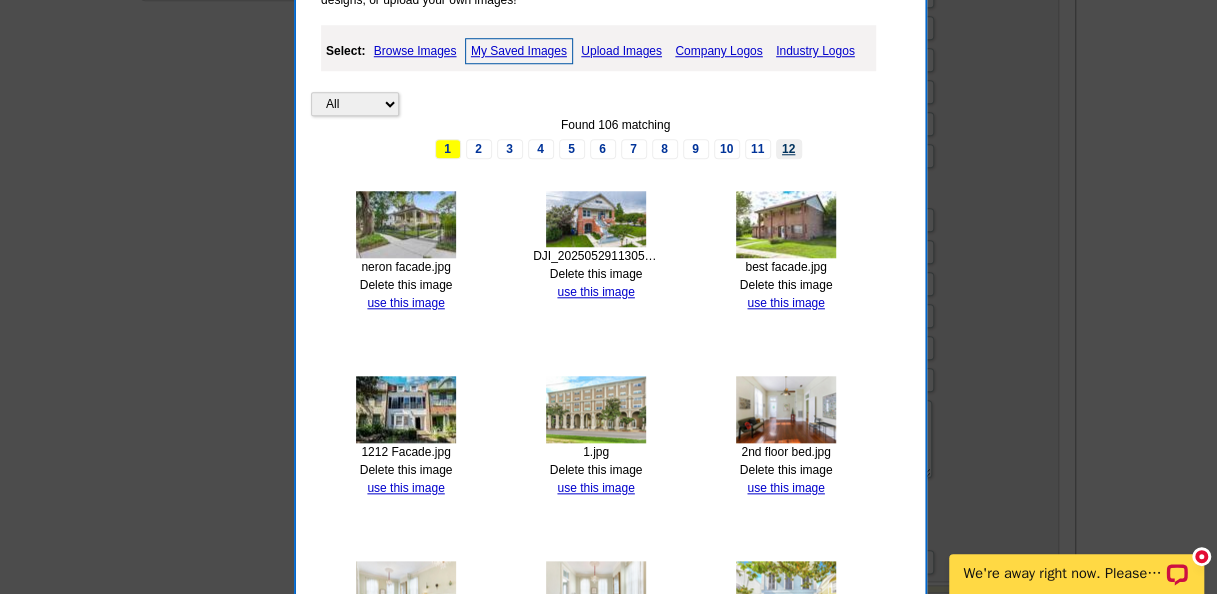 click on "12" at bounding box center (789, 149) 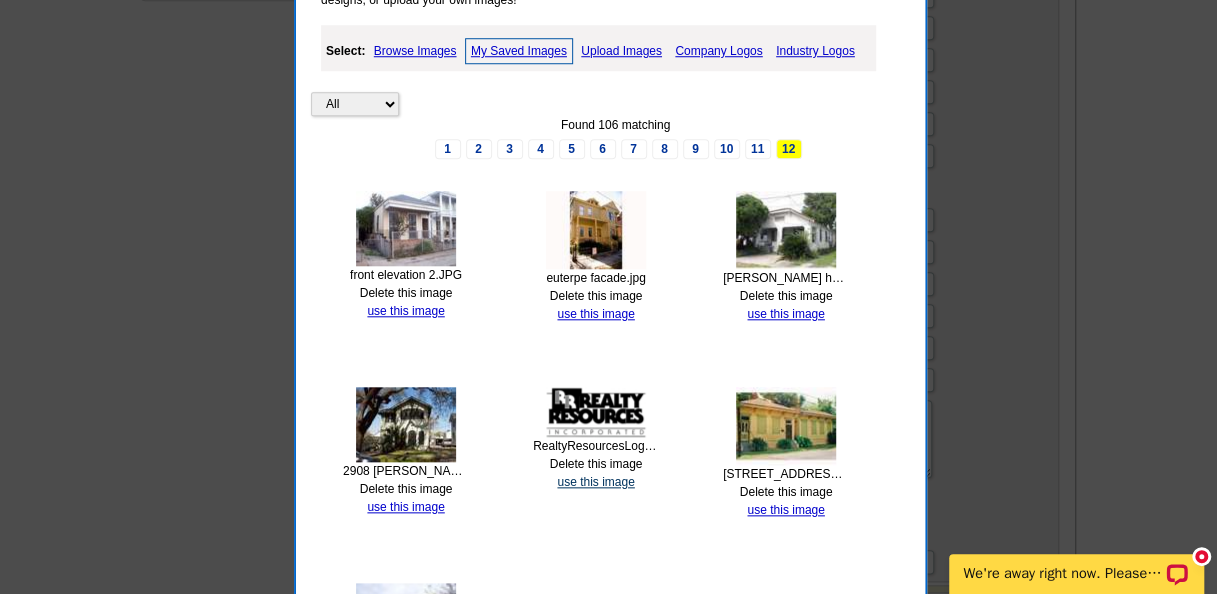 click on "use this image" at bounding box center [595, 482] 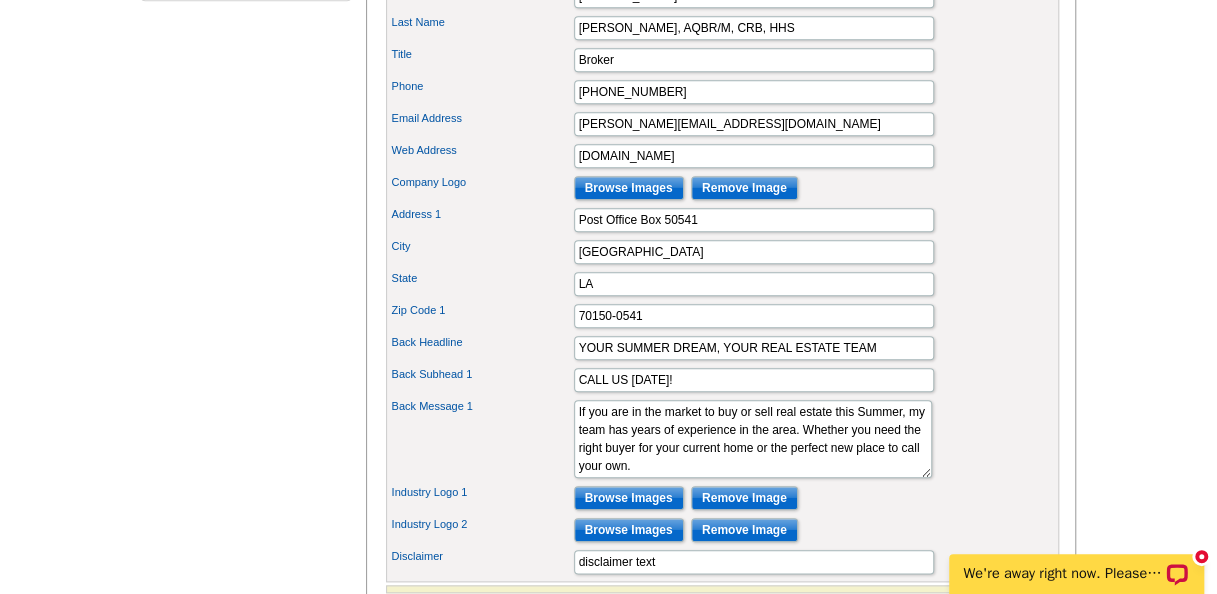scroll, scrollTop: 0, scrollLeft: 0, axis: both 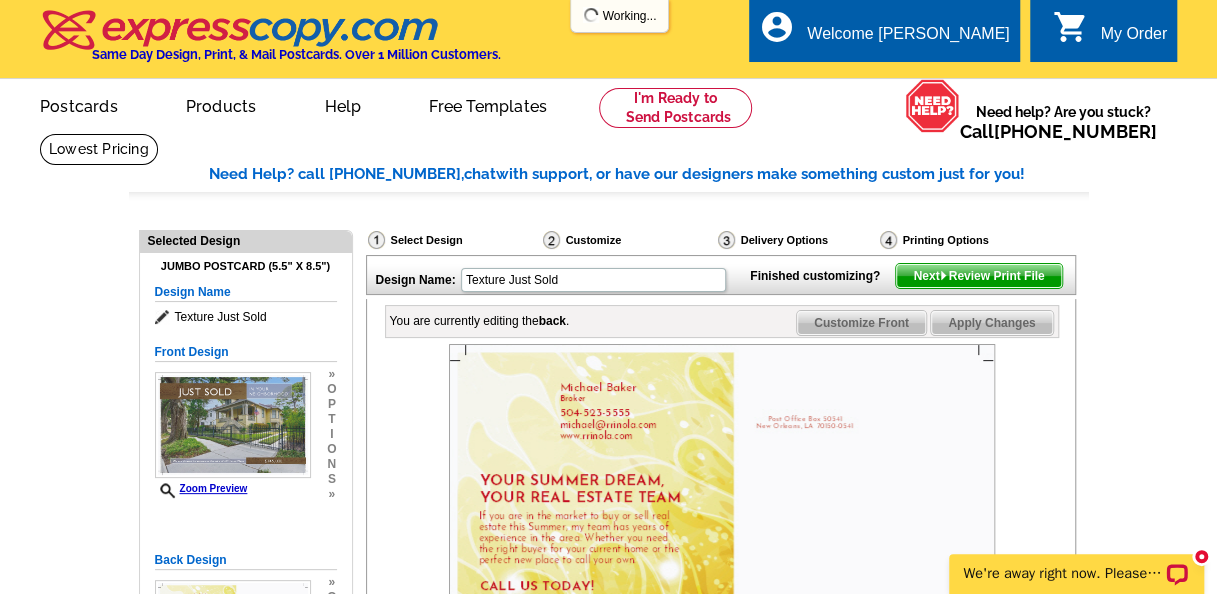 click at bounding box center [722, 526] 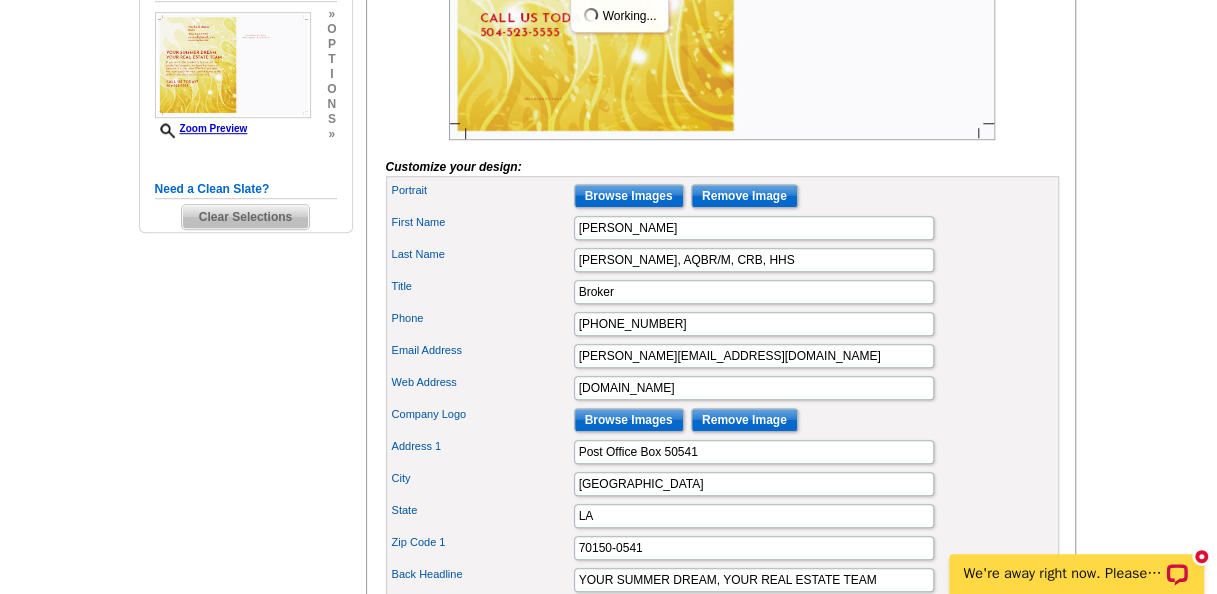 scroll, scrollTop: 600, scrollLeft: 0, axis: vertical 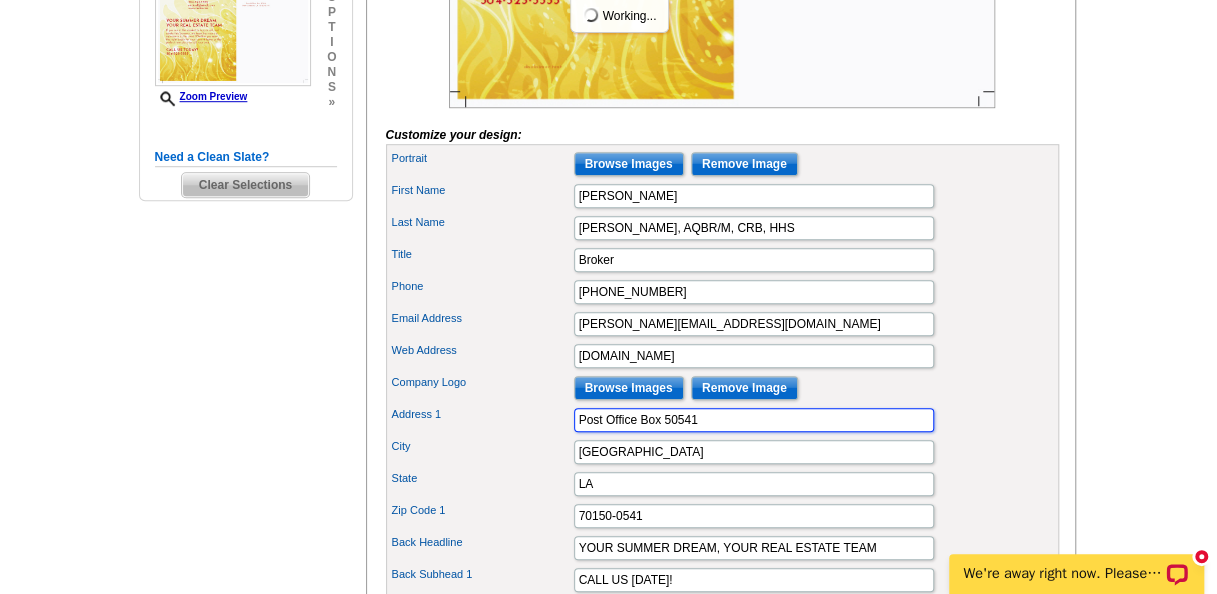 click on "Post Office Box 50541" at bounding box center (754, 420) 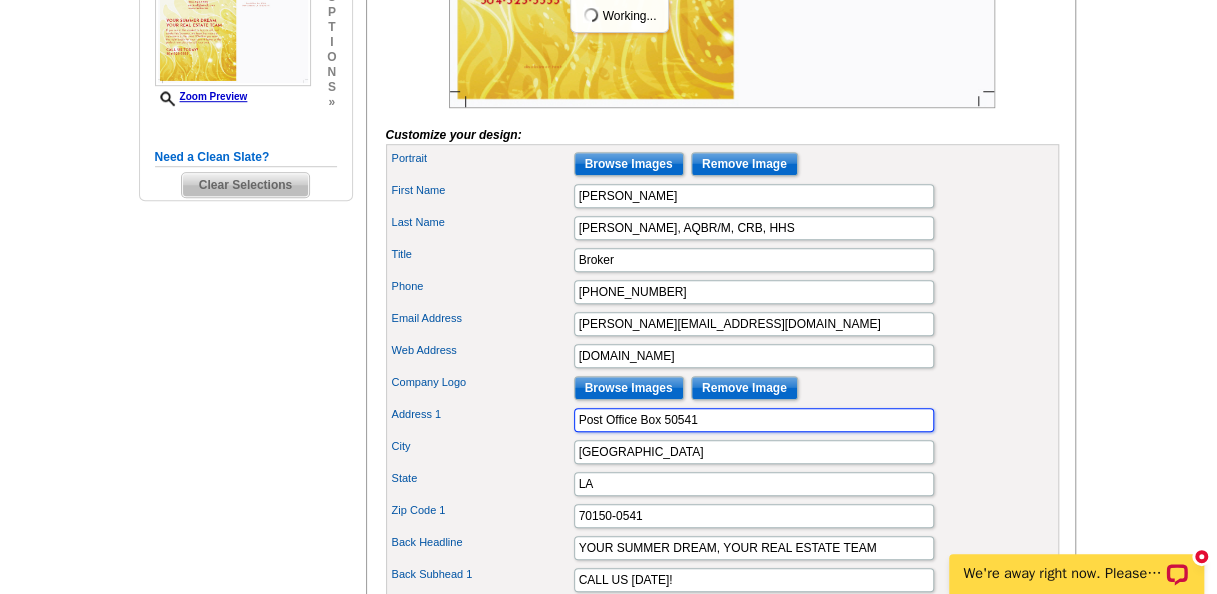 click on "Post Office Box 50541" at bounding box center [754, 420] 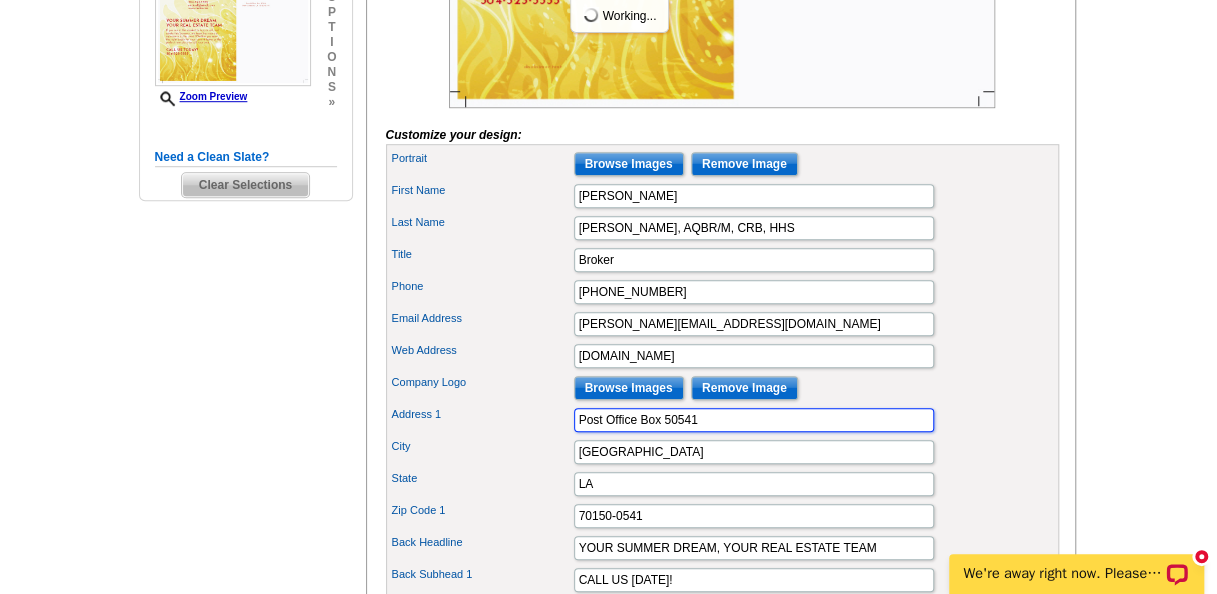 click on "Post Office Box 50541" at bounding box center (754, 420) 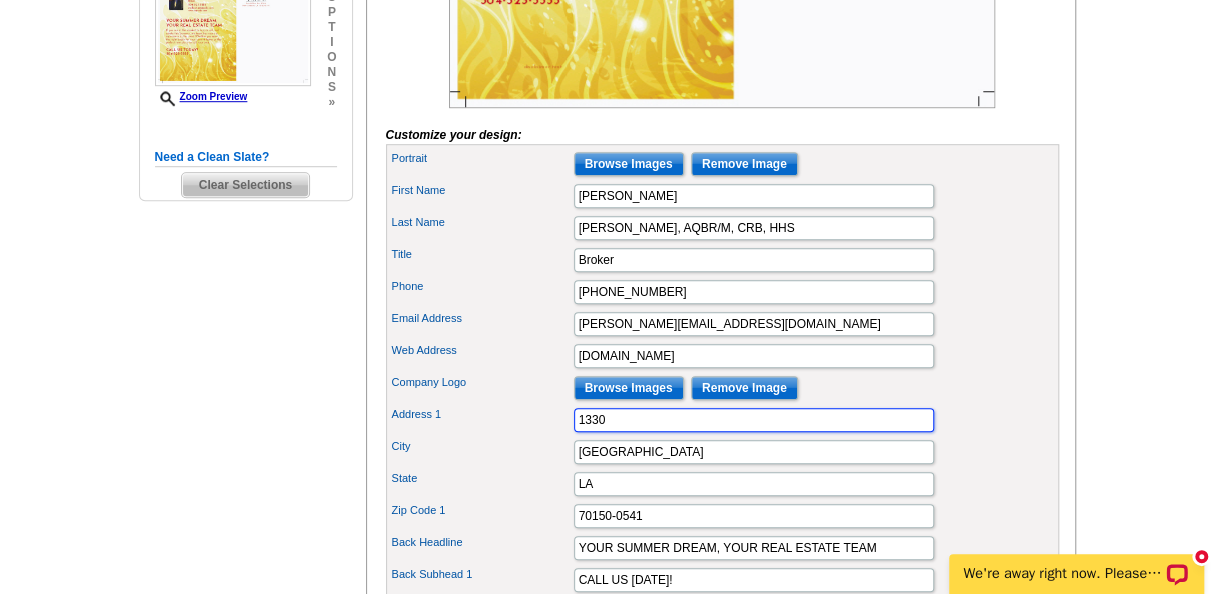 type on "1330 1/2 Camp Street" 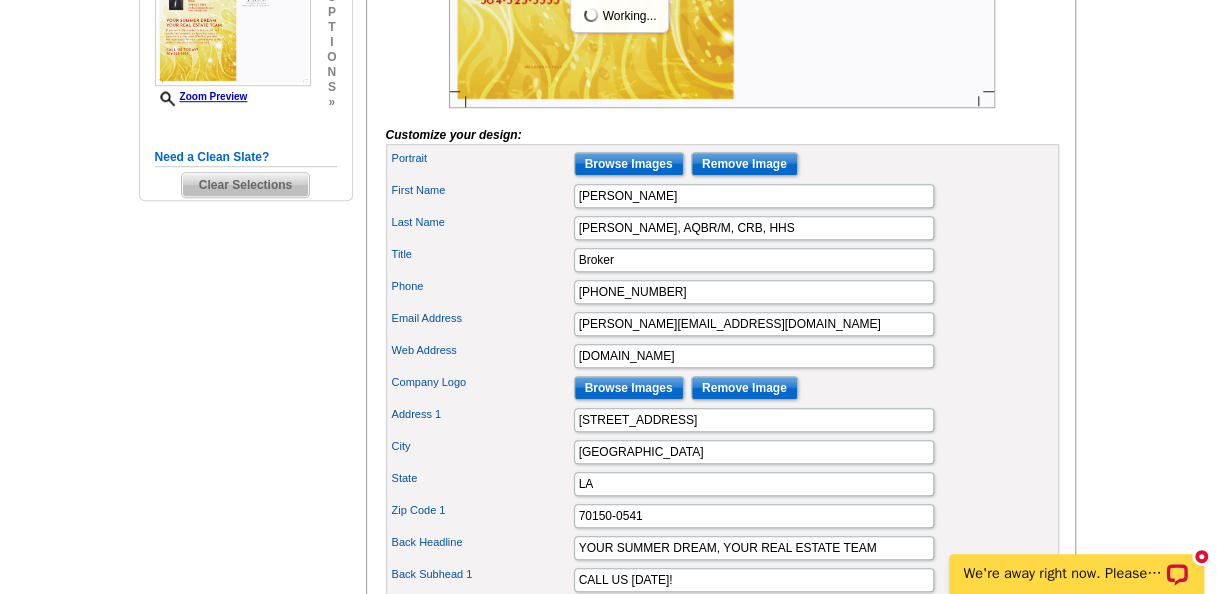 click on "State" at bounding box center (482, 478) 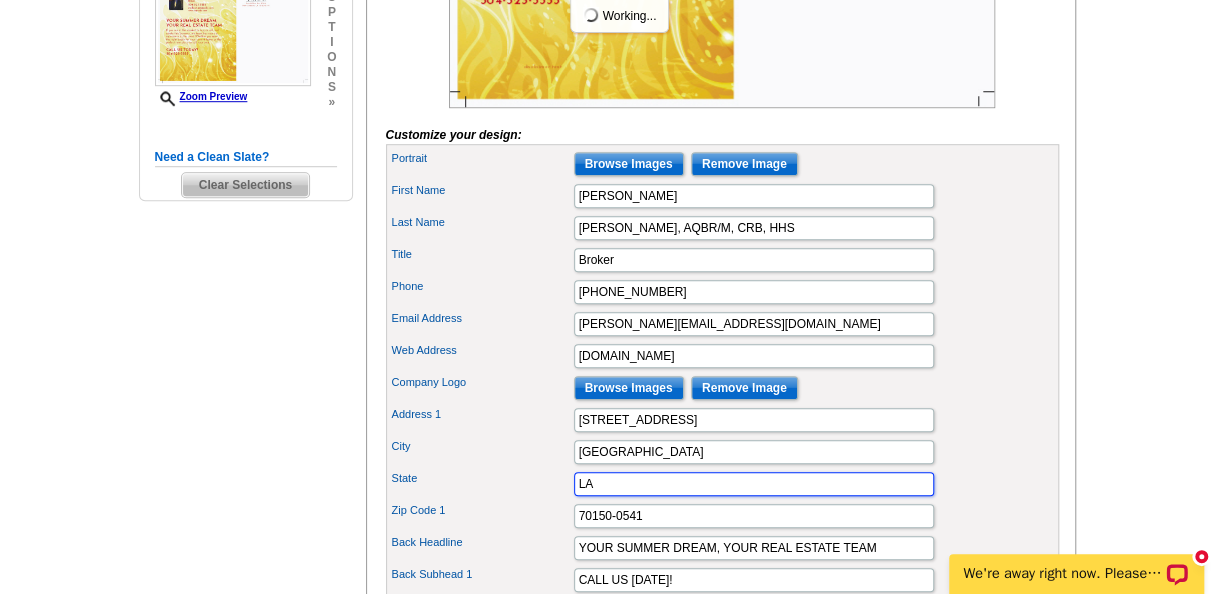 click on "LA" at bounding box center [754, 484] 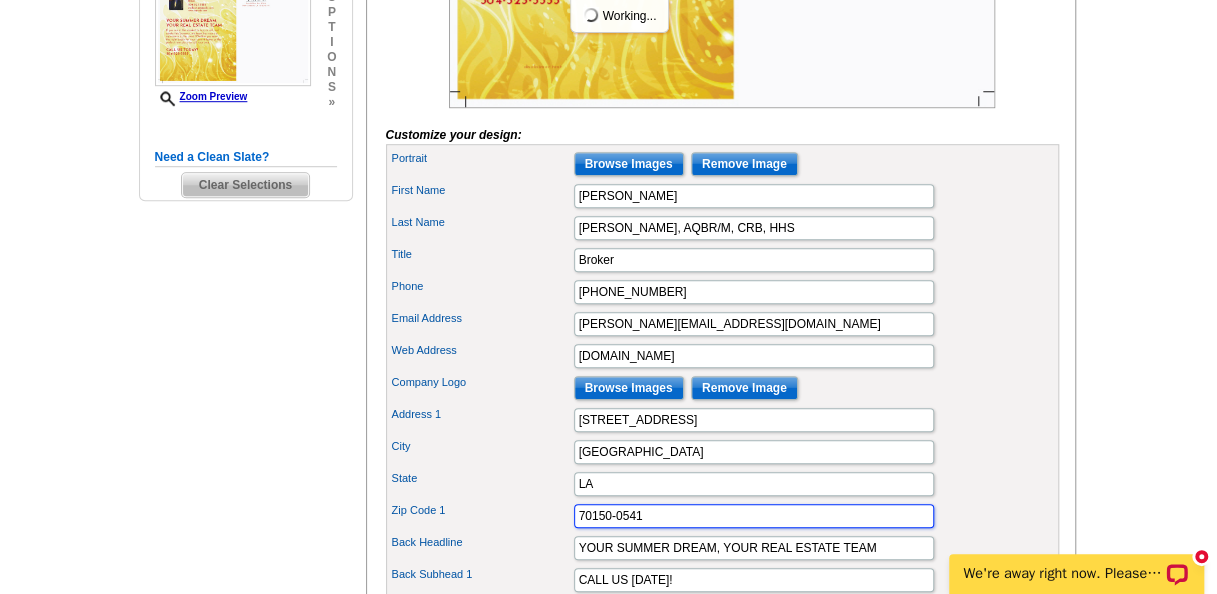click on "70150-0541" at bounding box center (754, 516) 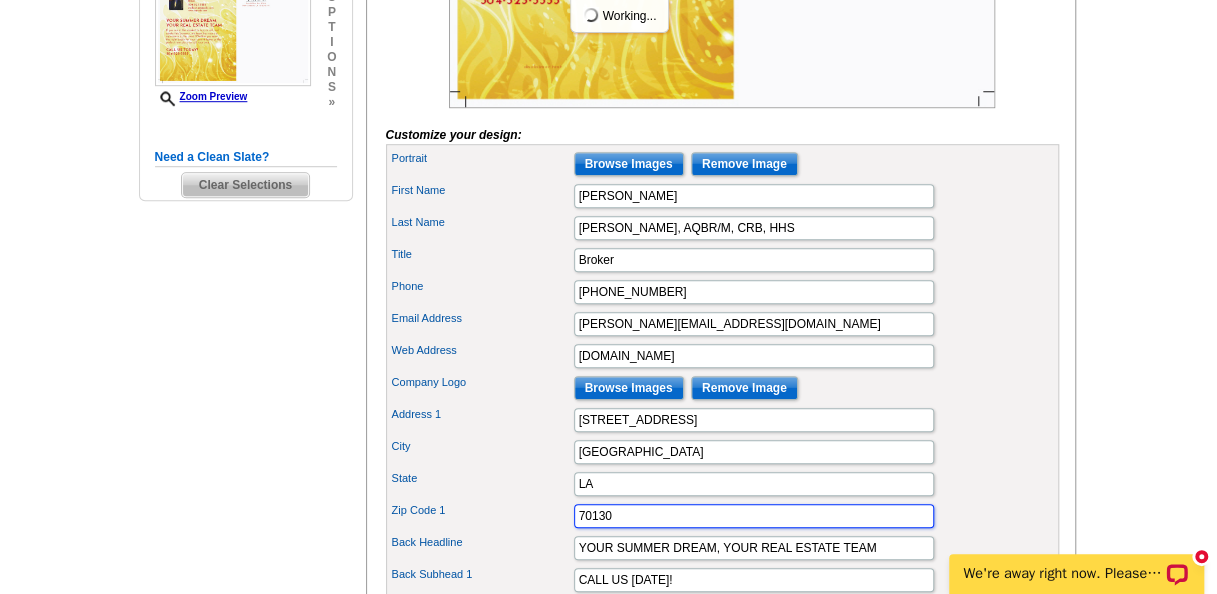 type on "70130" 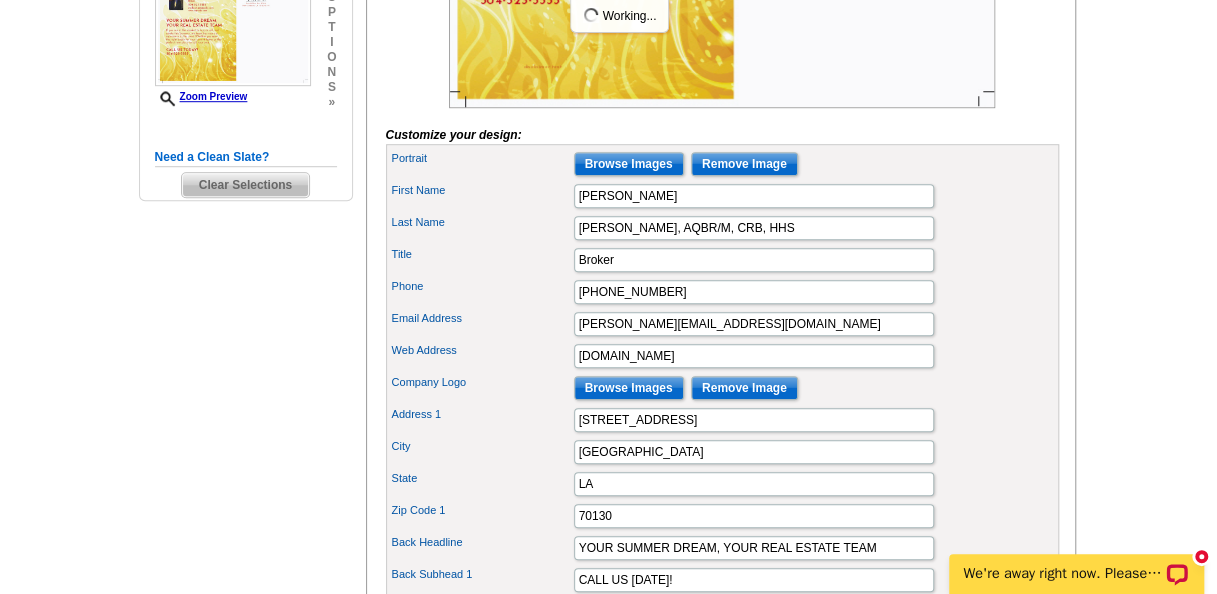 click on "City
New Orleans" at bounding box center [722, 452] 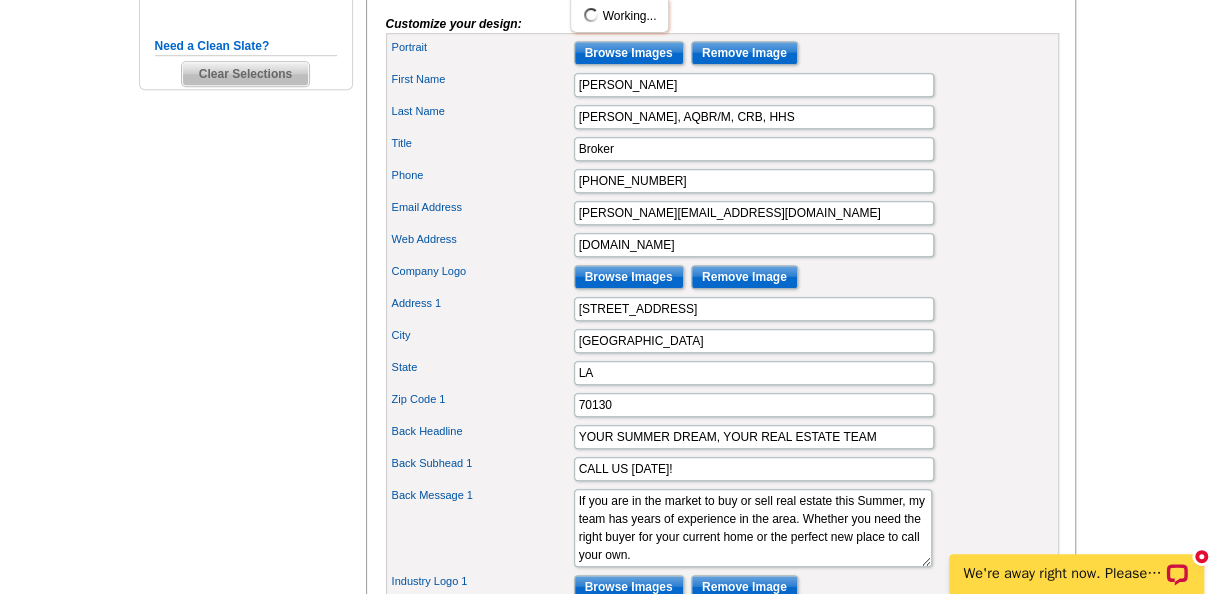 scroll, scrollTop: 900, scrollLeft: 0, axis: vertical 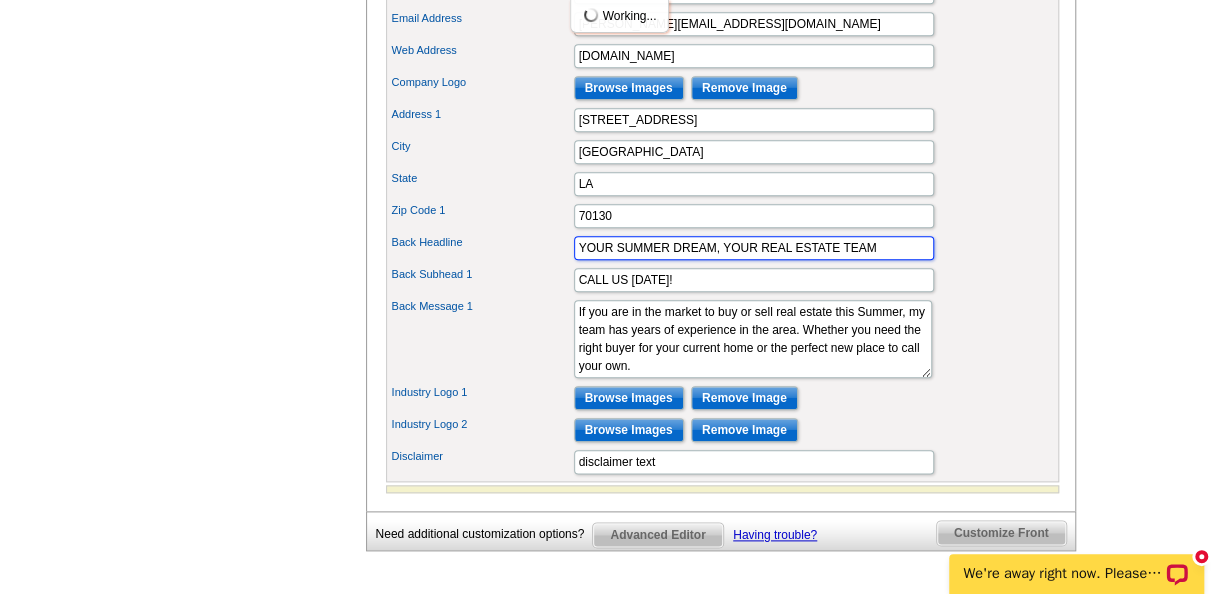 drag, startPoint x: 881, startPoint y: 272, endPoint x: 512, endPoint y: 278, distance: 369.04877 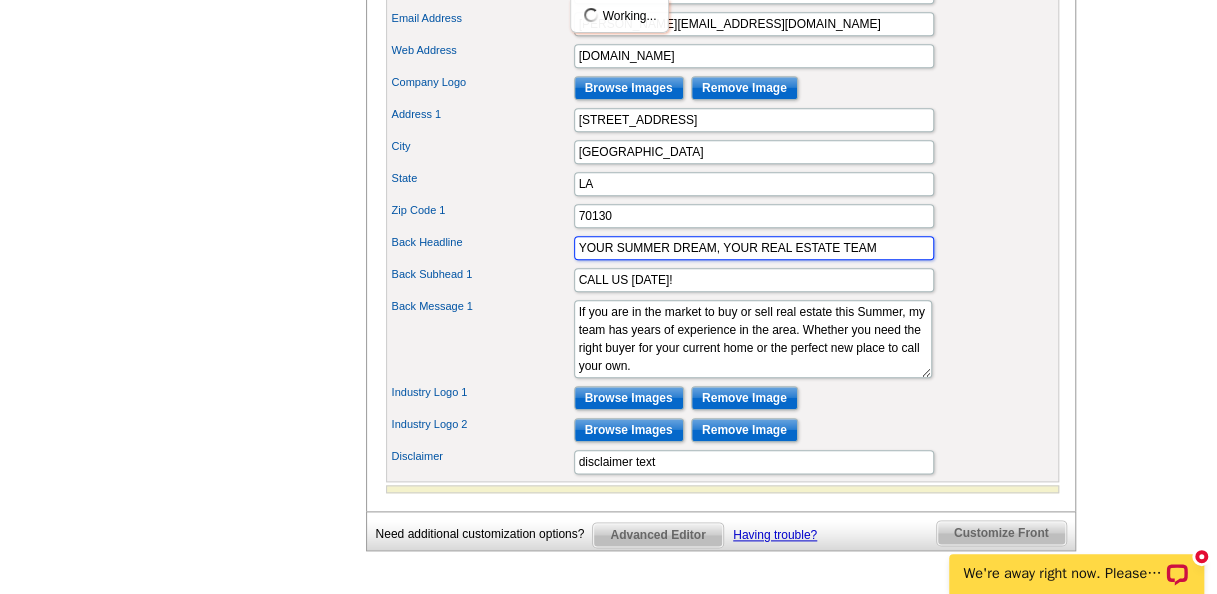 click on "Back Headline
YOUR SUMMER DREAM, YOUR REAL ESTATE TEAM" at bounding box center (722, 248) 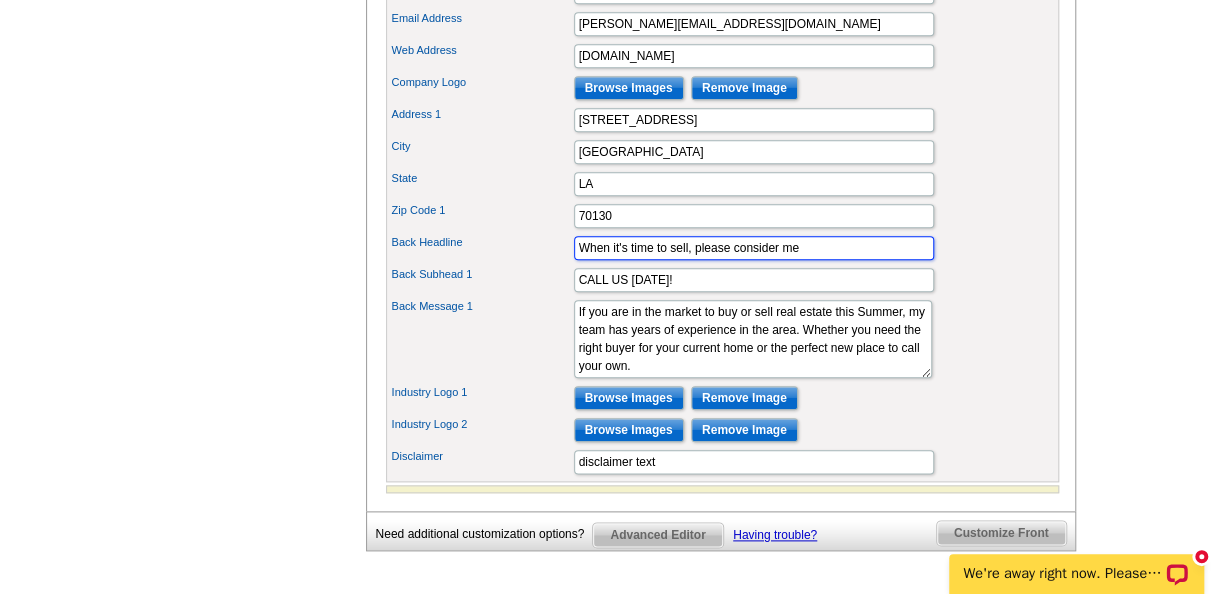 type on "When it's time to sell, please consider me" 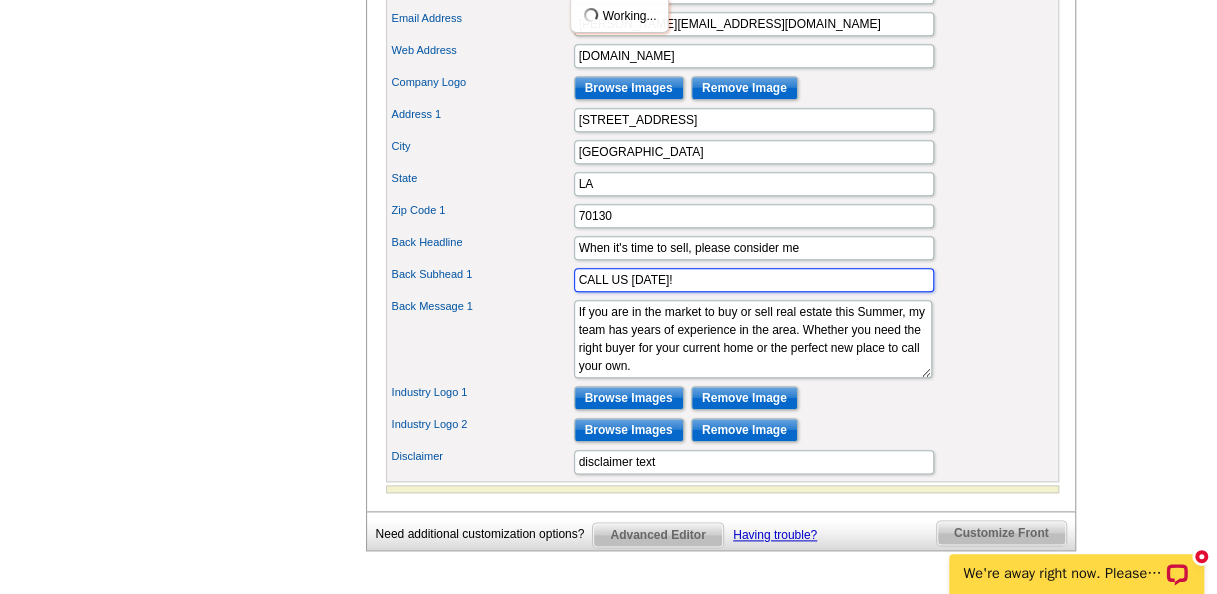 drag, startPoint x: 686, startPoint y: 300, endPoint x: 461, endPoint y: 300, distance: 225 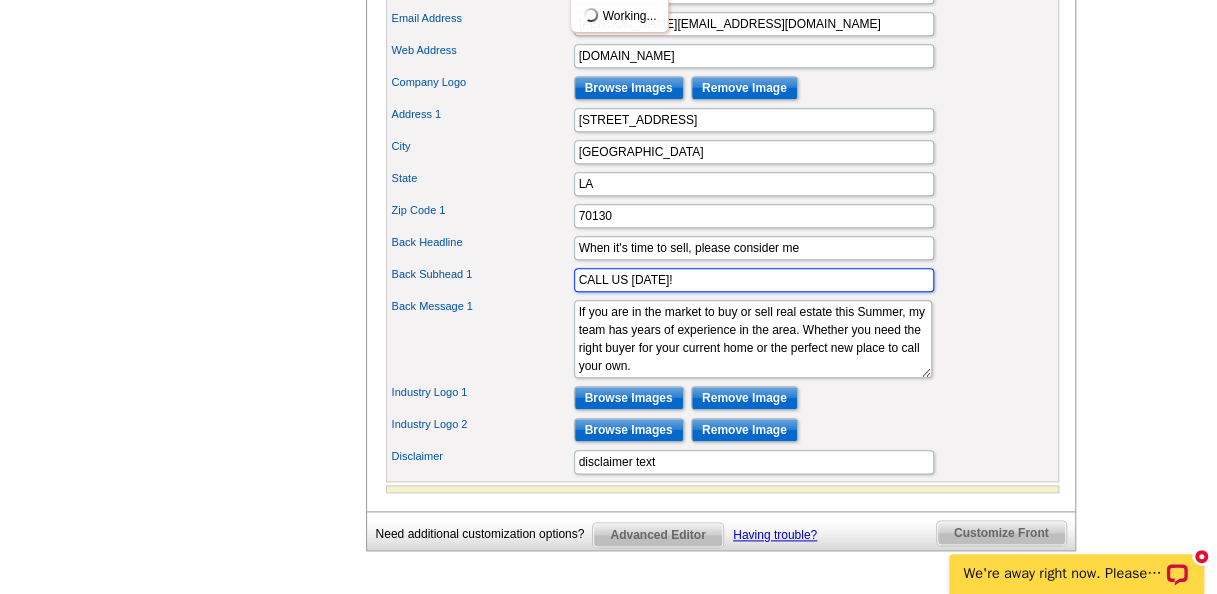 click on "Back Subhead 1
CALL US TODAY!" at bounding box center [722, 280] 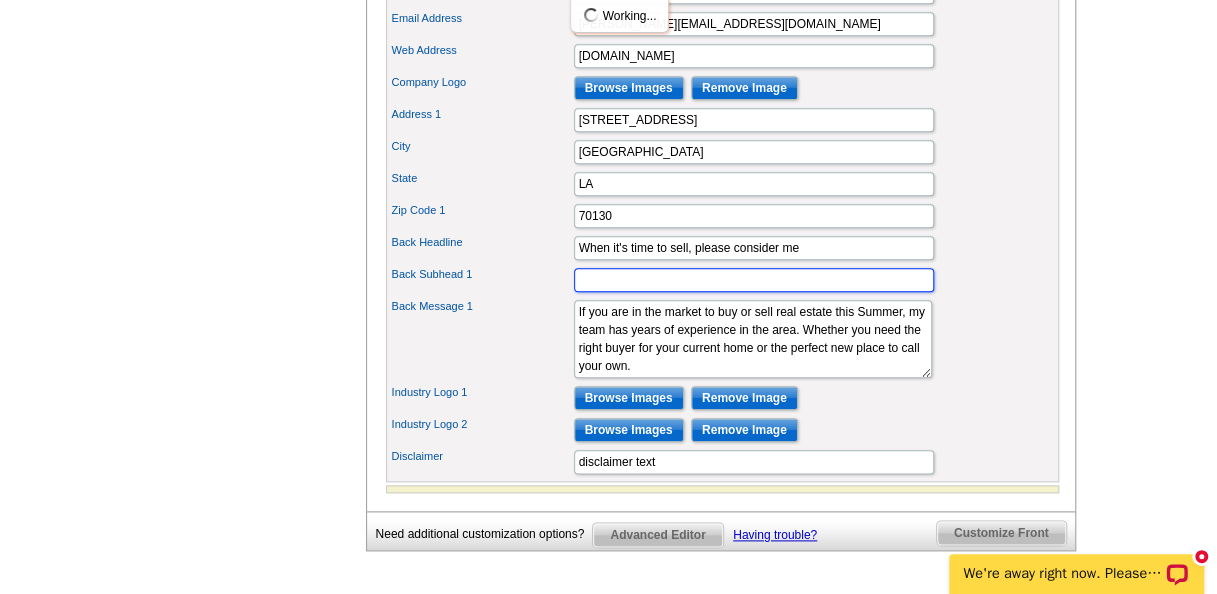 type 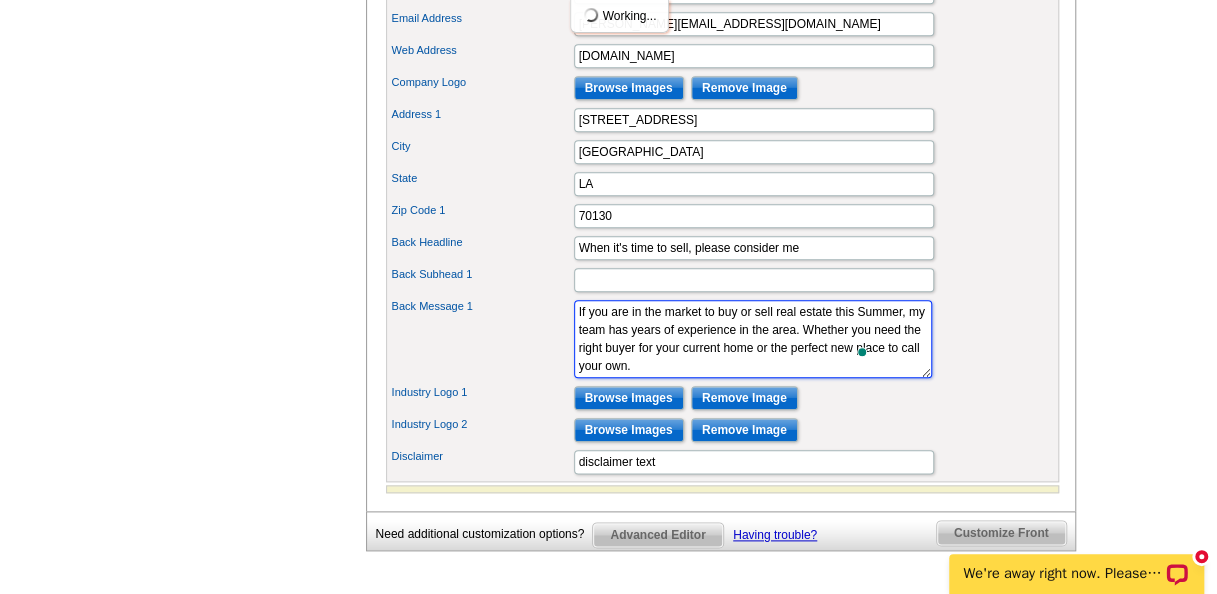 drag, startPoint x: 796, startPoint y: 392, endPoint x: 606, endPoint y: 342, distance: 196.46883 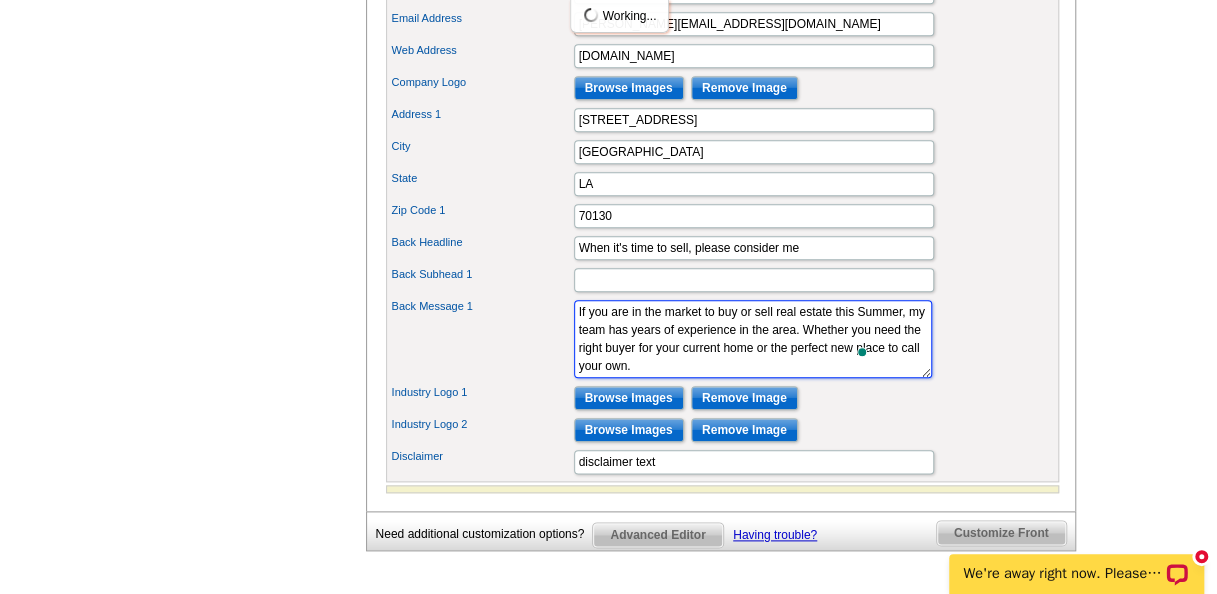 click on "If you are in the market to buy or sell real estate this Summer, my team has years of experience in the area. Whether you need the right buyer for your current home or the perfect new place to call your own." at bounding box center [753, 339] 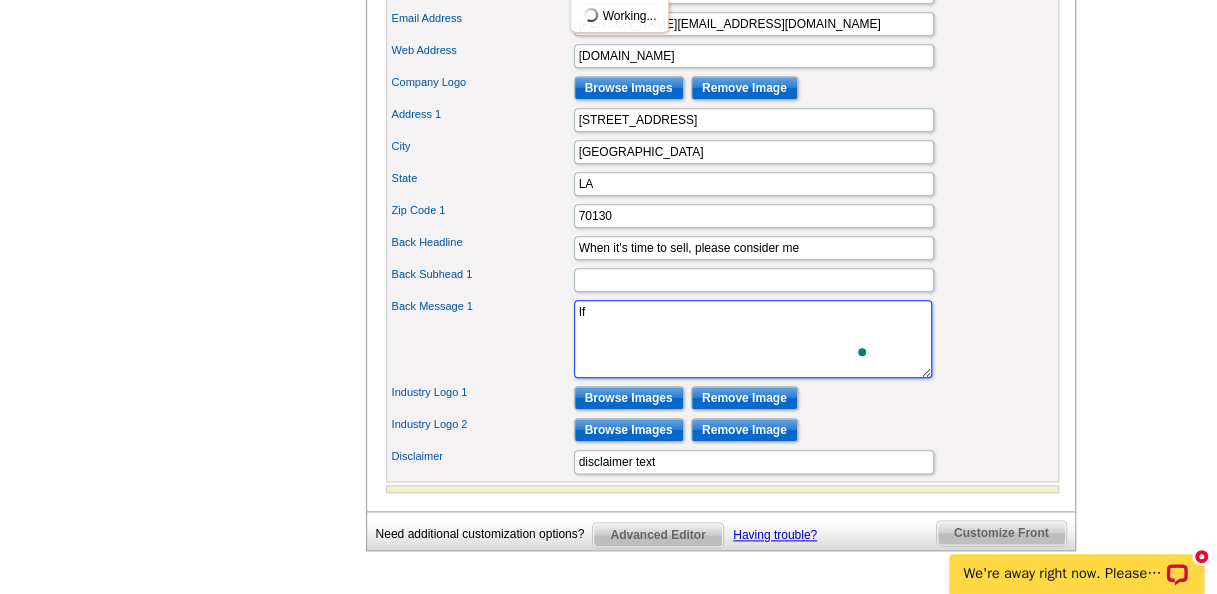 type on "I" 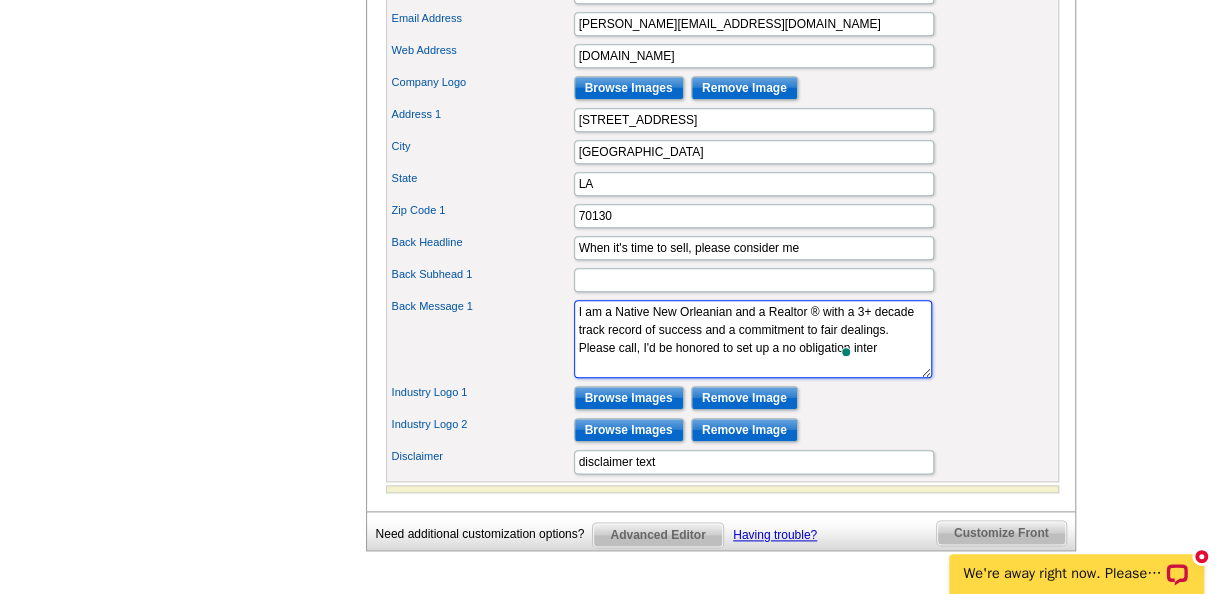 scroll, scrollTop: 13, scrollLeft: 0, axis: vertical 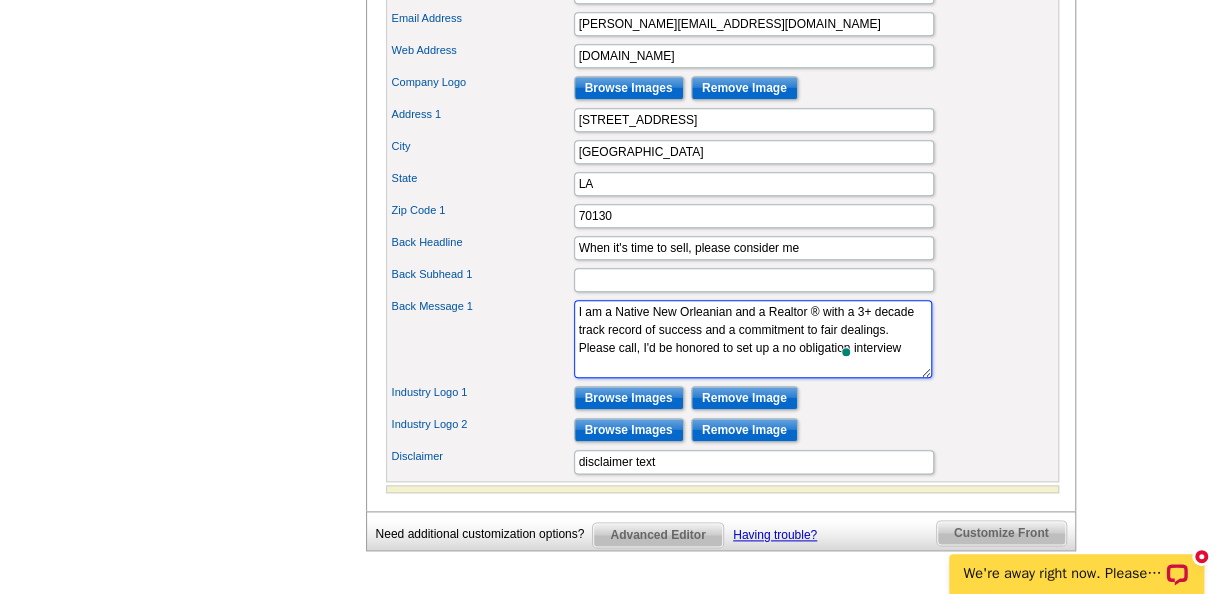 type on "I am a Native New Orleanian and a Realtor ® with a 3+ decade track record of success and a commitment to fair dealings.
Please call, I'd be honored to set up a no obligation interview" 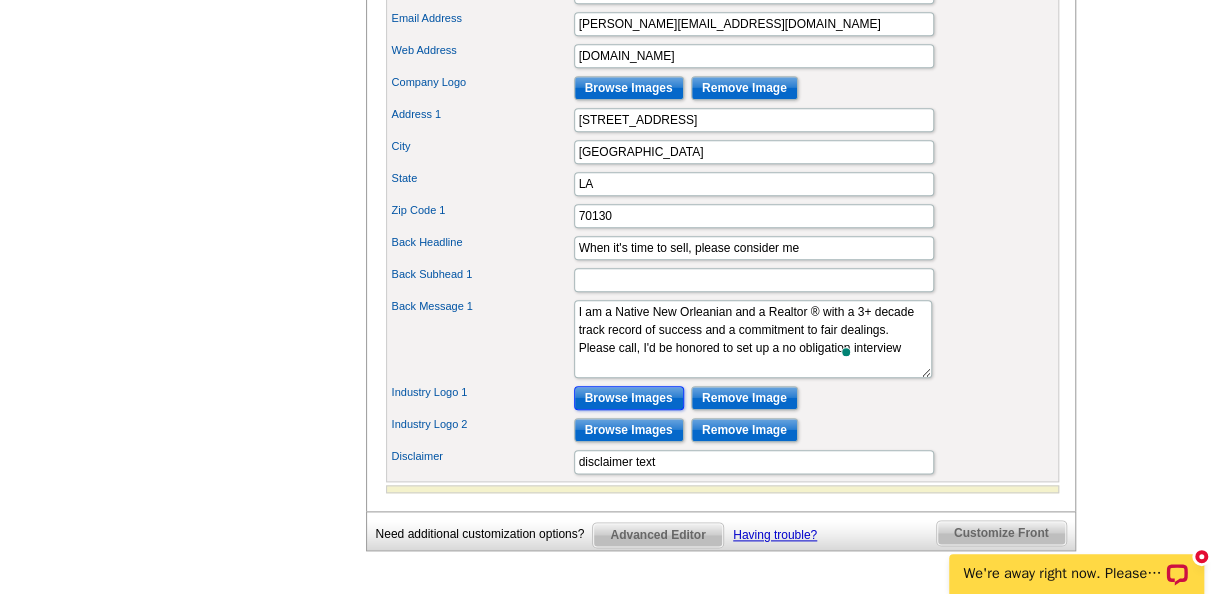 click on "Browse Images" at bounding box center (629, 398) 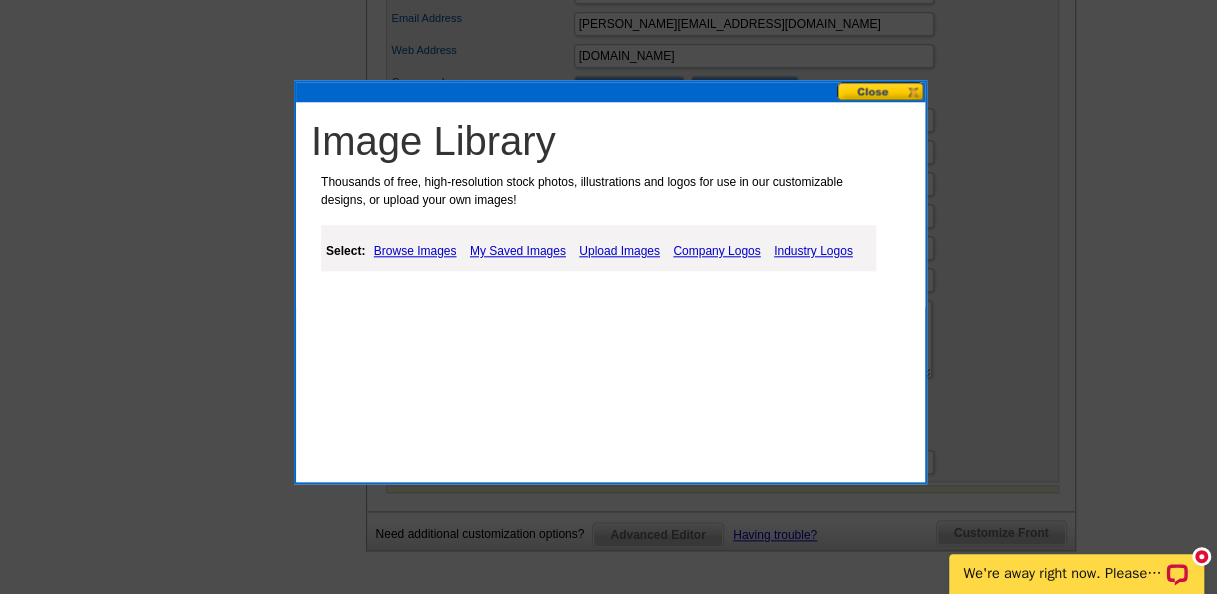 click on "Industry Logos" at bounding box center [813, 251] 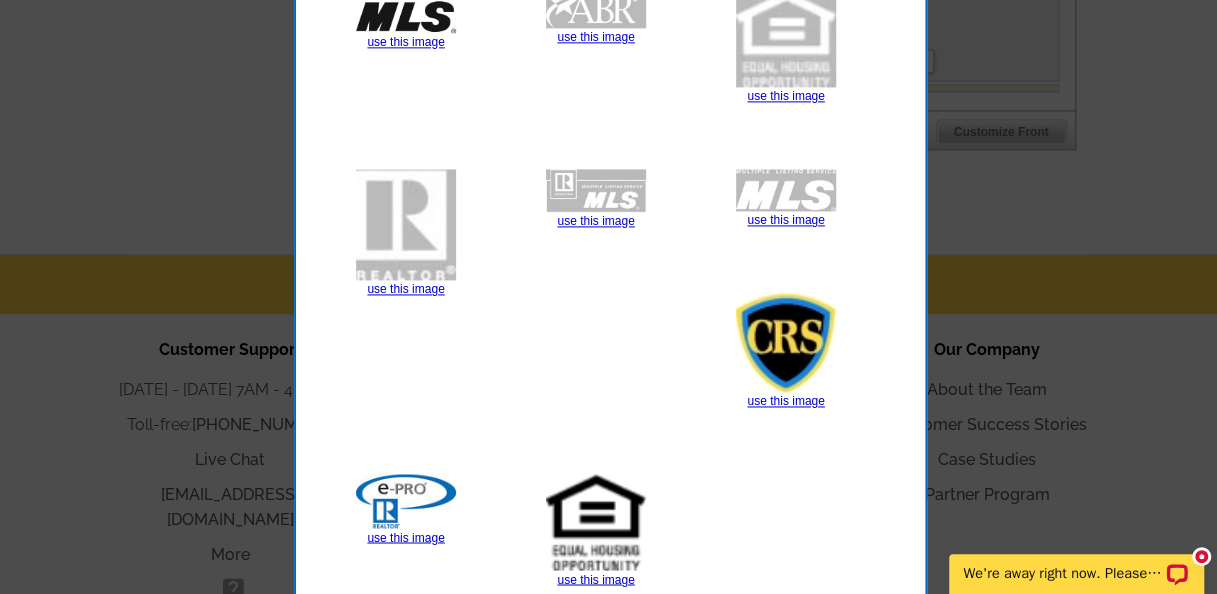 scroll, scrollTop: 1403, scrollLeft: 0, axis: vertical 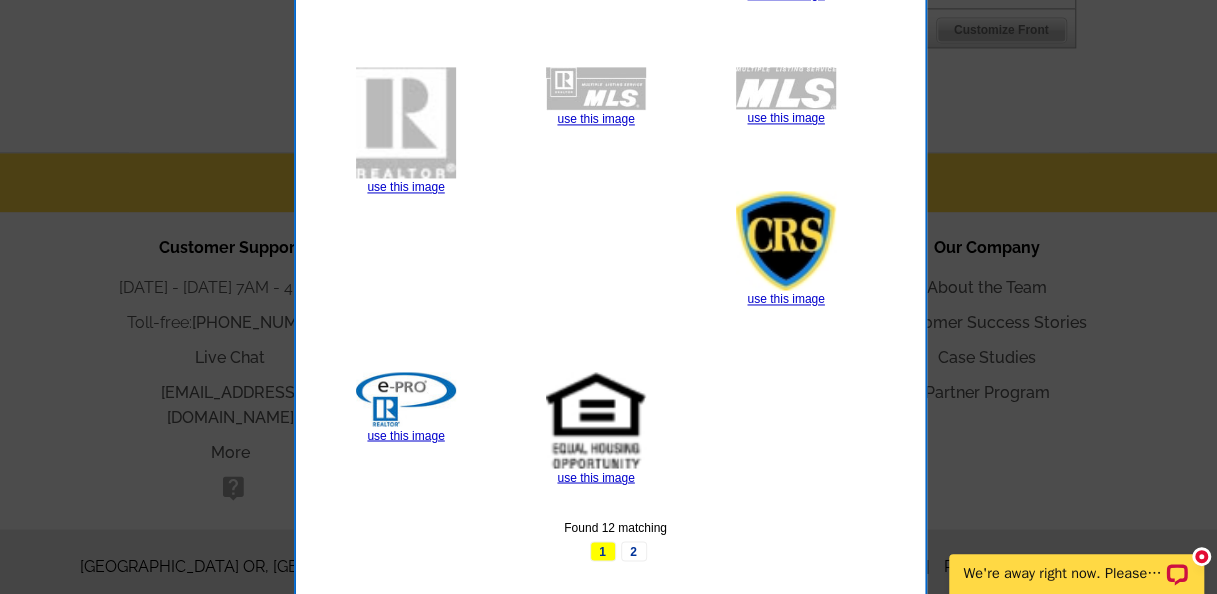 click on "2" at bounding box center [634, 551] 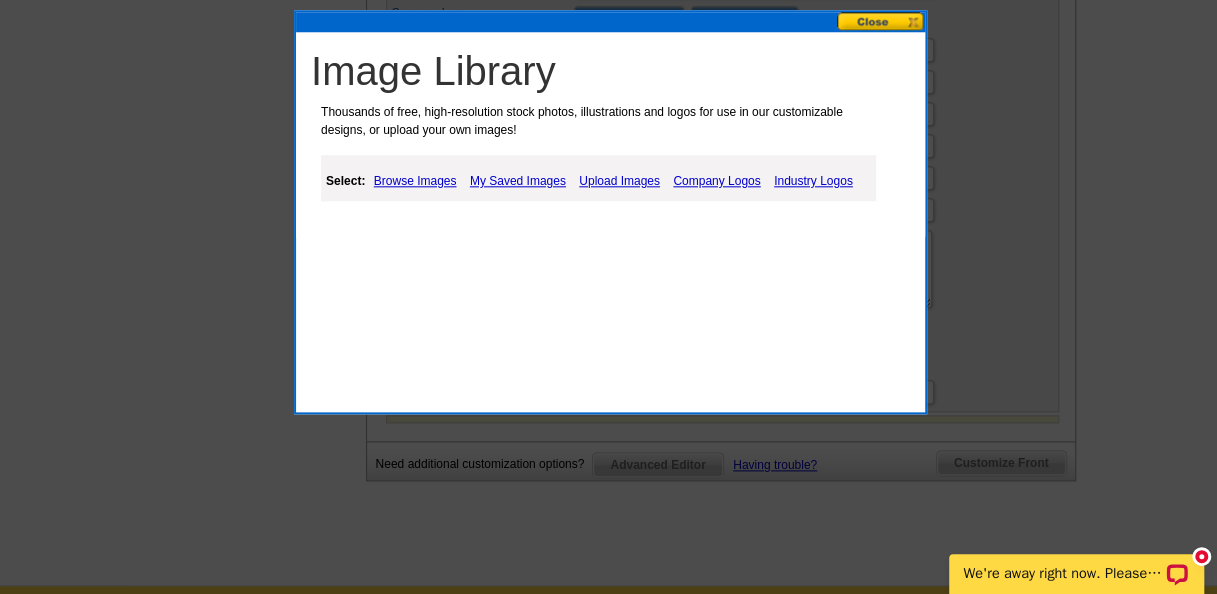 scroll, scrollTop: 1003, scrollLeft: 0, axis: vertical 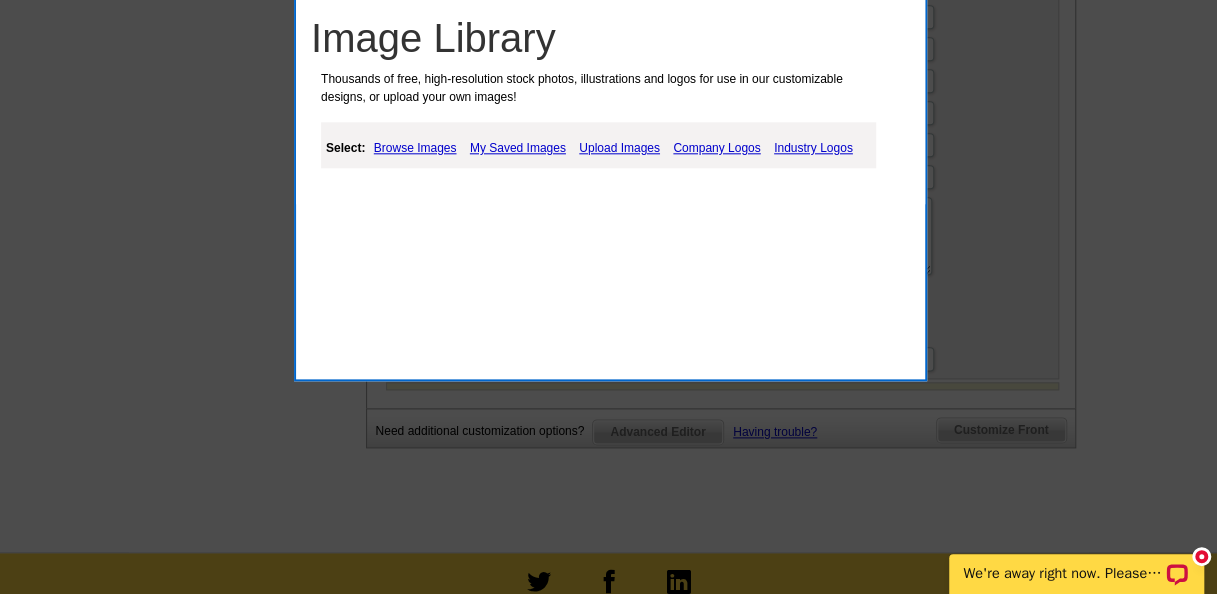 click on "Industry Logos" at bounding box center (813, 148) 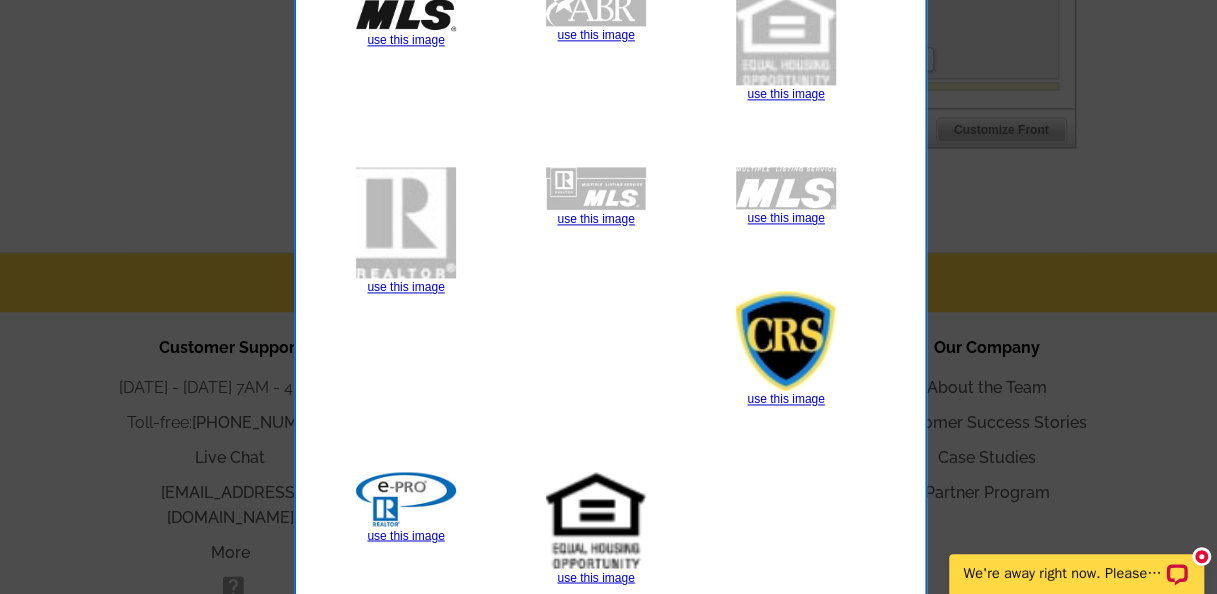 scroll, scrollTop: 1403, scrollLeft: 0, axis: vertical 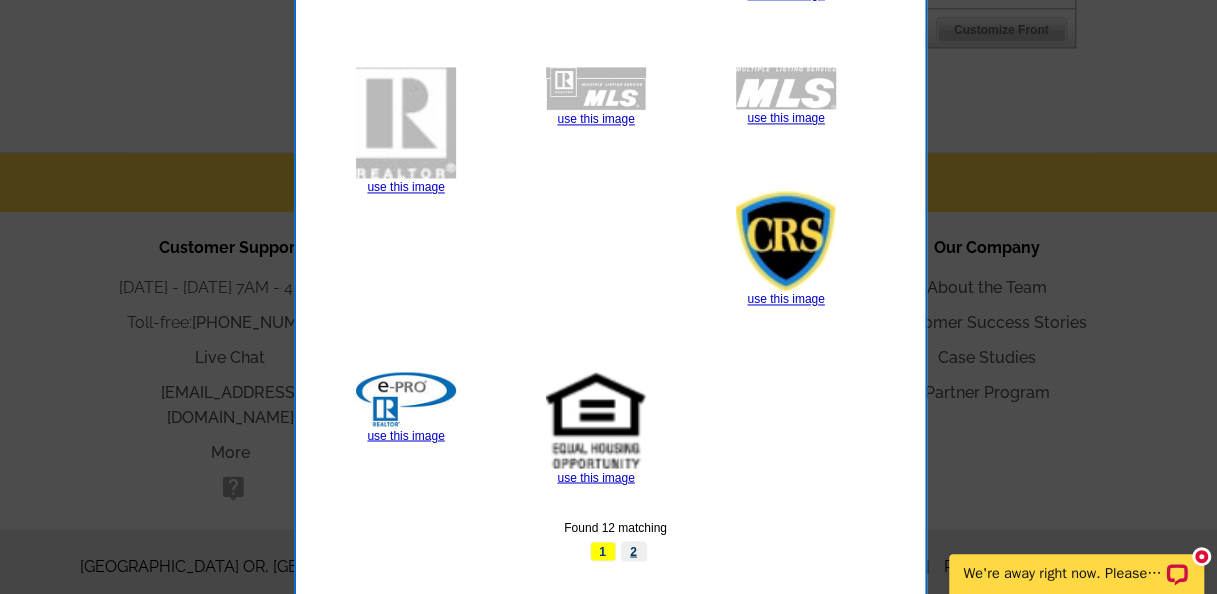 click on "2" at bounding box center [634, 551] 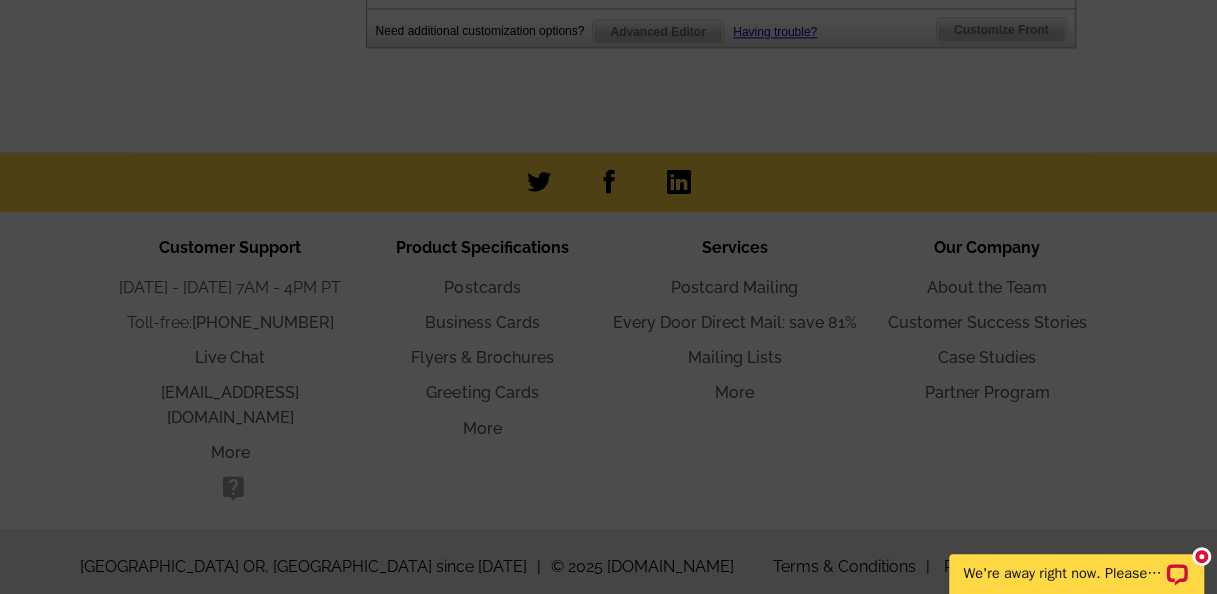 scroll, scrollTop: 1003, scrollLeft: 0, axis: vertical 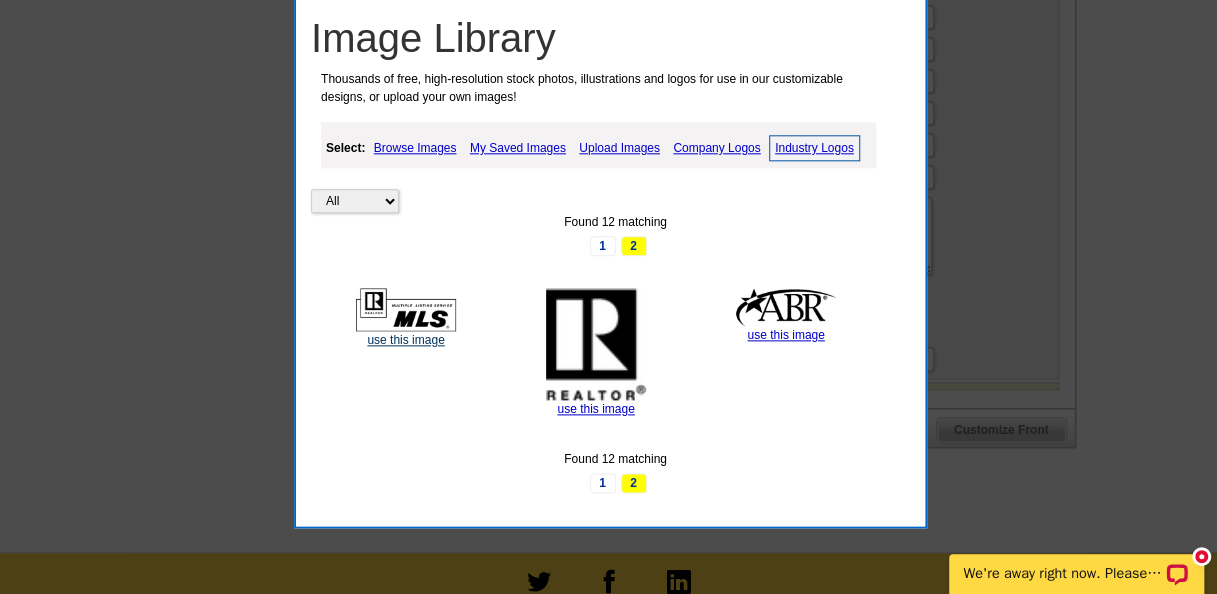 click on "use this image" at bounding box center (405, 340) 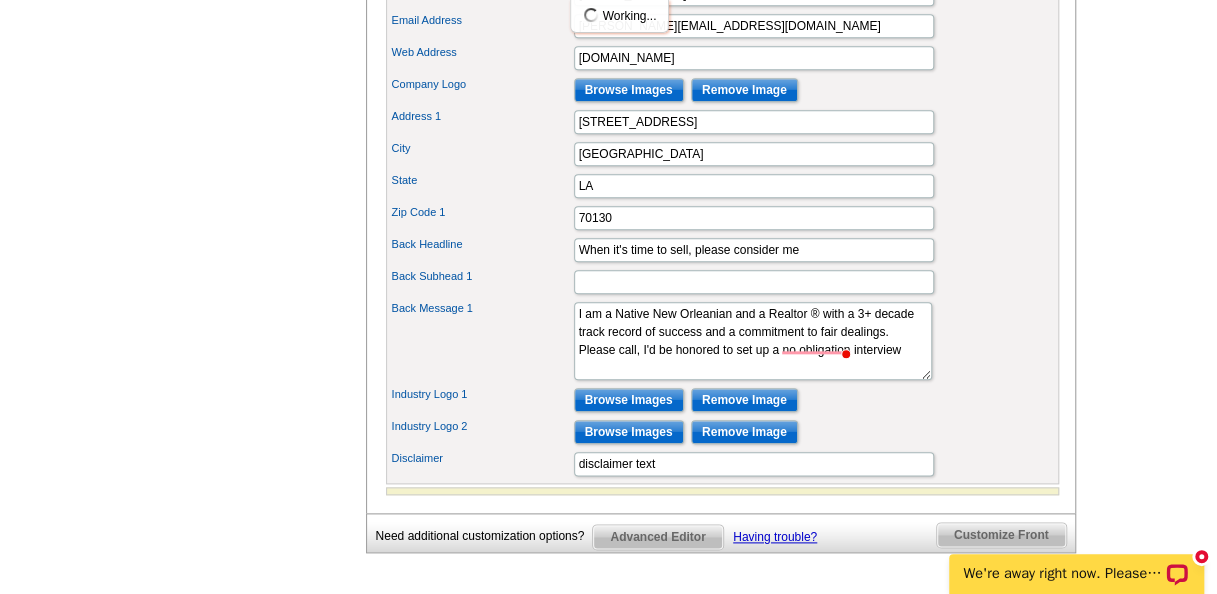 scroll, scrollTop: 900, scrollLeft: 0, axis: vertical 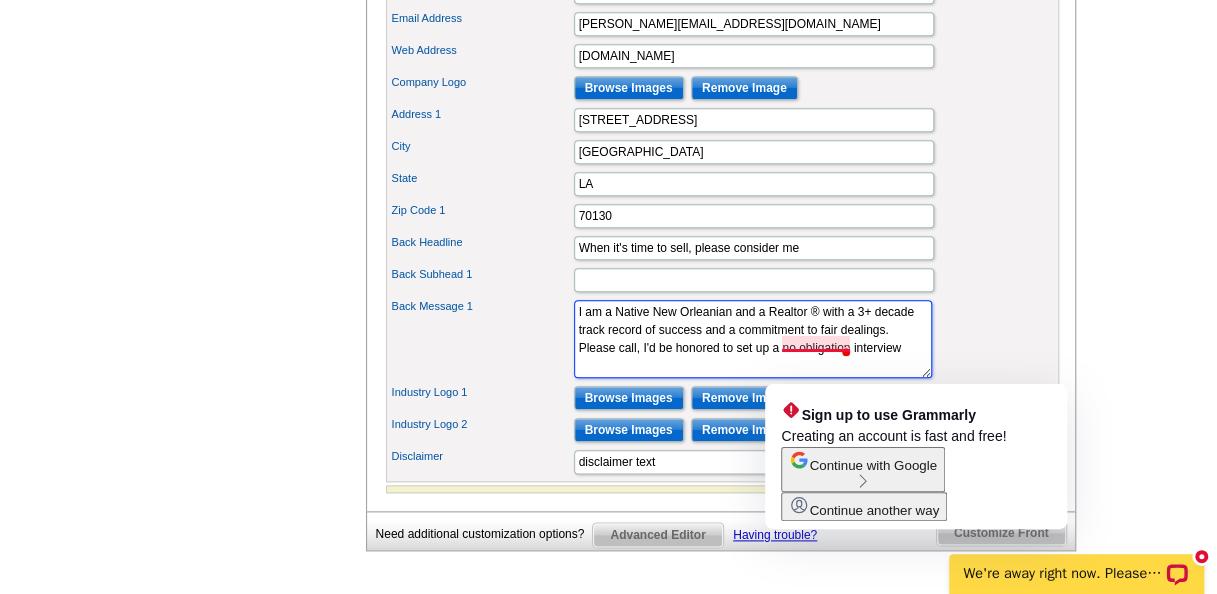 click on "If you are in the market to buy or sell real estate this Summer, my team has years of experience in the area. Whether you need the right buyer for your current home or the perfect new place to call your own." at bounding box center (753, 339) 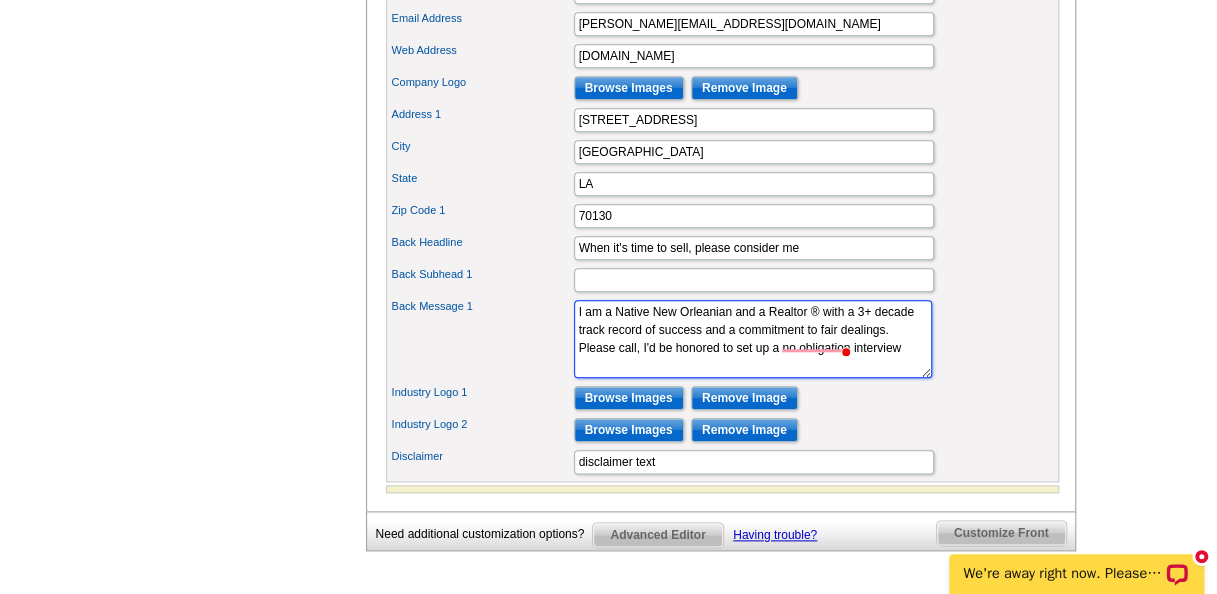 scroll, scrollTop: 0, scrollLeft: 0, axis: both 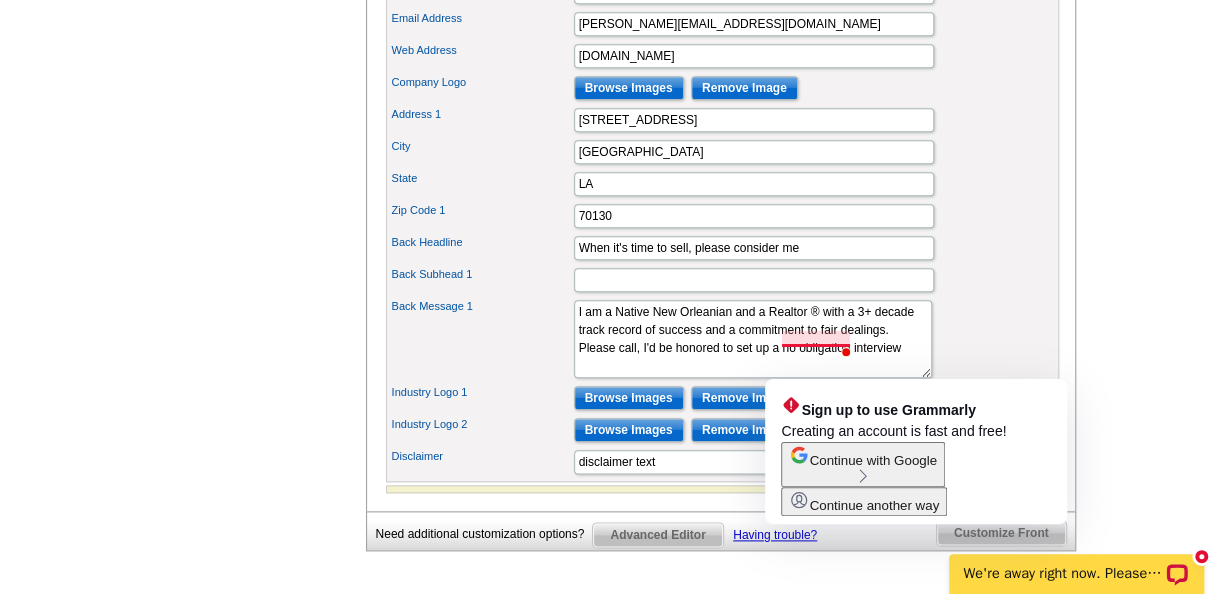 drag, startPoint x: 795, startPoint y: 368, endPoint x: 531, endPoint y: 329, distance: 266.86514 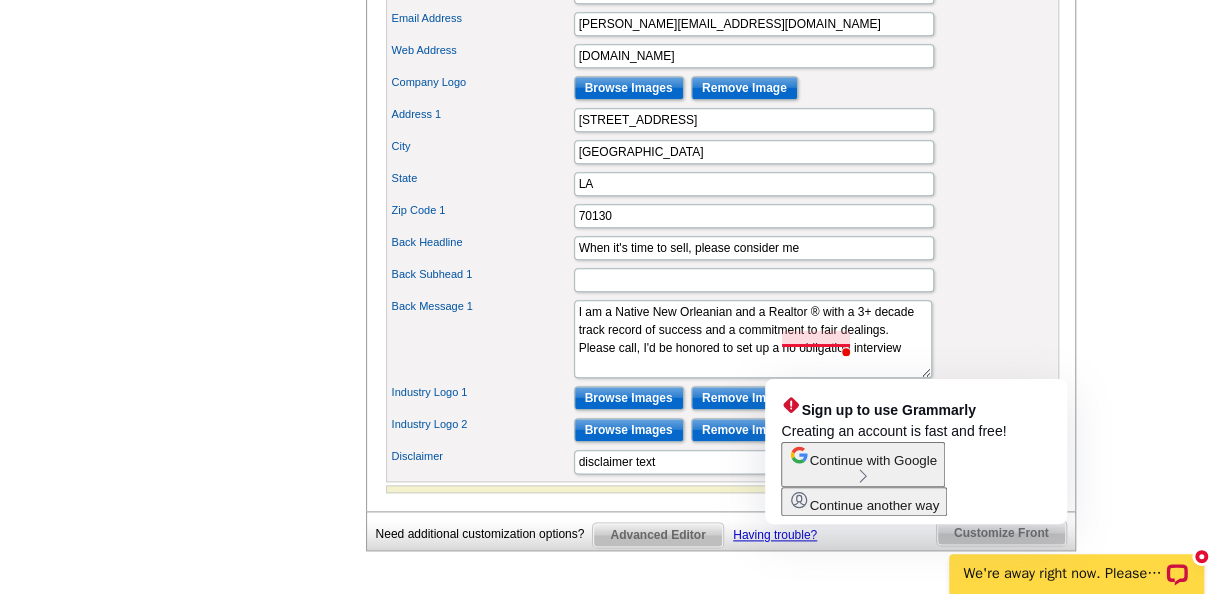 click on "Back Message 1" at bounding box center [482, 306] 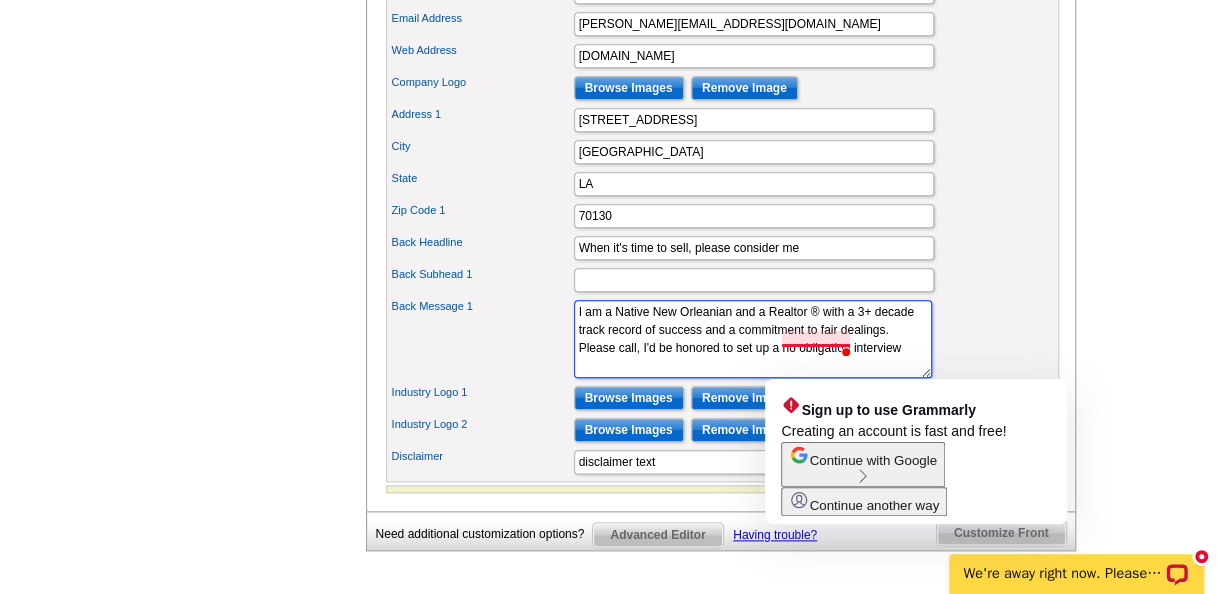 click on "If you are in the market to buy or sell real estate this Summer, my team has years of experience in the area. Whether you need the right buyer for your current home or the perfect new place to call your own." at bounding box center (753, 339) 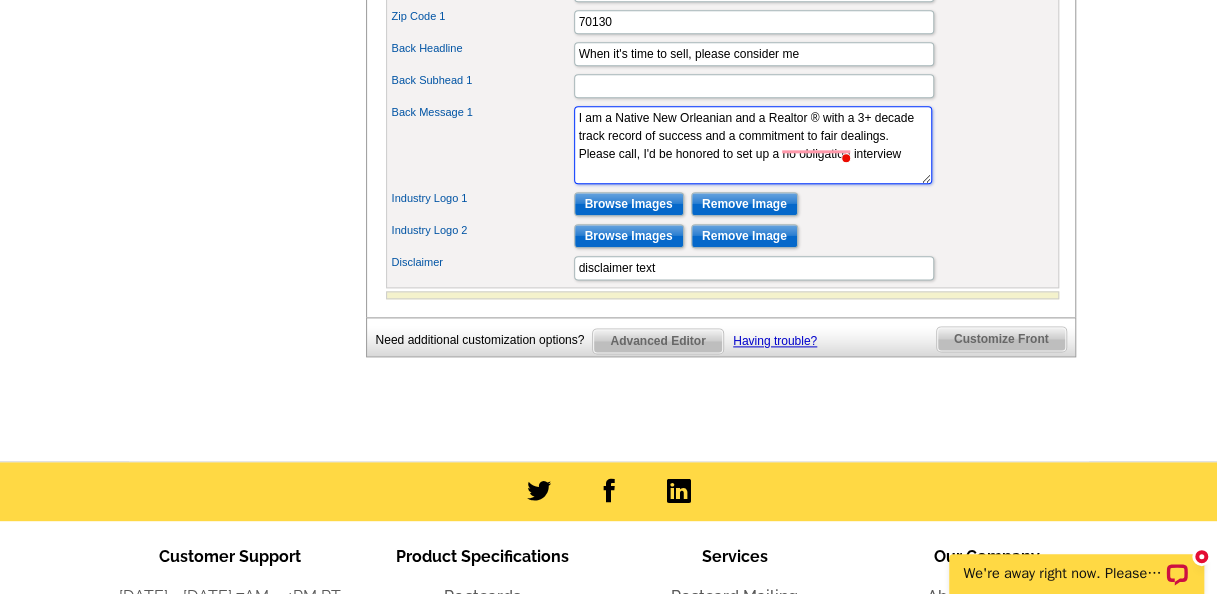 scroll, scrollTop: 1100, scrollLeft: 0, axis: vertical 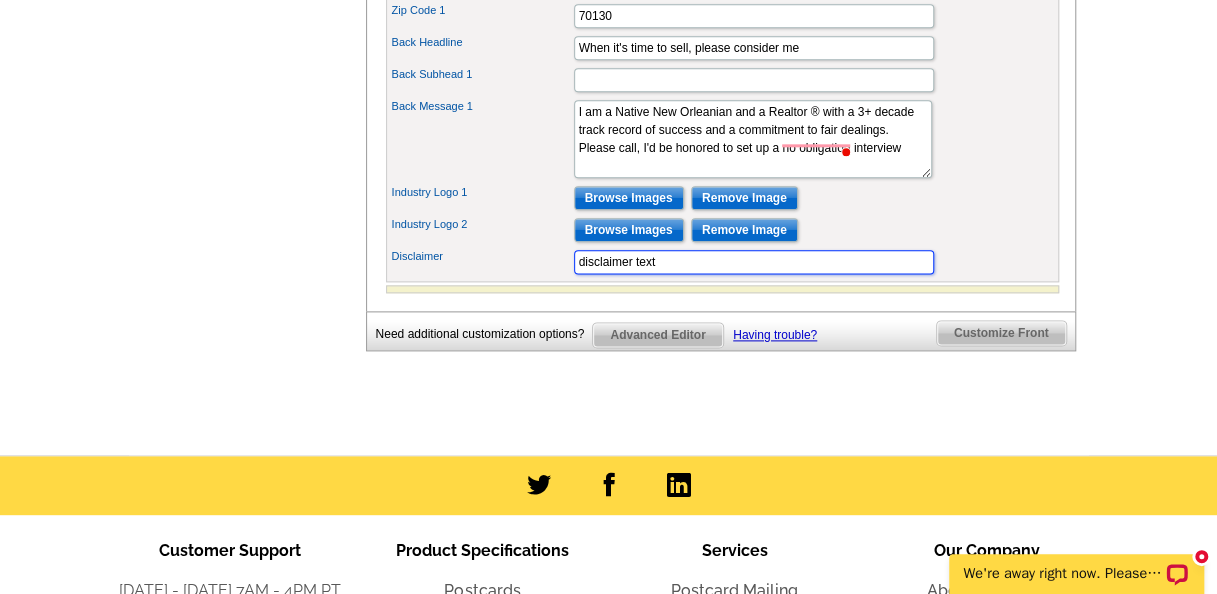 click on "disclaimer text" at bounding box center [754, 262] 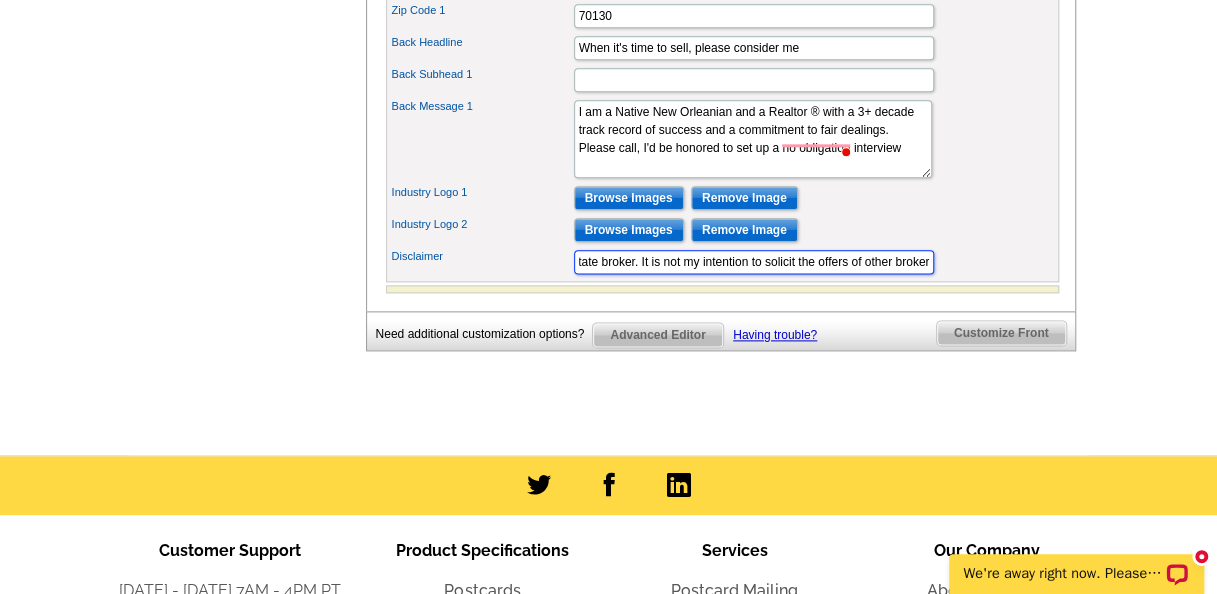 scroll, scrollTop: 0, scrollLeft: 422, axis: horizontal 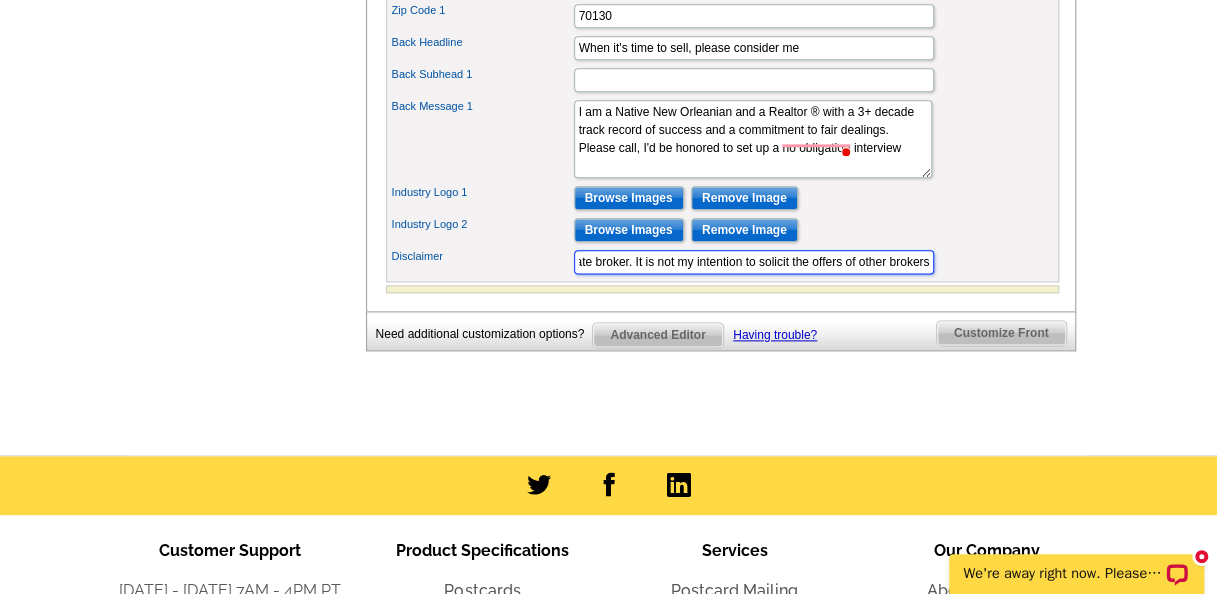 click on "please disregard if your property is currently listed for sale with another real estate broker. It is not my intention to solicit the offers of other brokers" at bounding box center [754, 262] 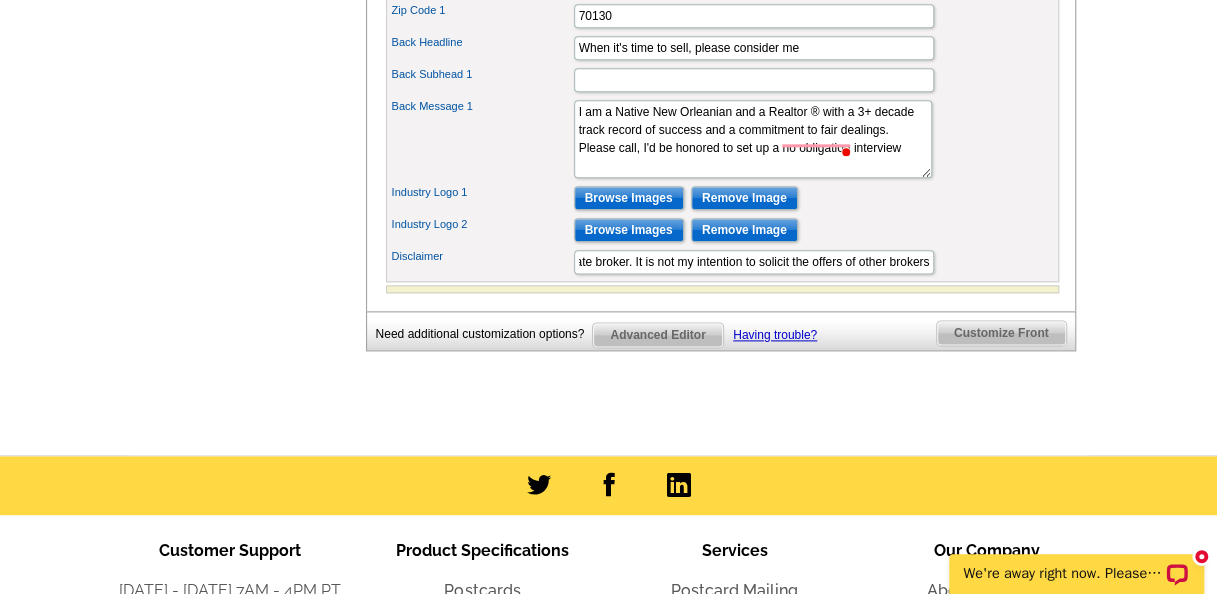 scroll, scrollTop: 0, scrollLeft: 0, axis: both 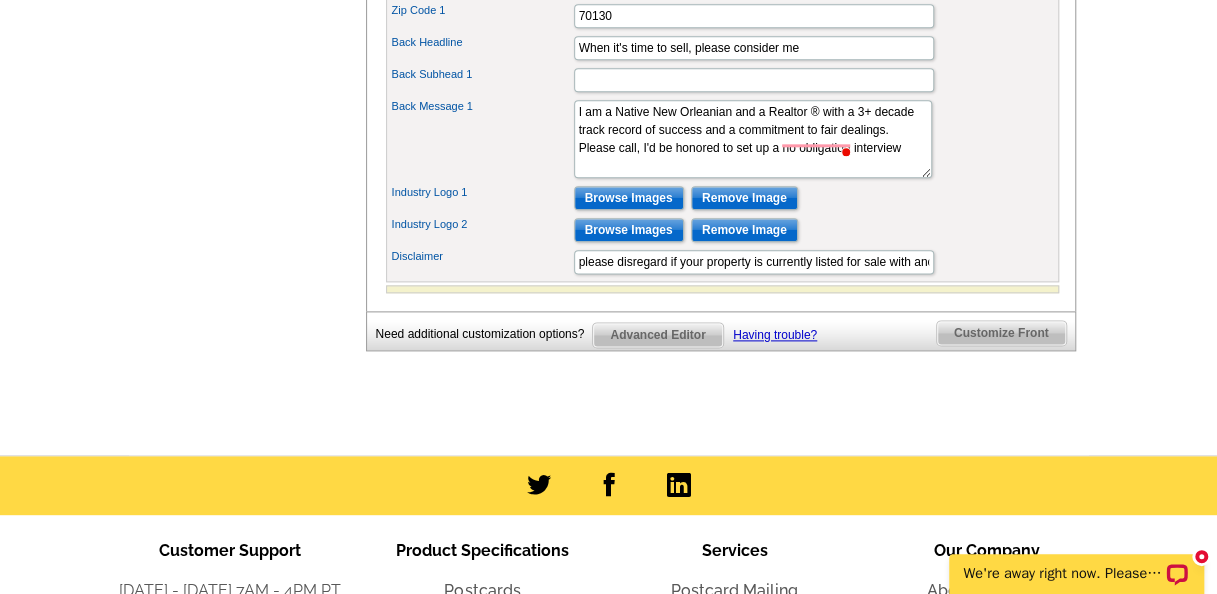 click on "Industry Logo 2
Browse Images
Remove Image" at bounding box center [722, 230] 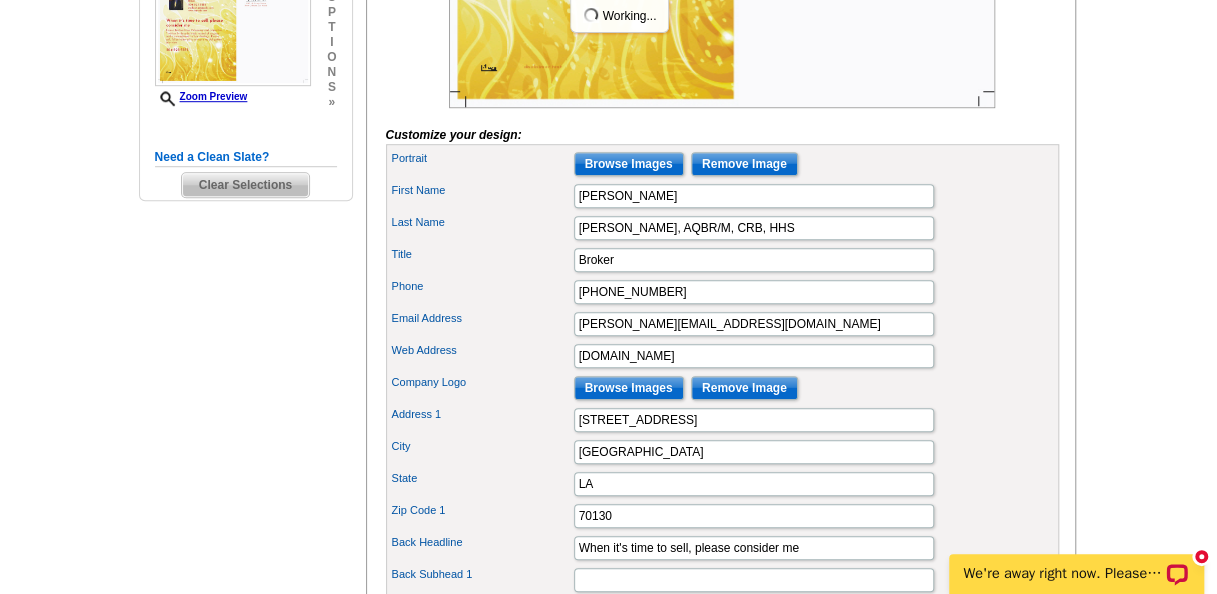 scroll, scrollTop: 700, scrollLeft: 0, axis: vertical 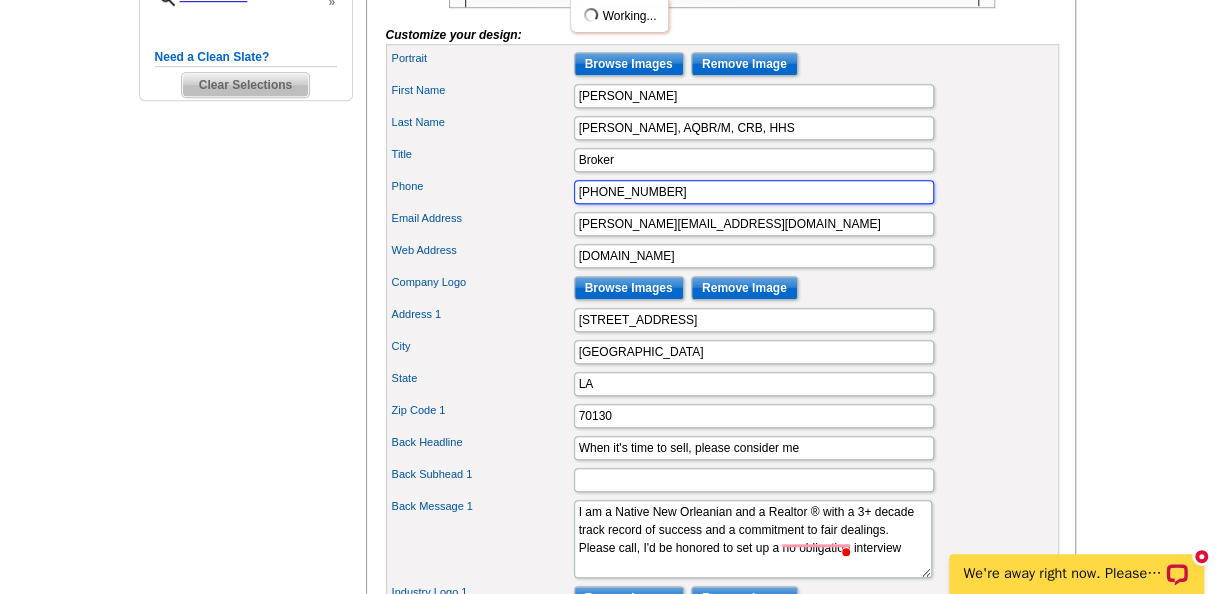 click on "504-523-5555" at bounding box center [754, 192] 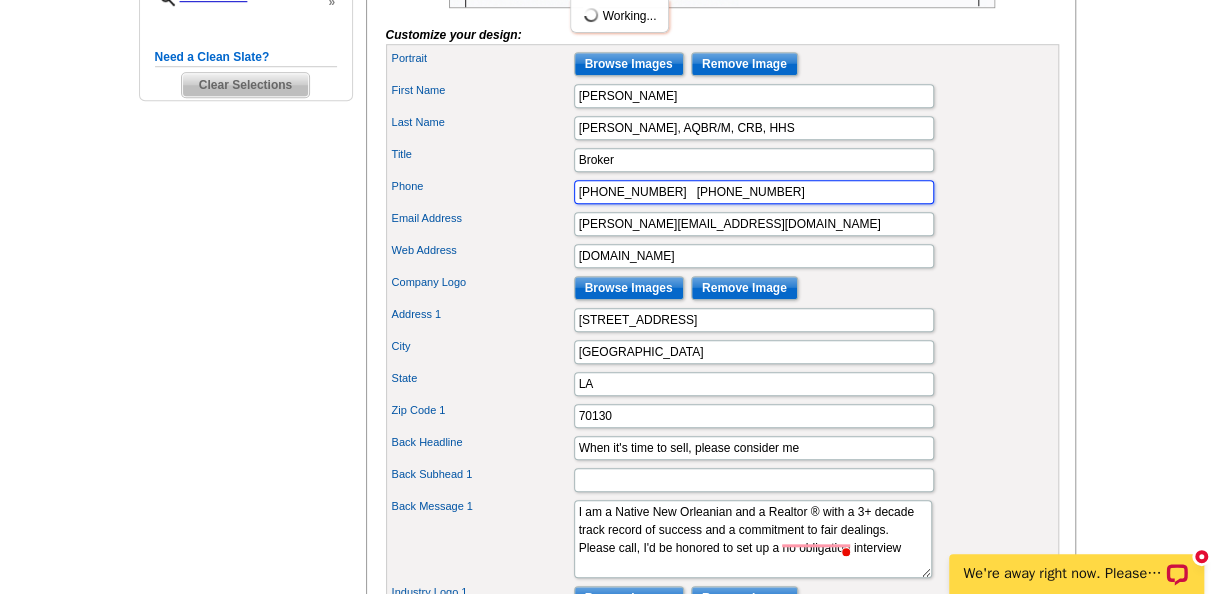 type on "504-523-5555   504-606-6226" 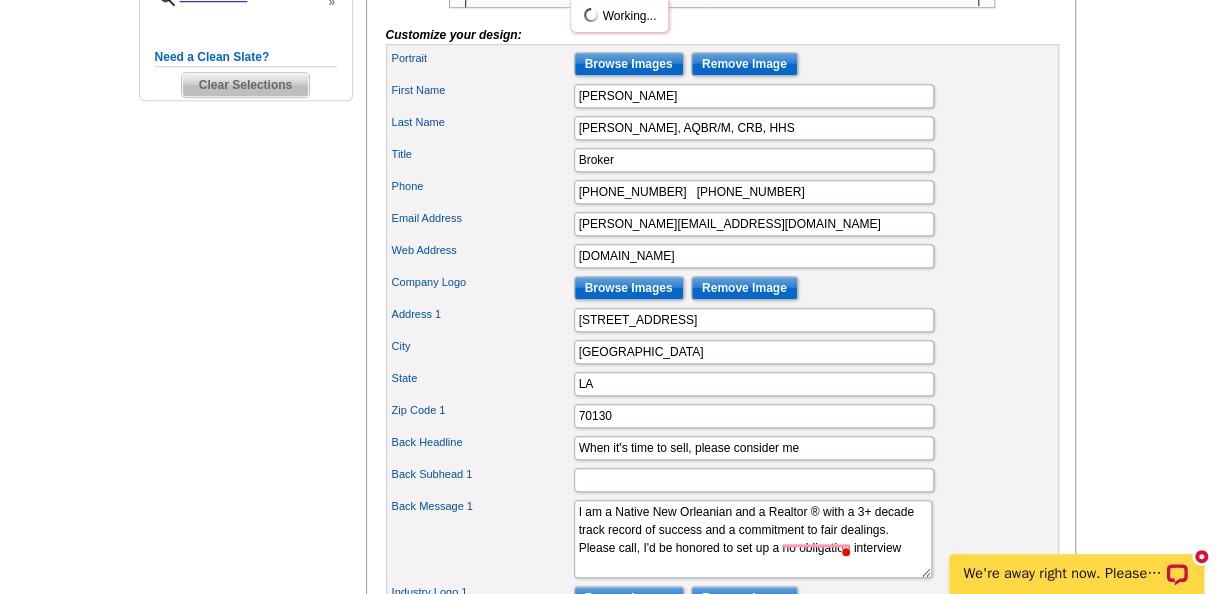 click on "Email Address" at bounding box center [482, 218] 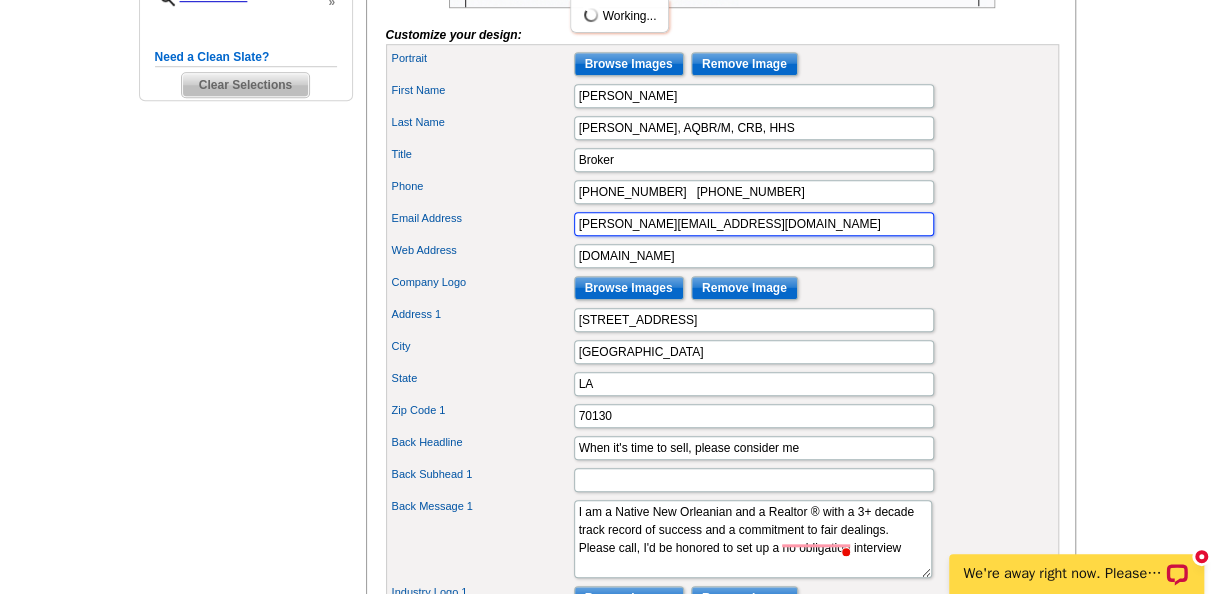 click on "michael@rrinola.com" at bounding box center (754, 224) 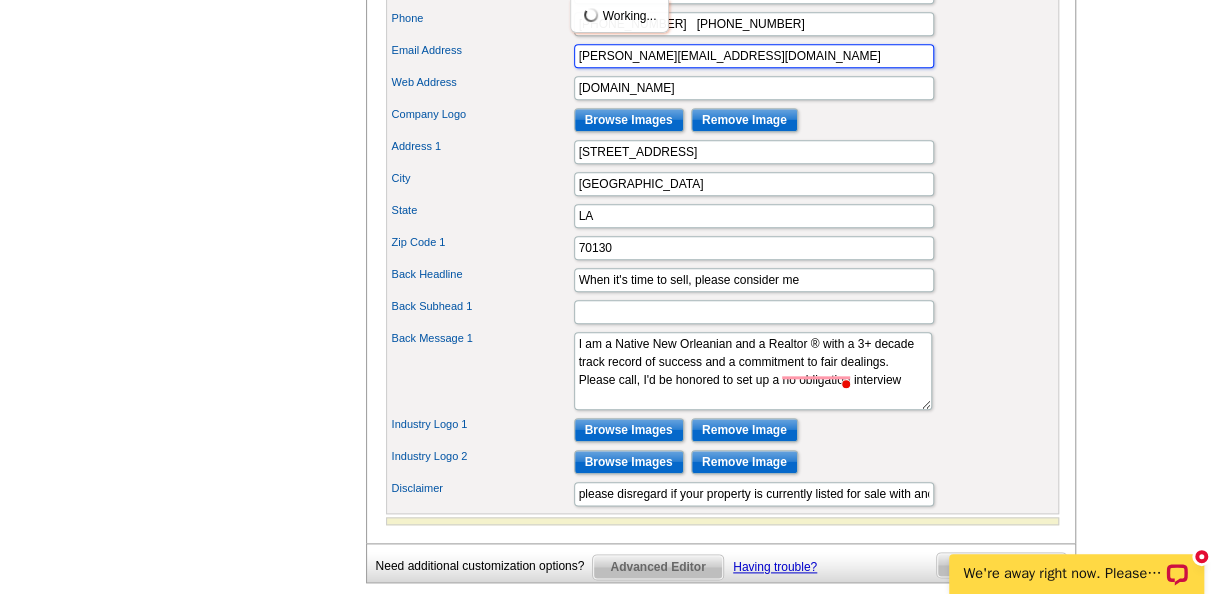 scroll, scrollTop: 900, scrollLeft: 0, axis: vertical 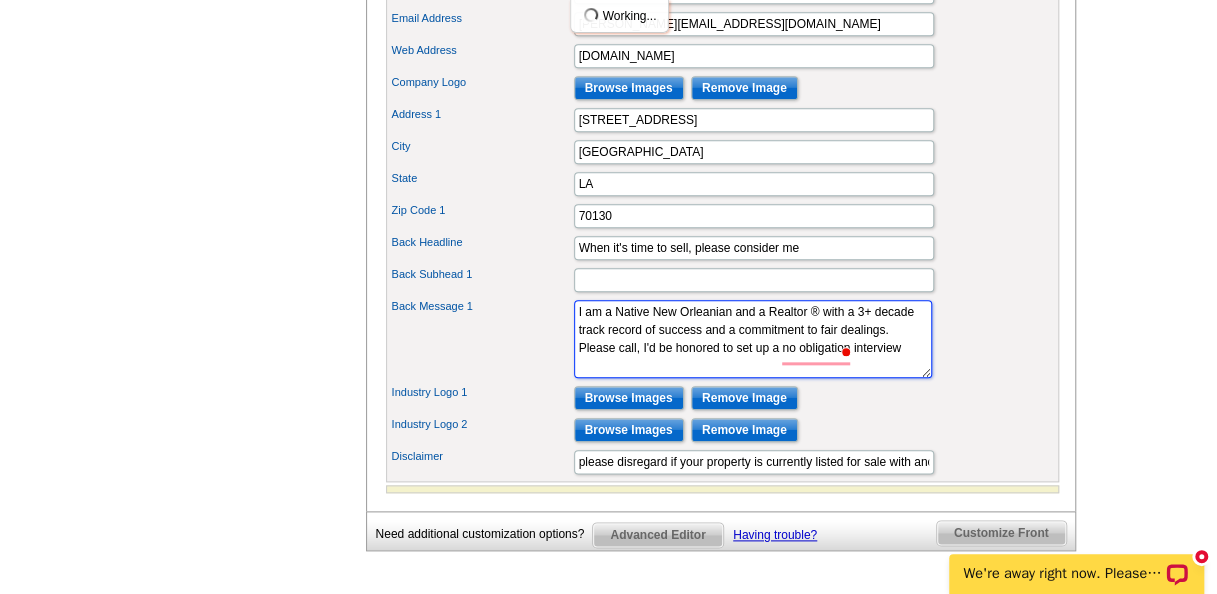 click on "If you are in the market to buy or sell real estate this Summer, my team has years of experience in the area. Whether you need the right buyer for your current home or the perfect new place to call your own." at bounding box center [753, 339] 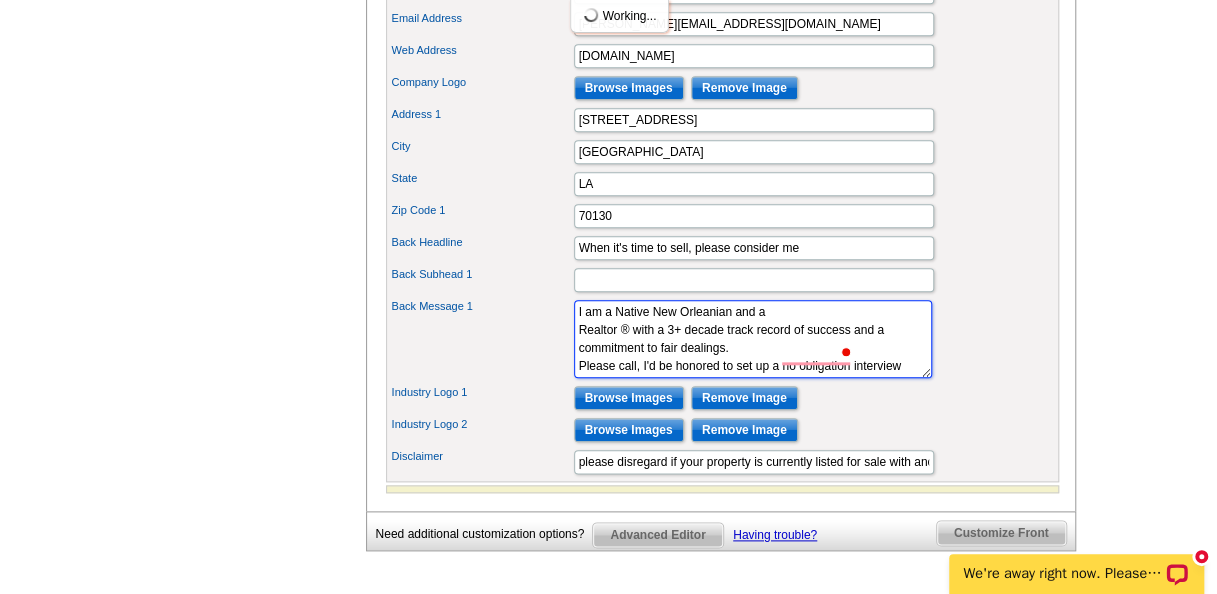 type on "I am a Native New Orleanian and a
Realtor ® with a 3+ decade track record of success and a commitment to fair dealings.
Please call, I'd be honored to set up a no obligation interview" 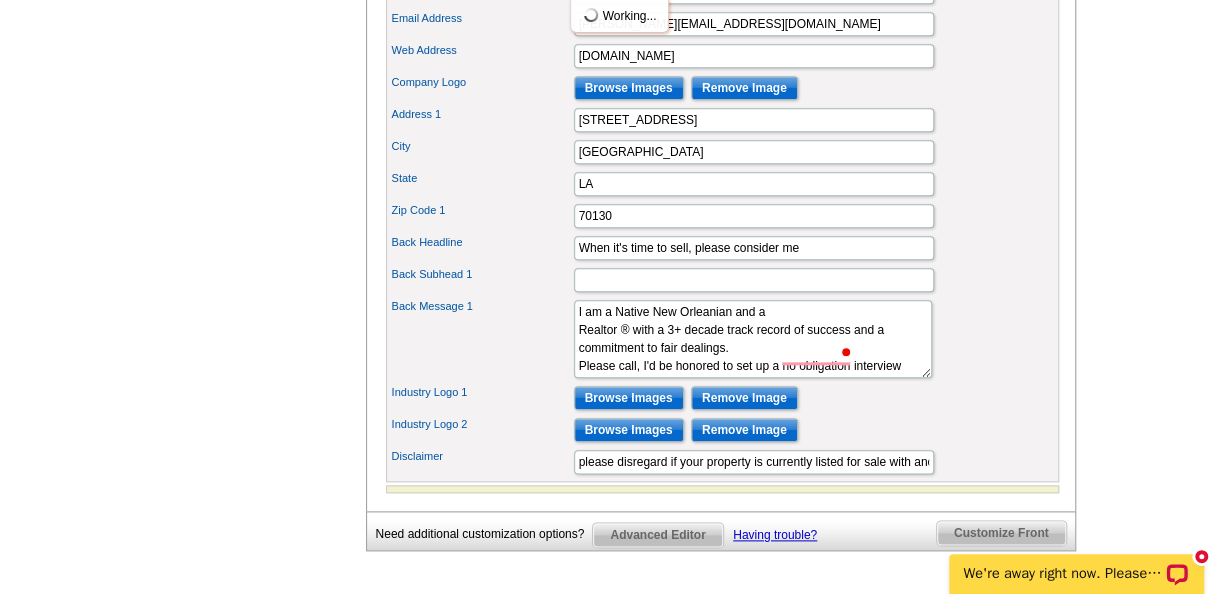 click on "Back Message 1
If you are in the market to buy or sell real estate this Summer, my team has years of experience in the area. Whether you need the right buyer for your current home or the perfect new place to call your own." at bounding box center [722, 339] 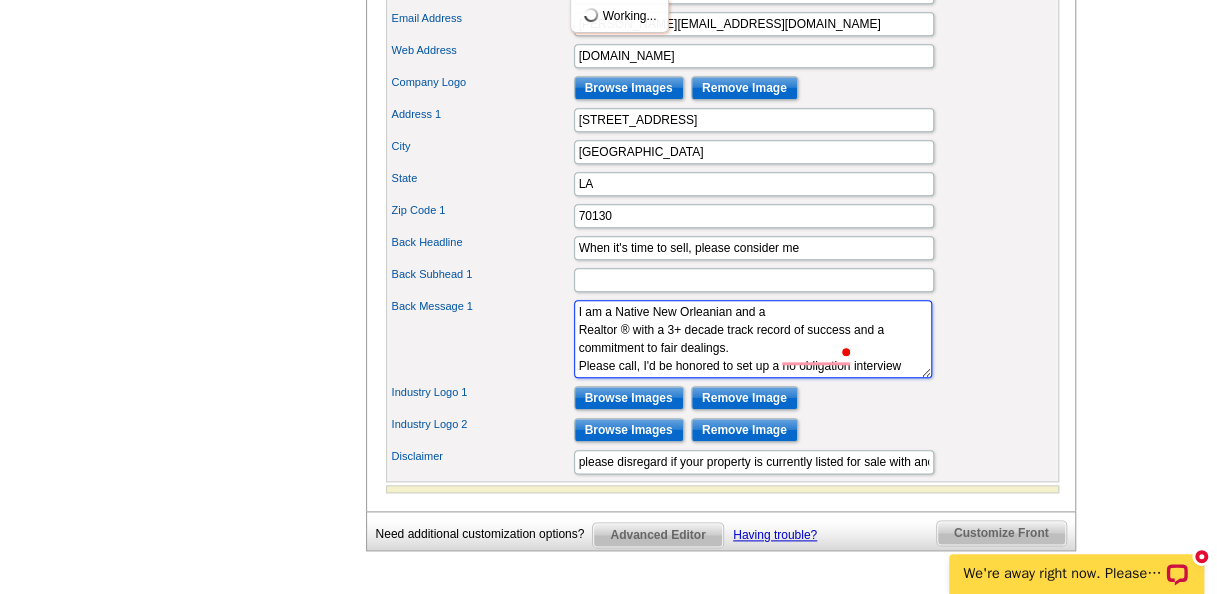 click on "If you are in the market to buy or sell real estate this Summer, my team has years of experience in the area. Whether you need the right buyer for your current home or the perfect new place to call your own." at bounding box center (753, 339) 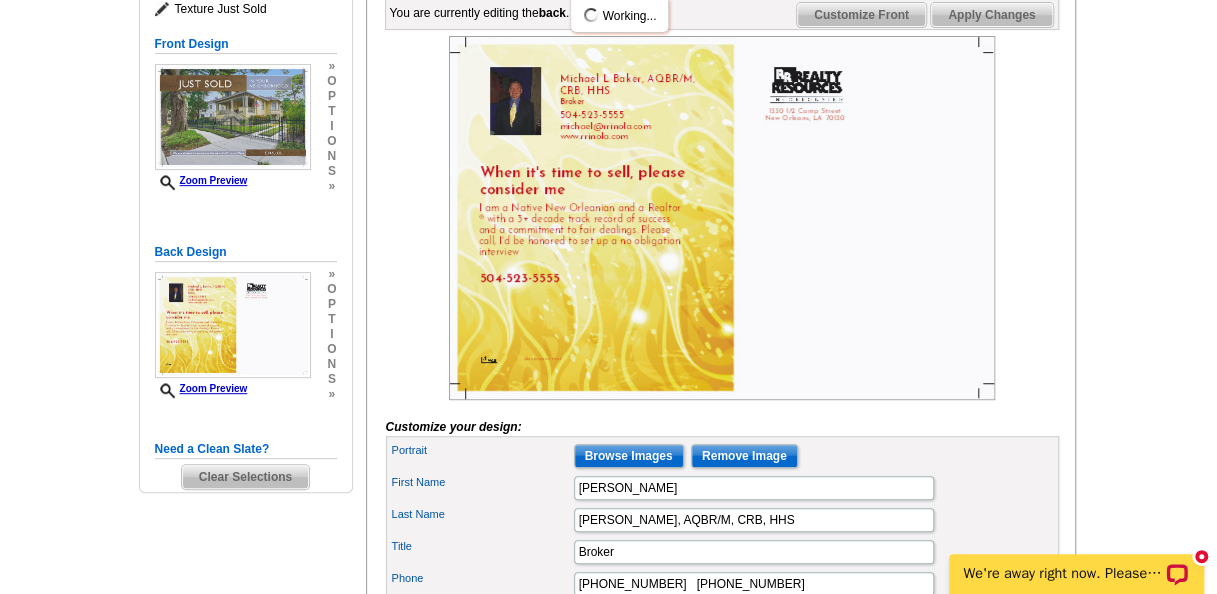 scroll, scrollTop: 100, scrollLeft: 0, axis: vertical 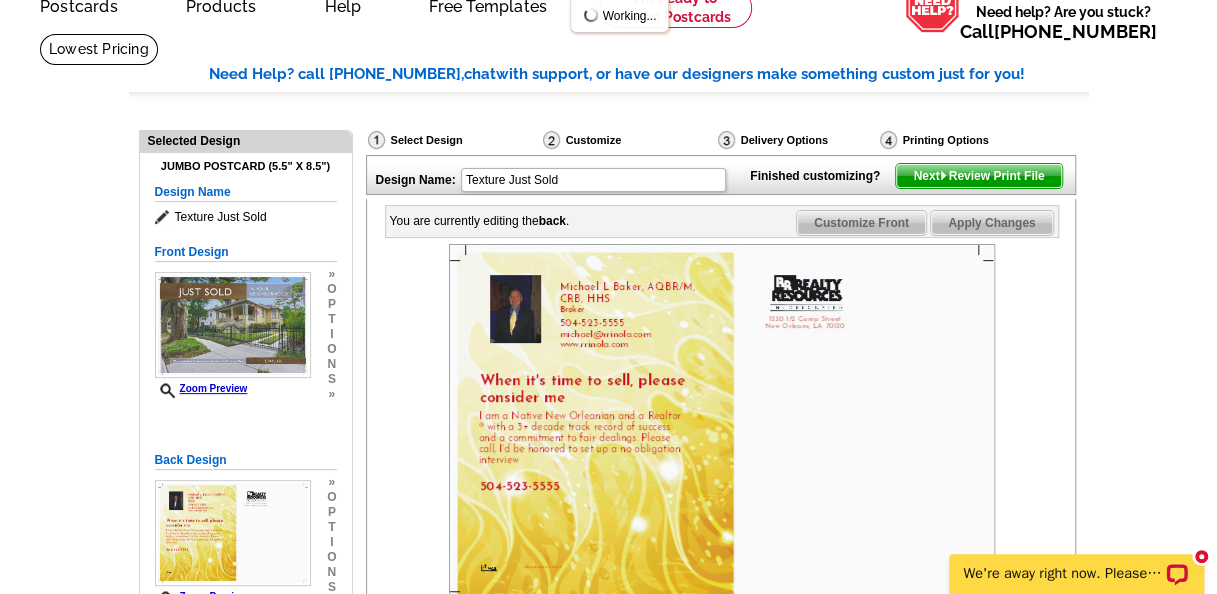 click on "Next   Review Print File" at bounding box center (978, 176) 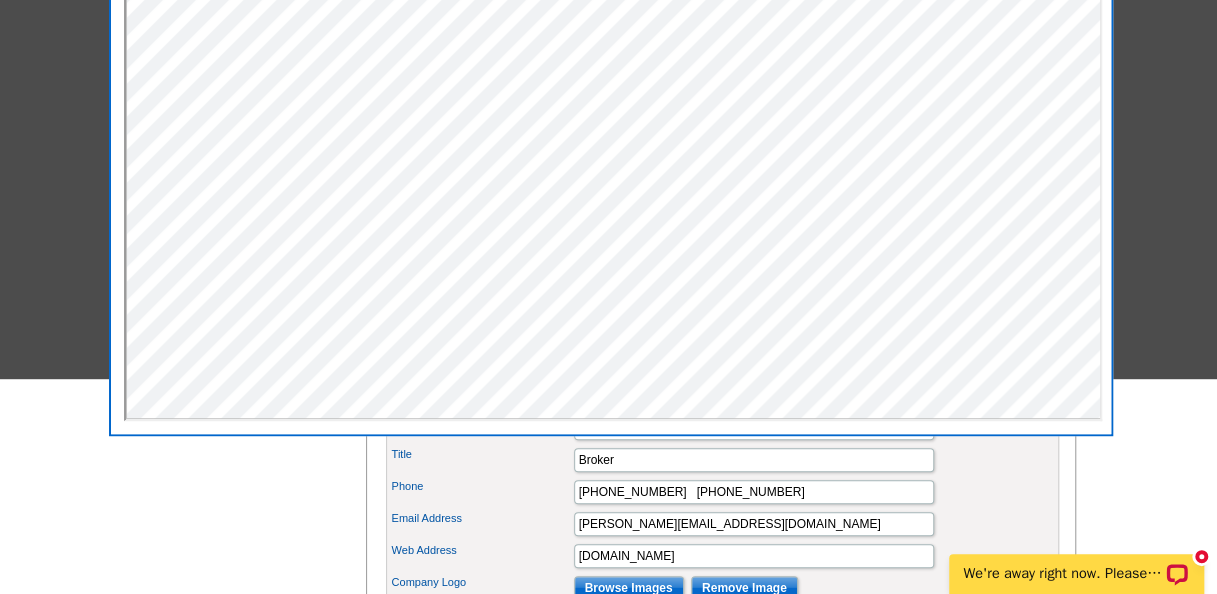 scroll, scrollTop: 0, scrollLeft: 0, axis: both 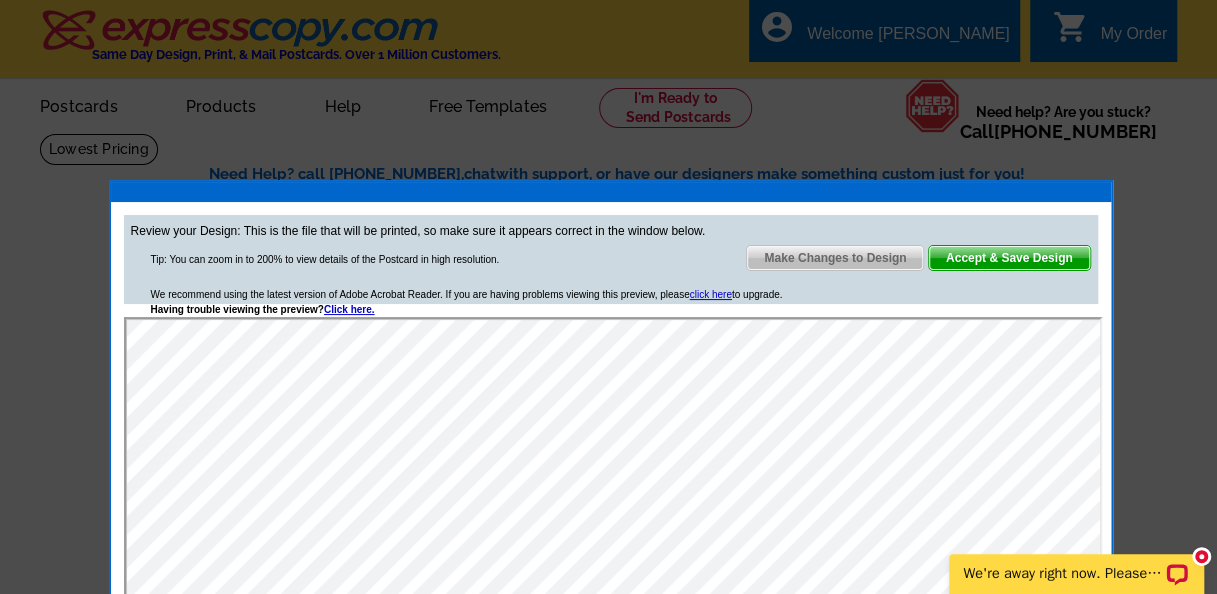 click on "Accept & Save Design" at bounding box center [1009, 258] 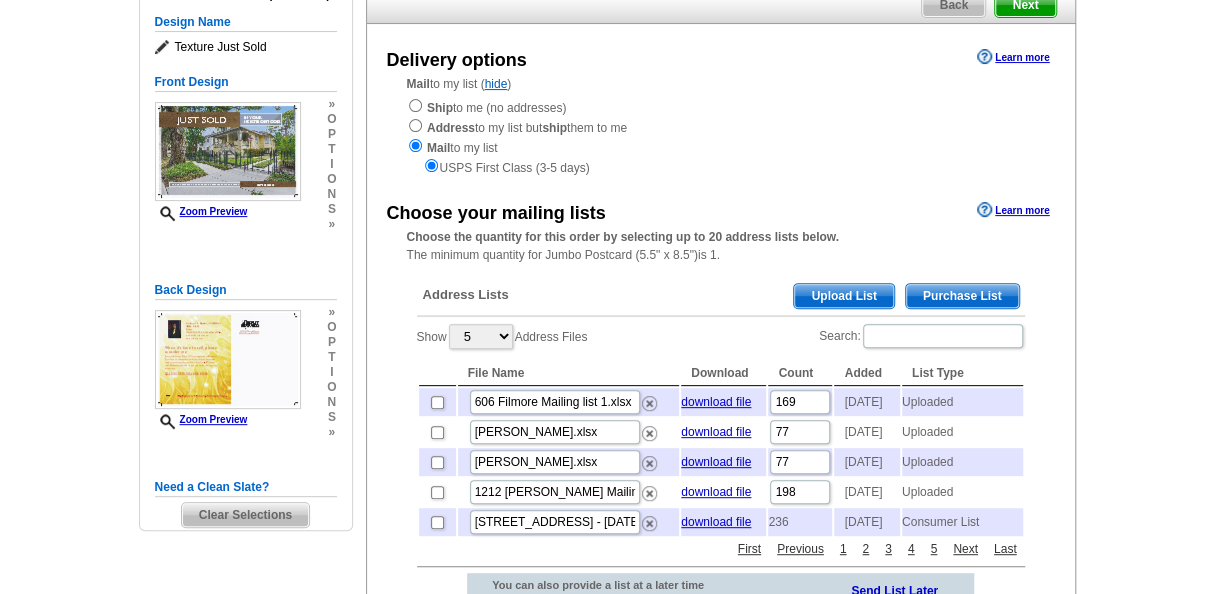 scroll, scrollTop: 200, scrollLeft: 0, axis: vertical 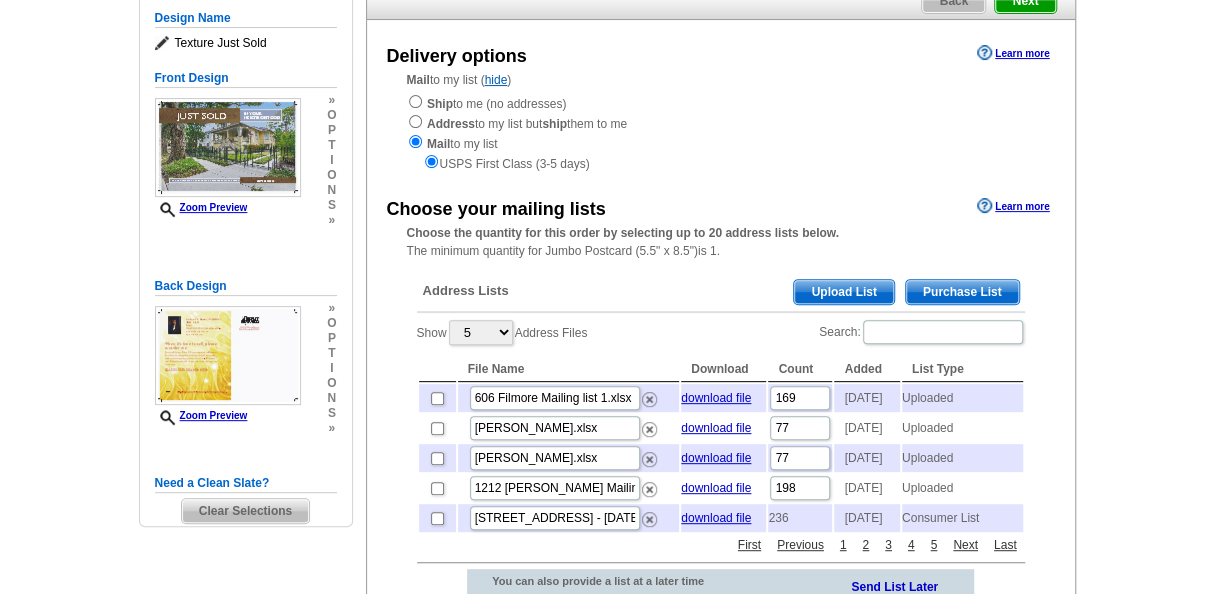 click on "Upload List" at bounding box center [843, 292] 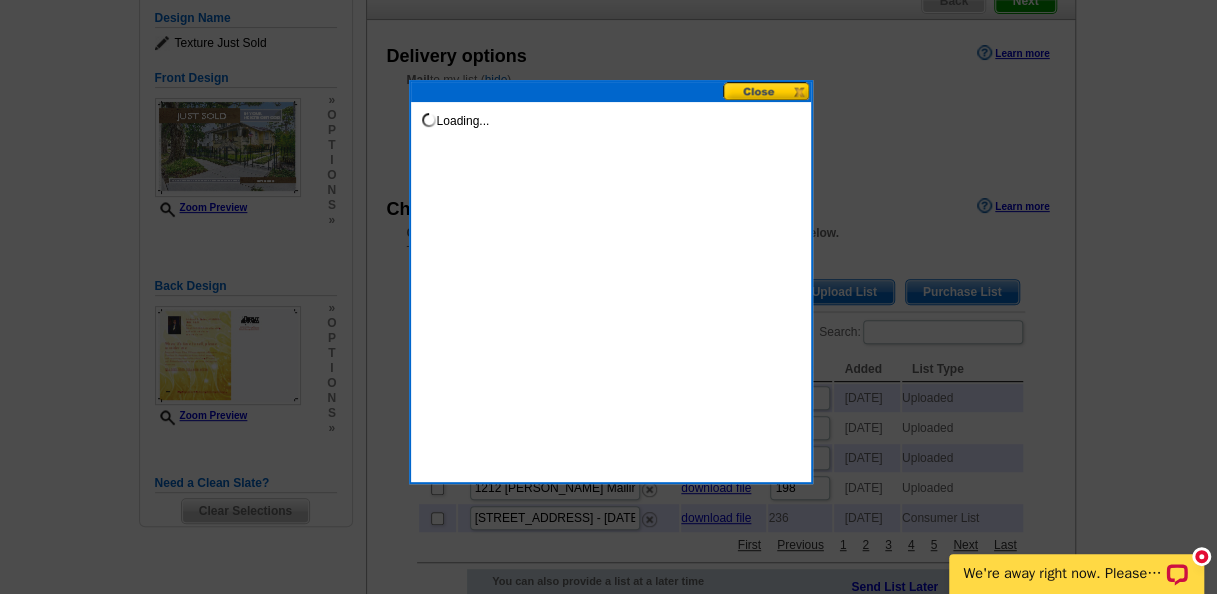 scroll, scrollTop: 0, scrollLeft: 0, axis: both 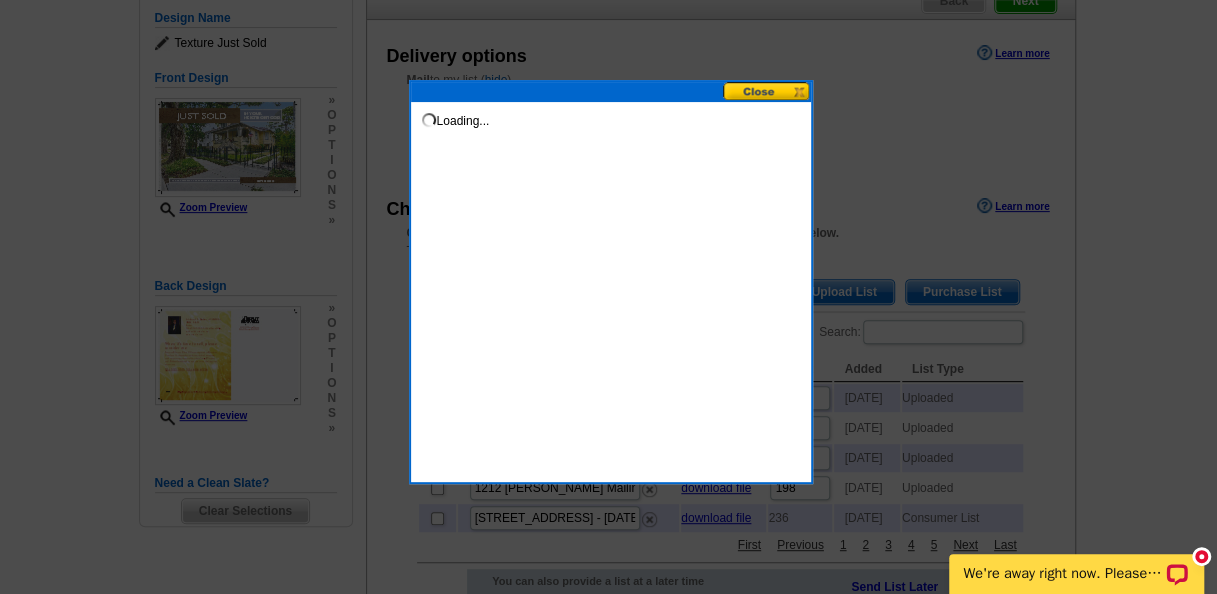 click at bounding box center (611, 92) 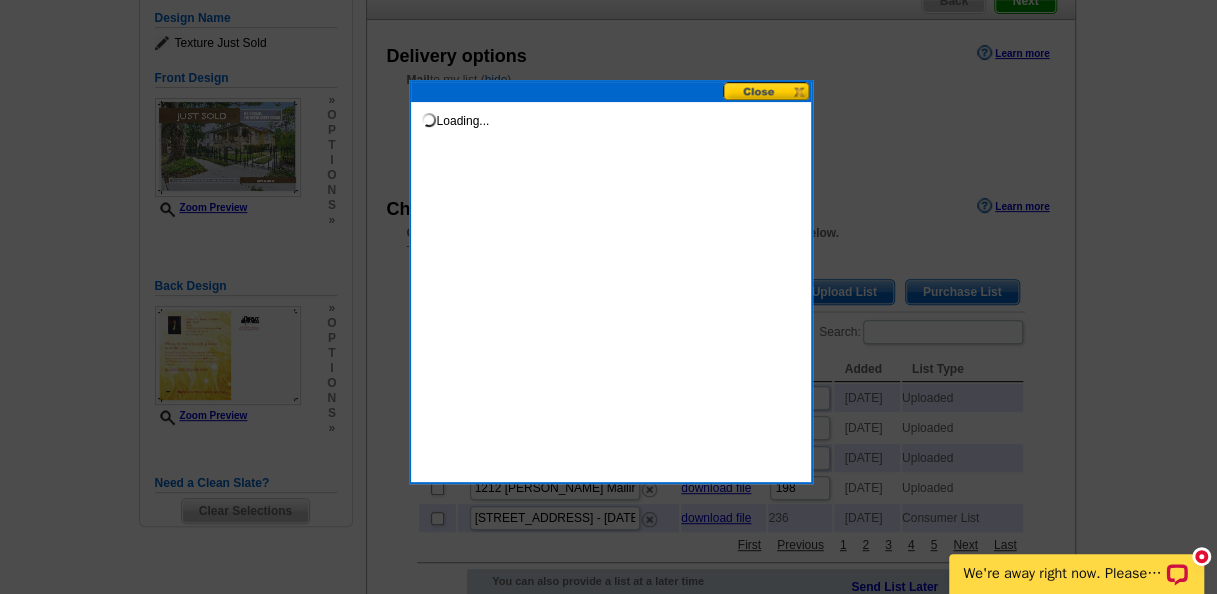 click at bounding box center (767, 91) 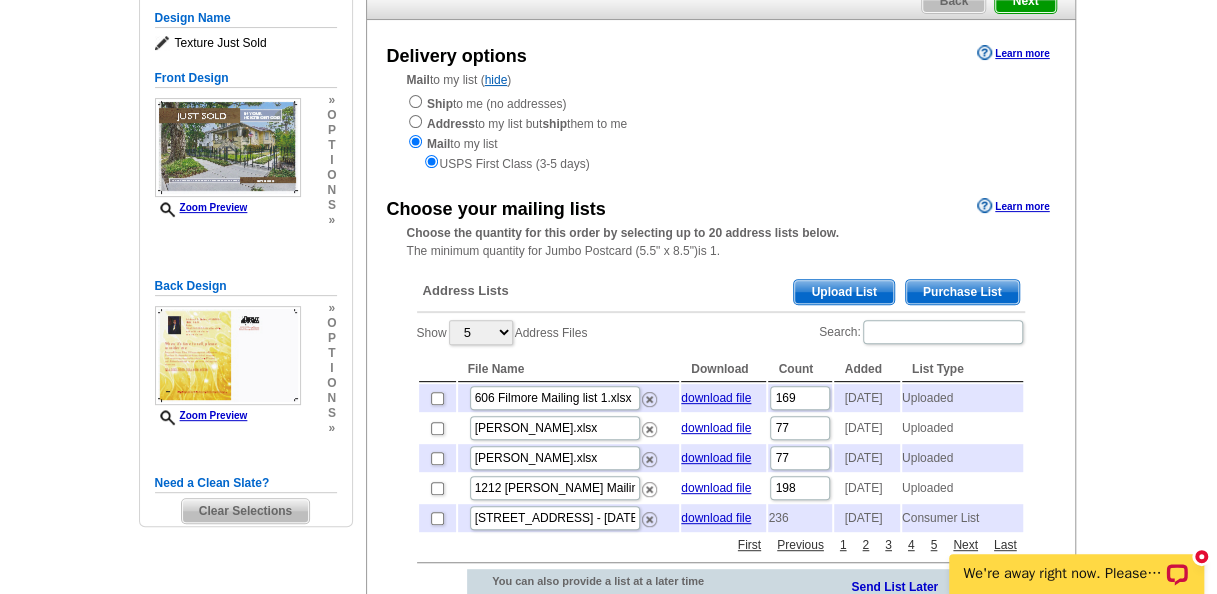 click on "Upload List" at bounding box center [843, 292] 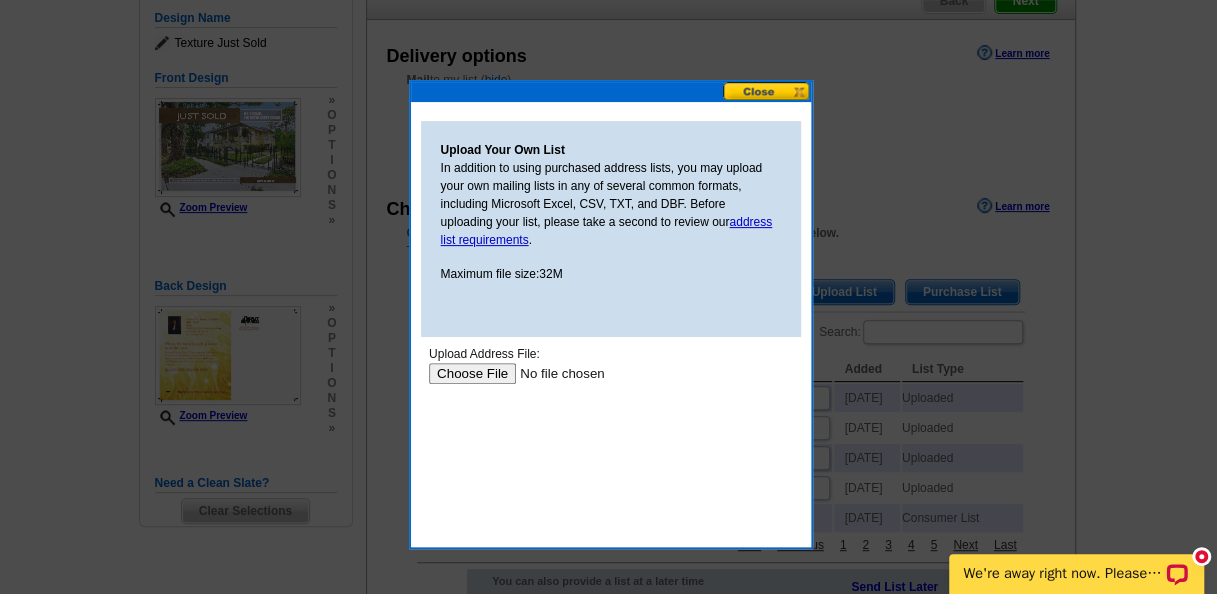 scroll, scrollTop: 0, scrollLeft: 0, axis: both 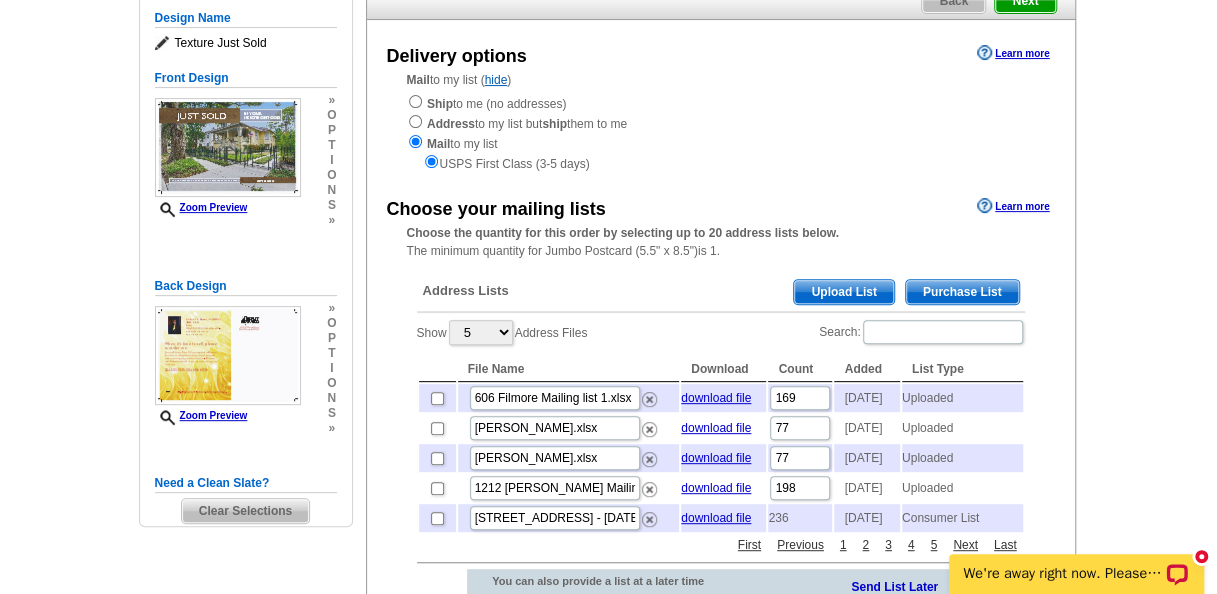 click on "Purchase List" at bounding box center (962, 292) 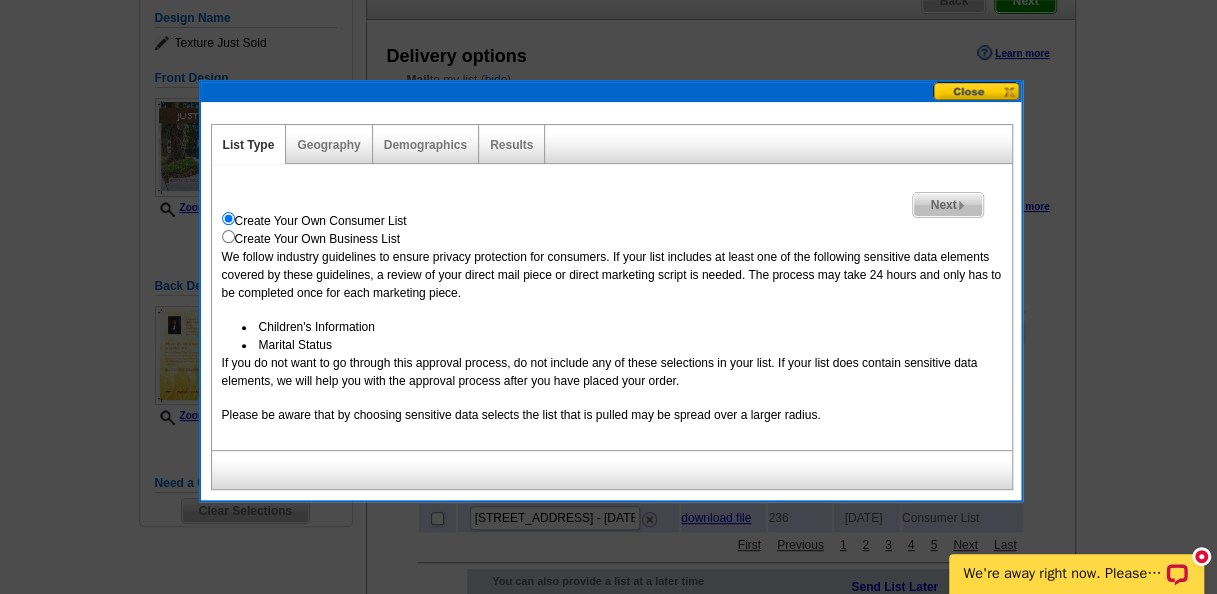 click on "Next" at bounding box center [947, 205] 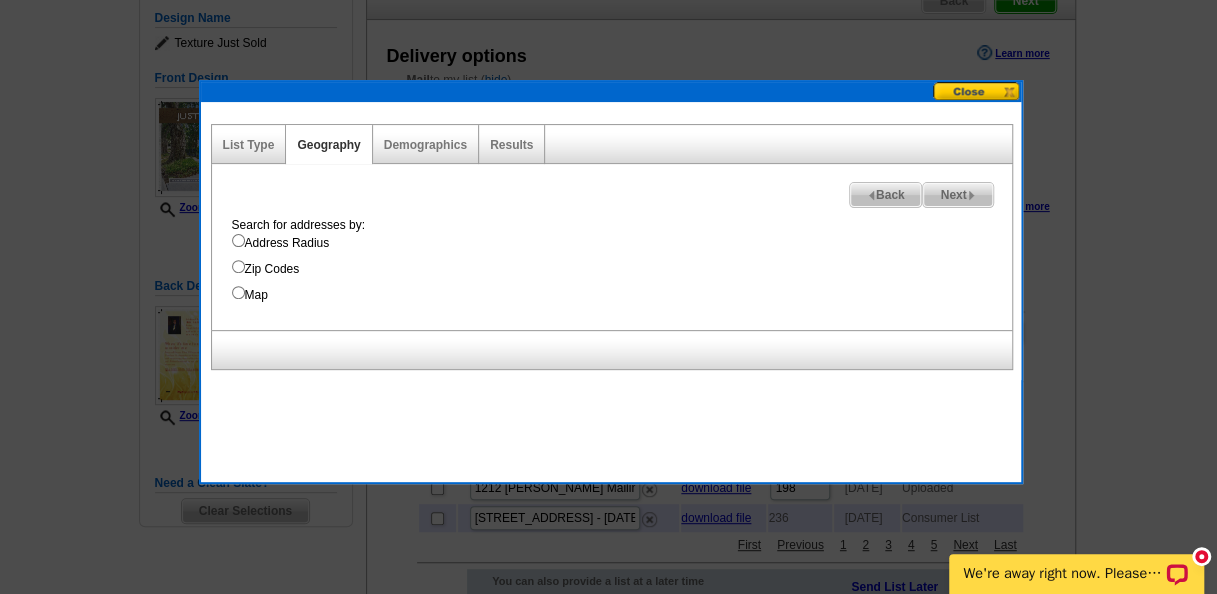 click on "Address Radius" at bounding box center [238, 240] 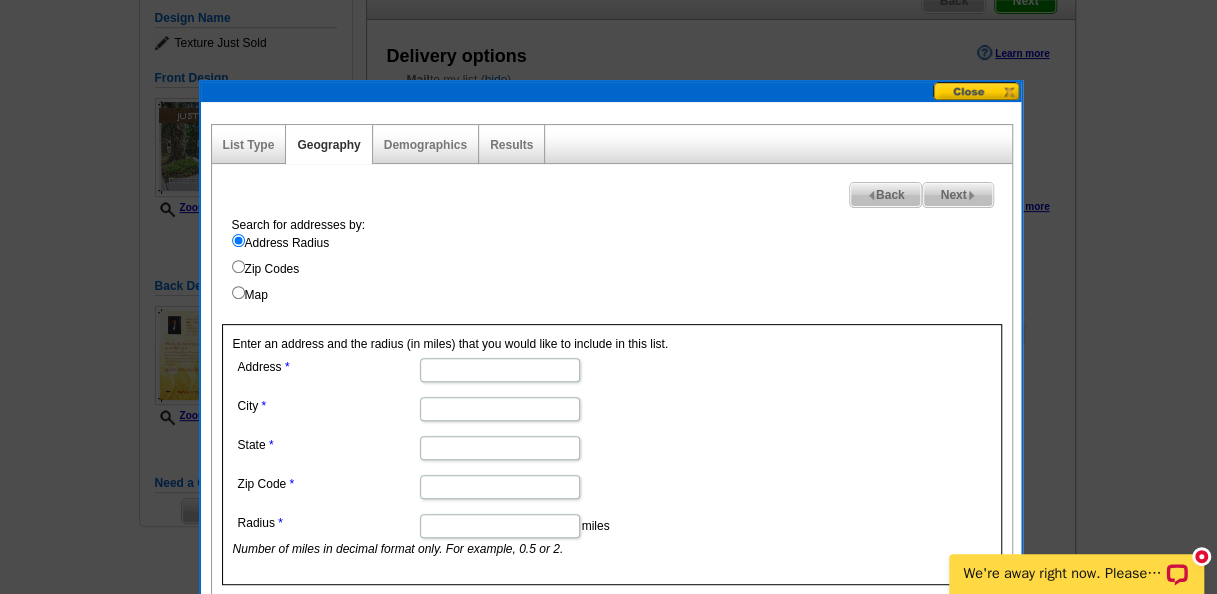 drag, startPoint x: 438, startPoint y: 375, endPoint x: 420, endPoint y: 316, distance: 61.68468 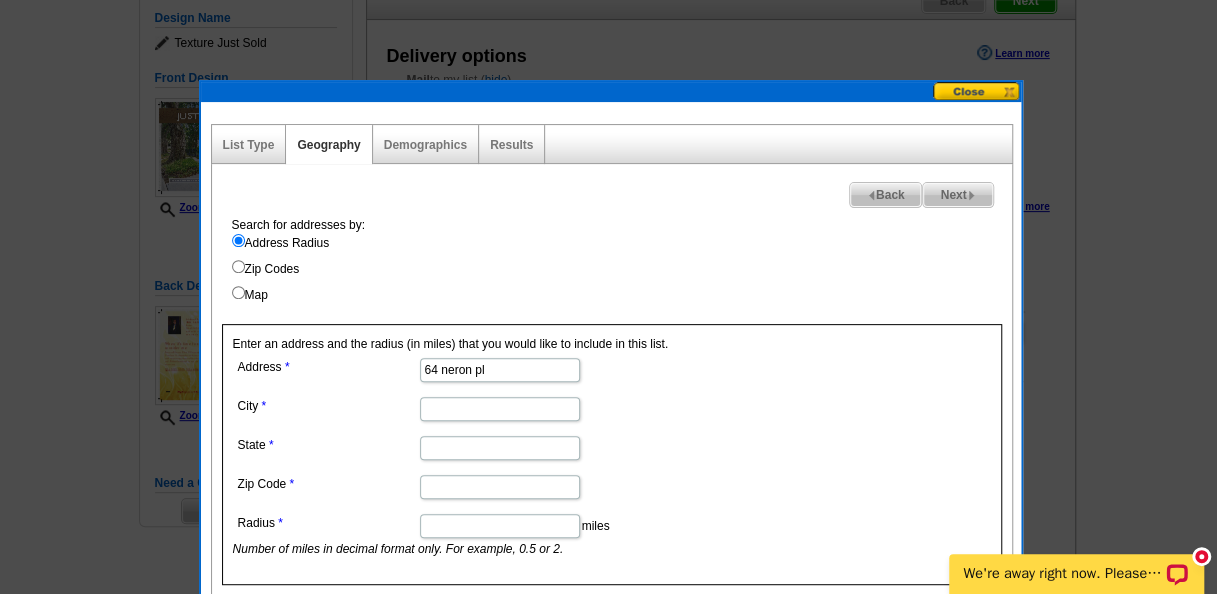 type on "64 neron pl" 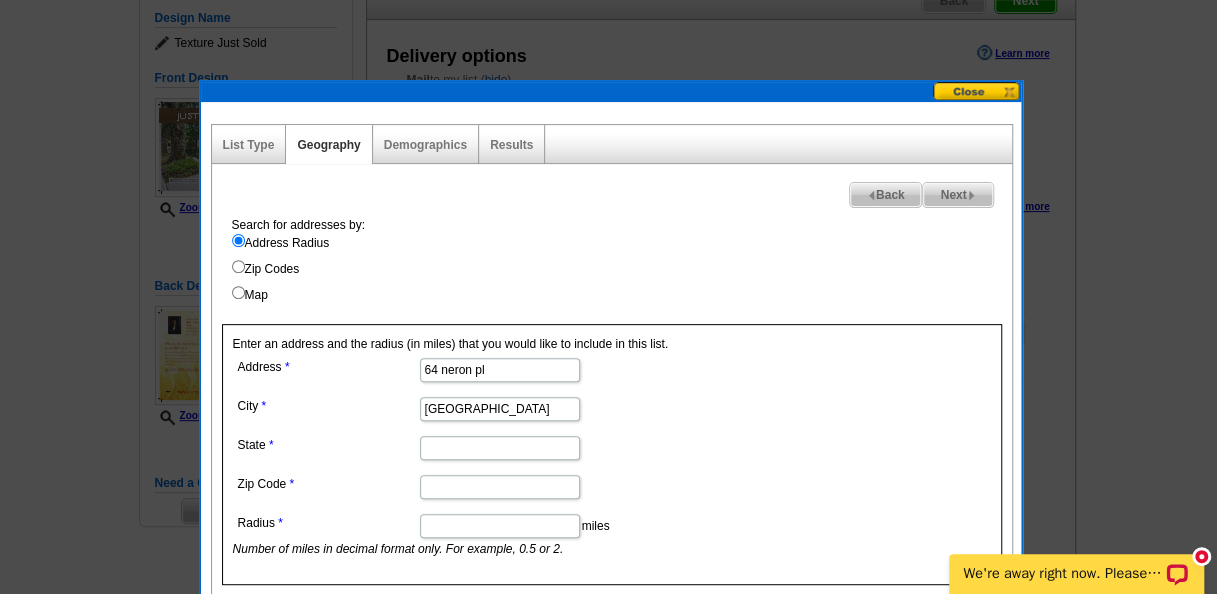 type on "new orleans" 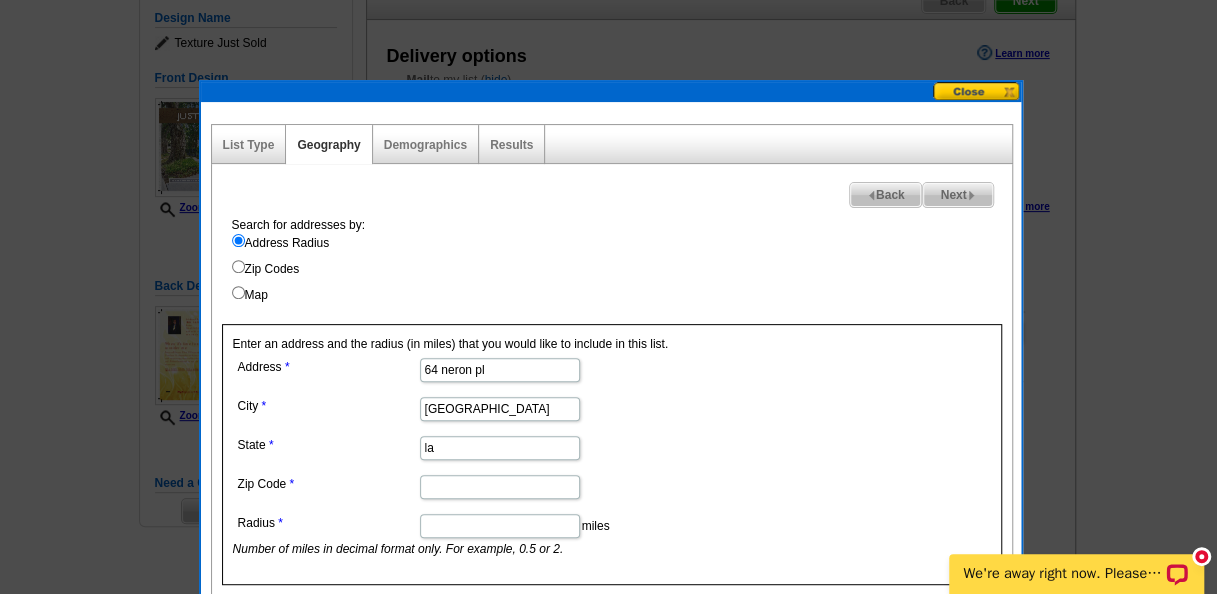 type on "la" 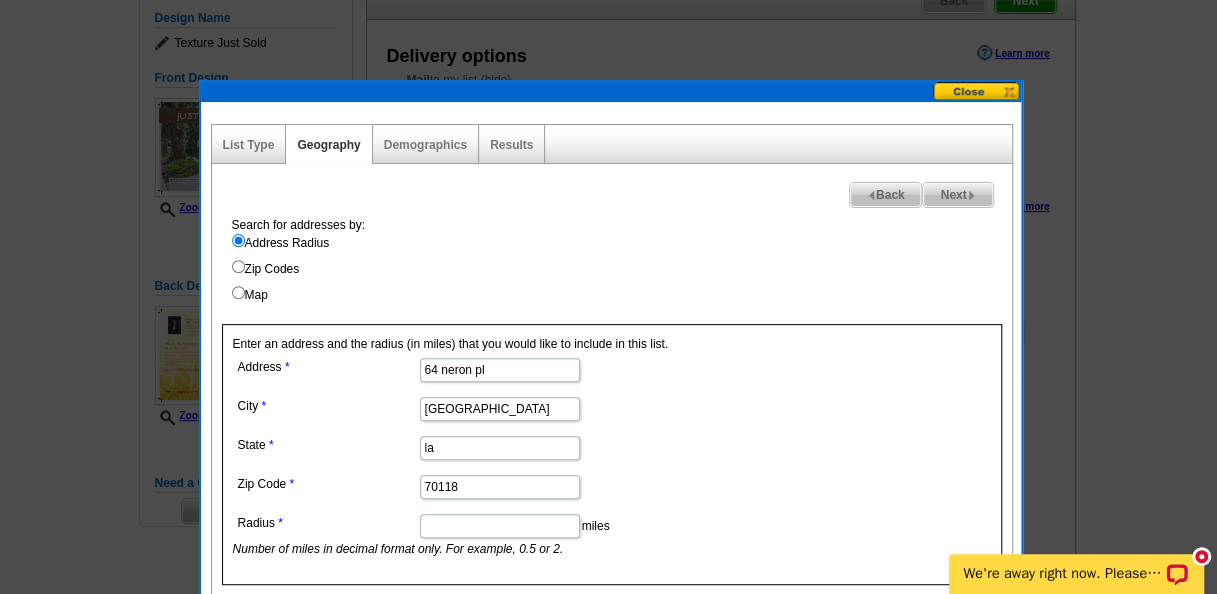 type on "70118" 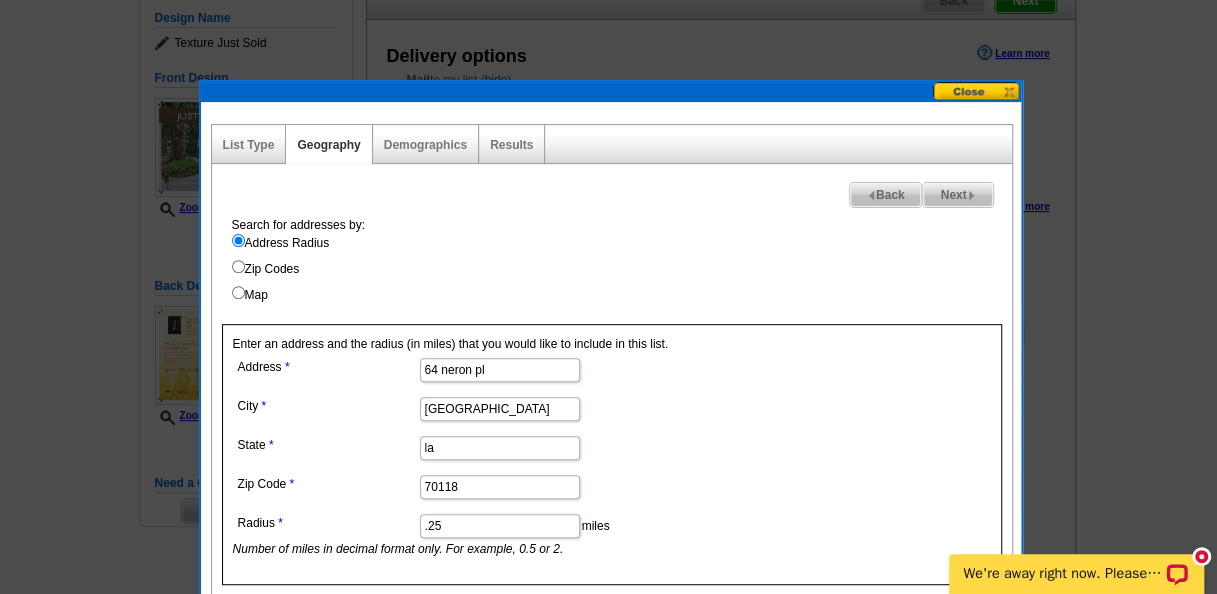 type on ".25" 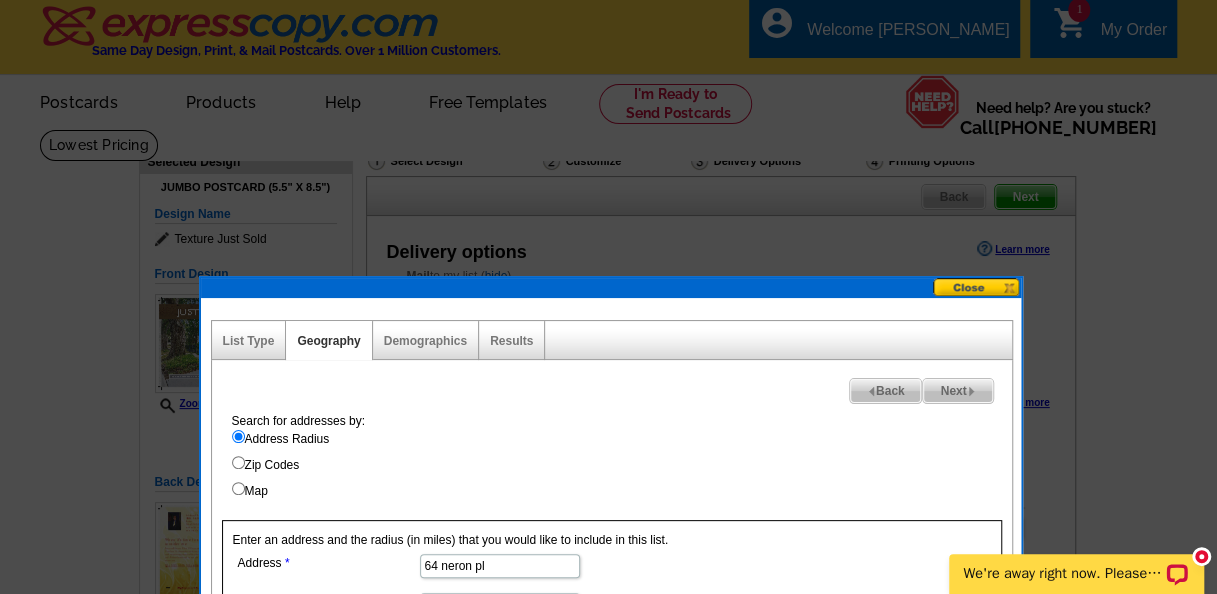 scroll, scrollTop: 0, scrollLeft: 0, axis: both 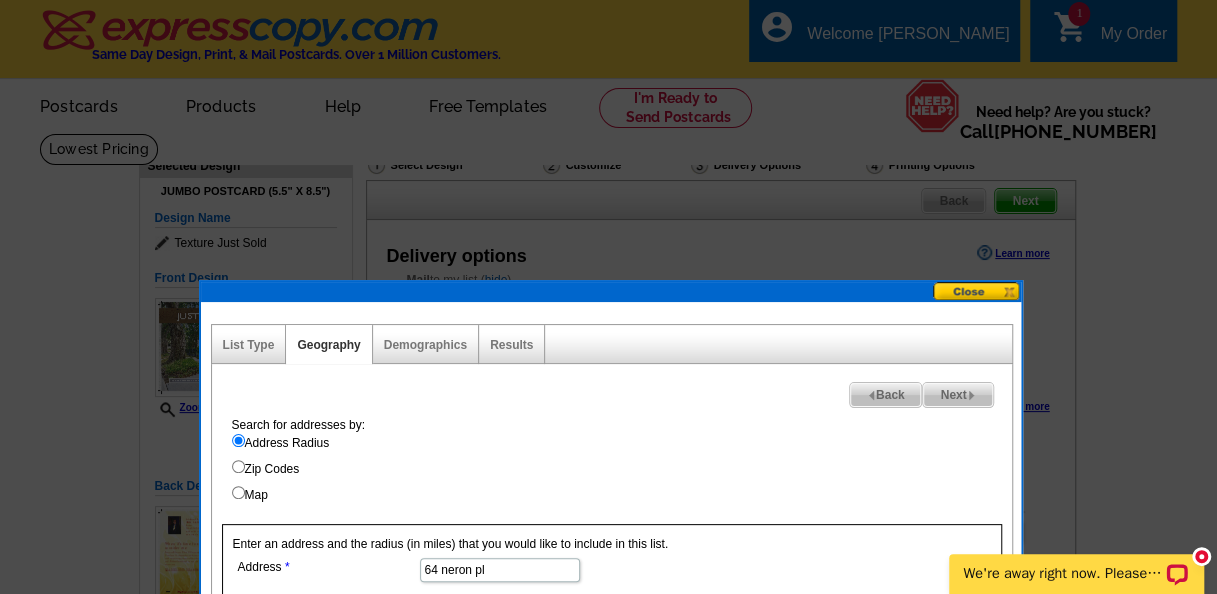 click on "Next" at bounding box center (957, 395) 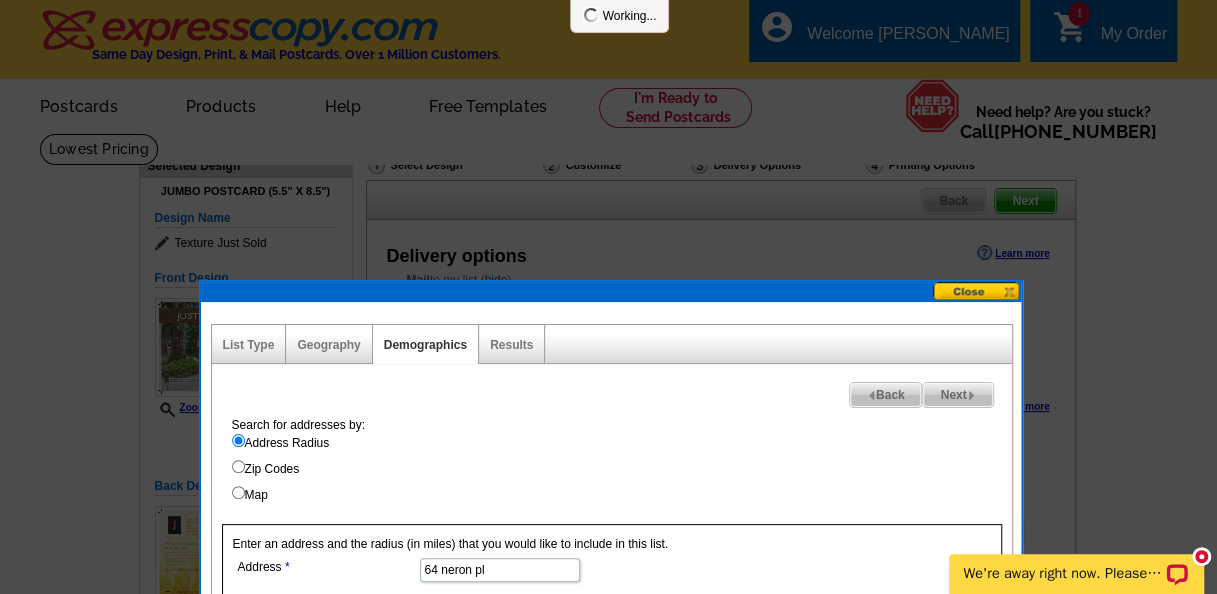 scroll, scrollTop: 200, scrollLeft: 0, axis: vertical 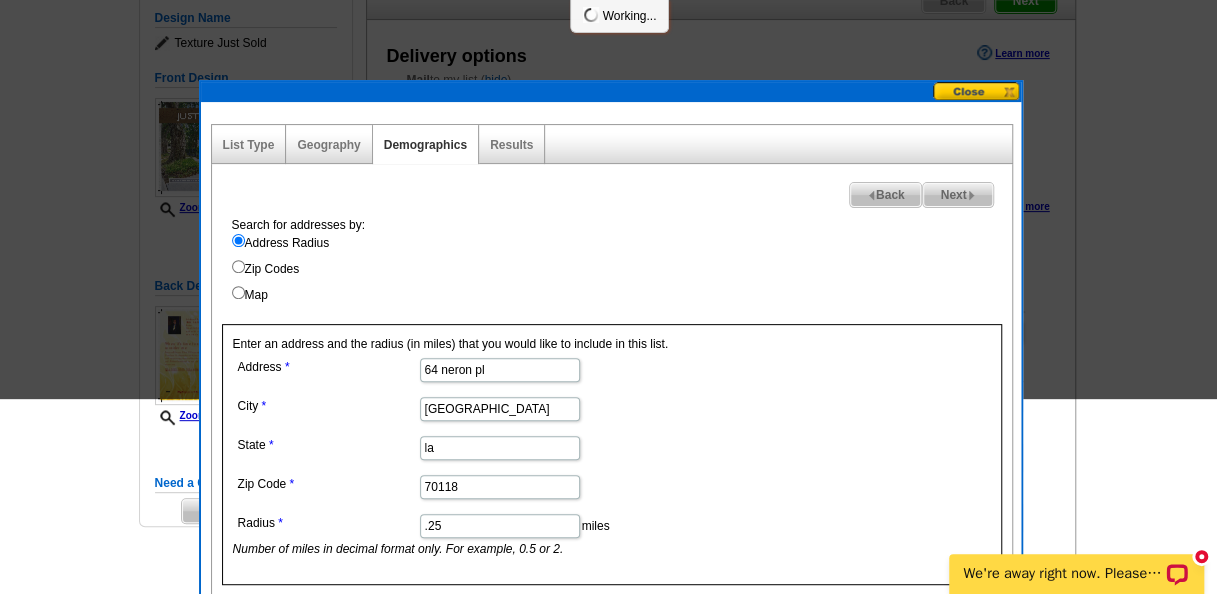 select 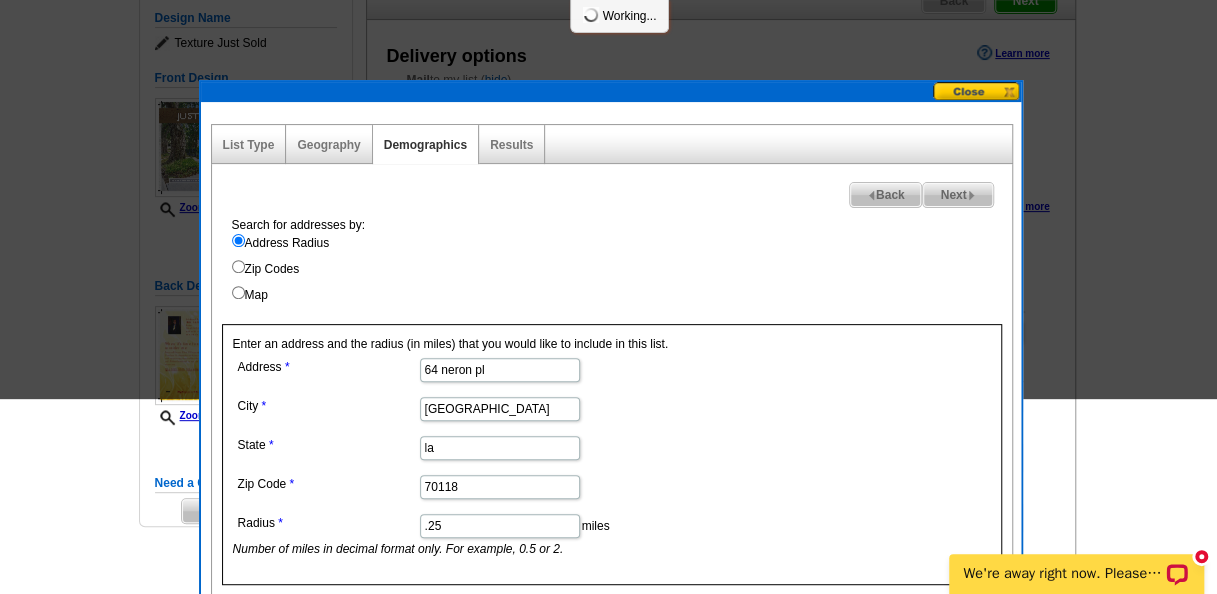 select 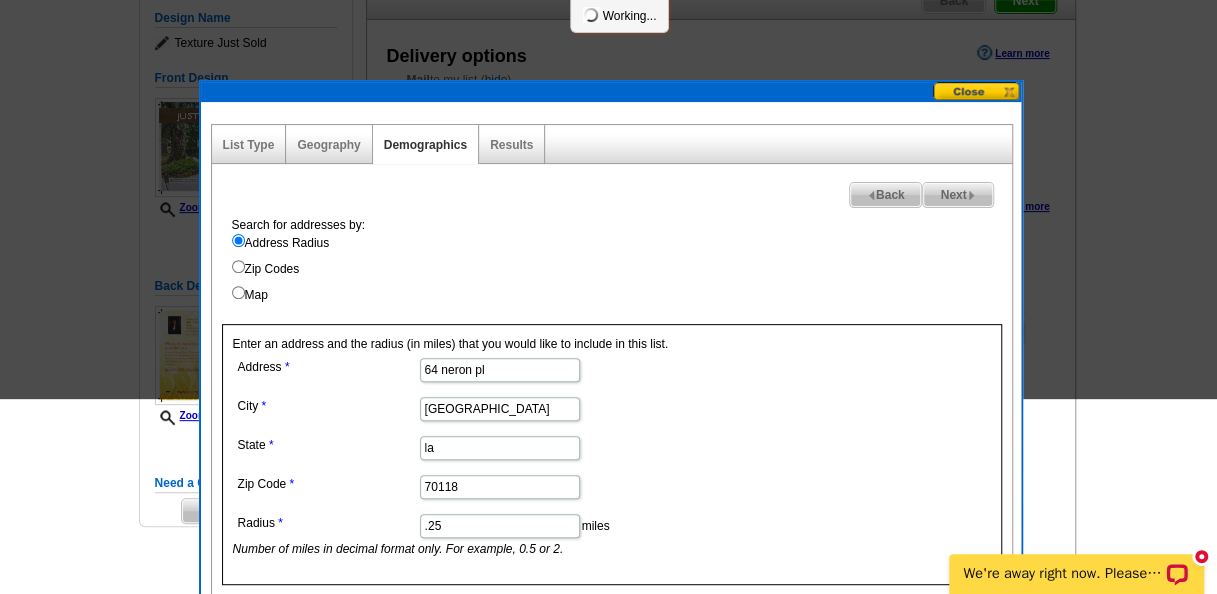 select 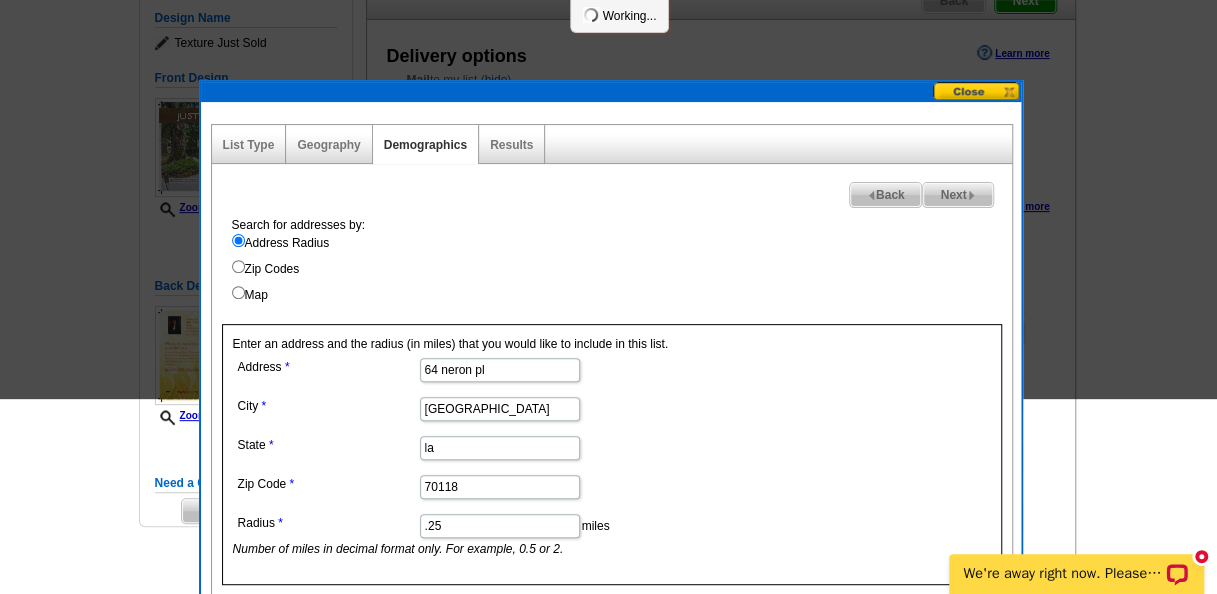 select 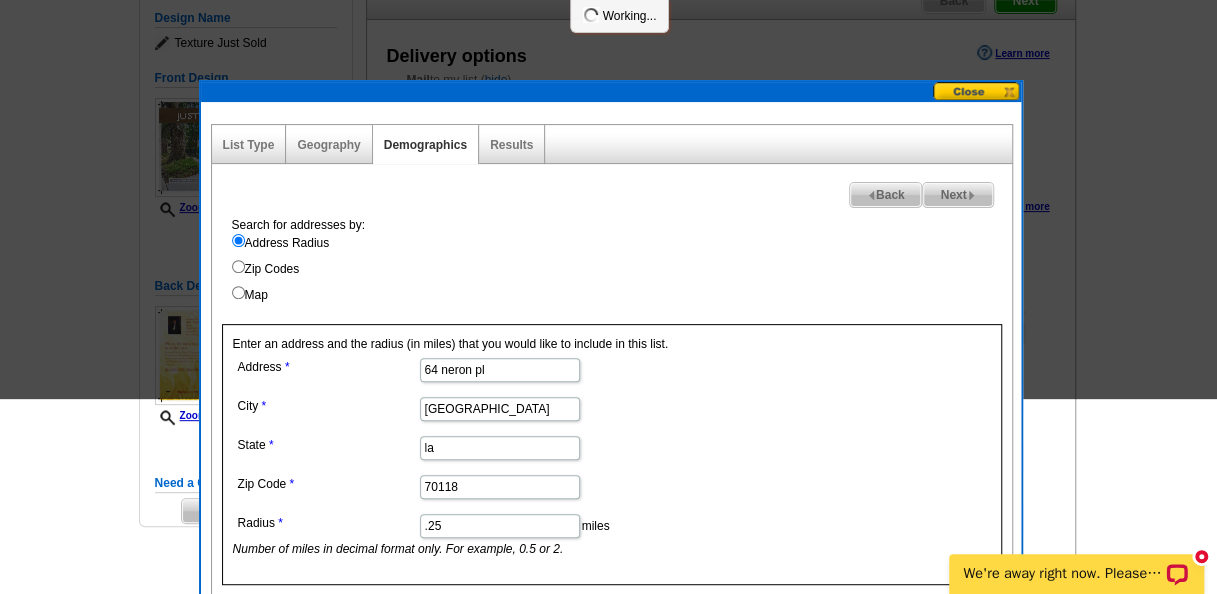 select 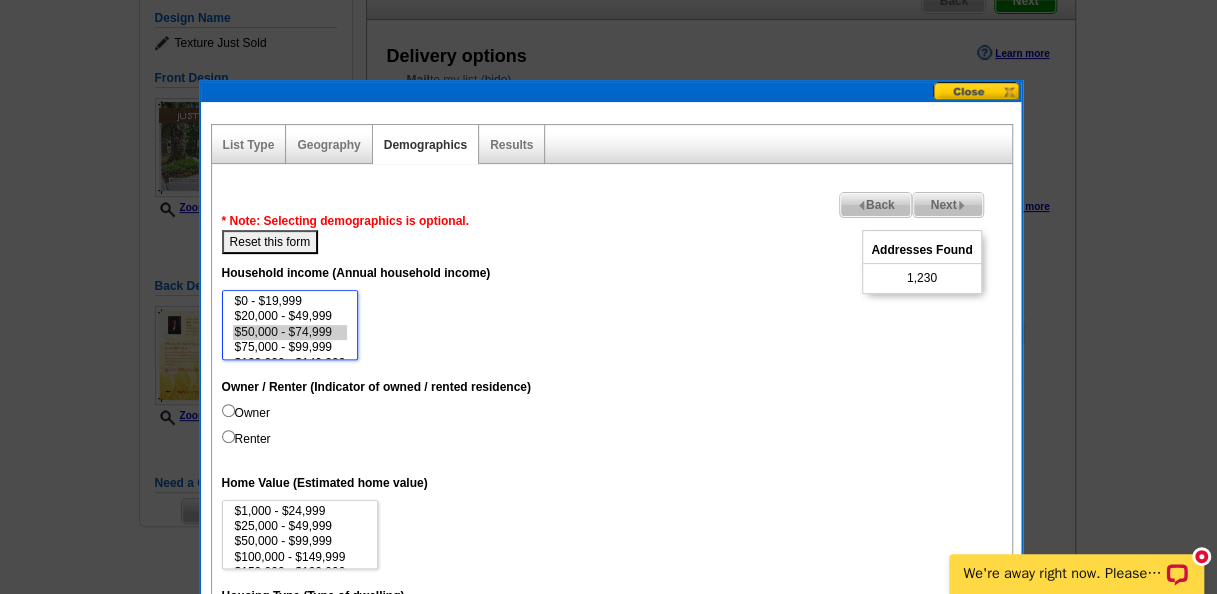 click on "$50,000 - $74,999" at bounding box center [290, 332] 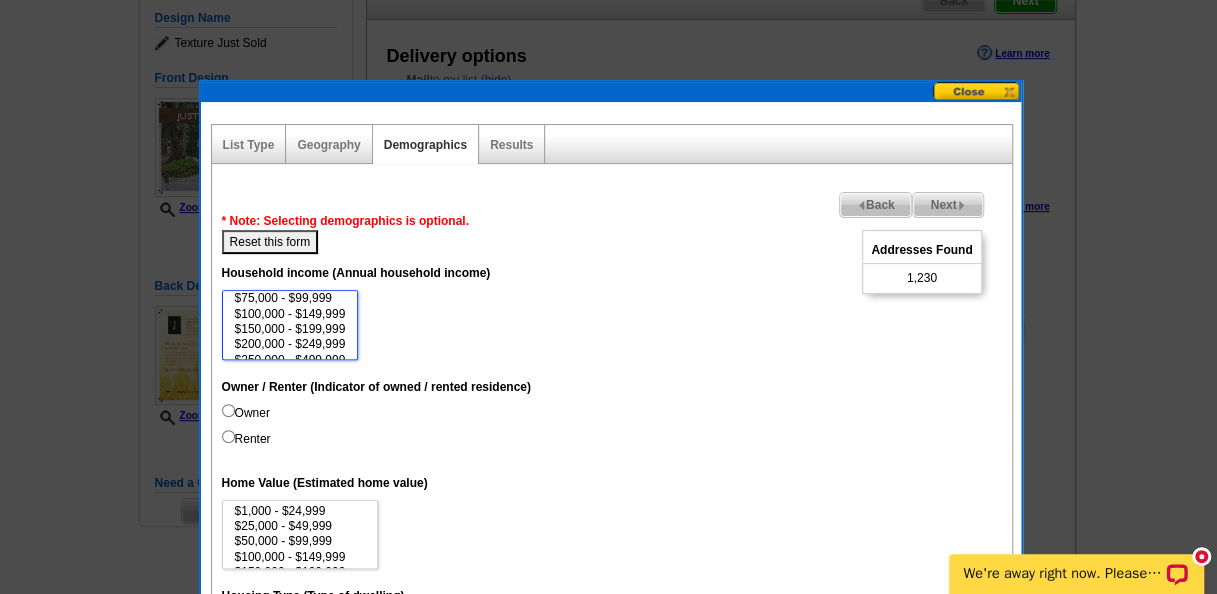 scroll, scrollTop: 92, scrollLeft: 0, axis: vertical 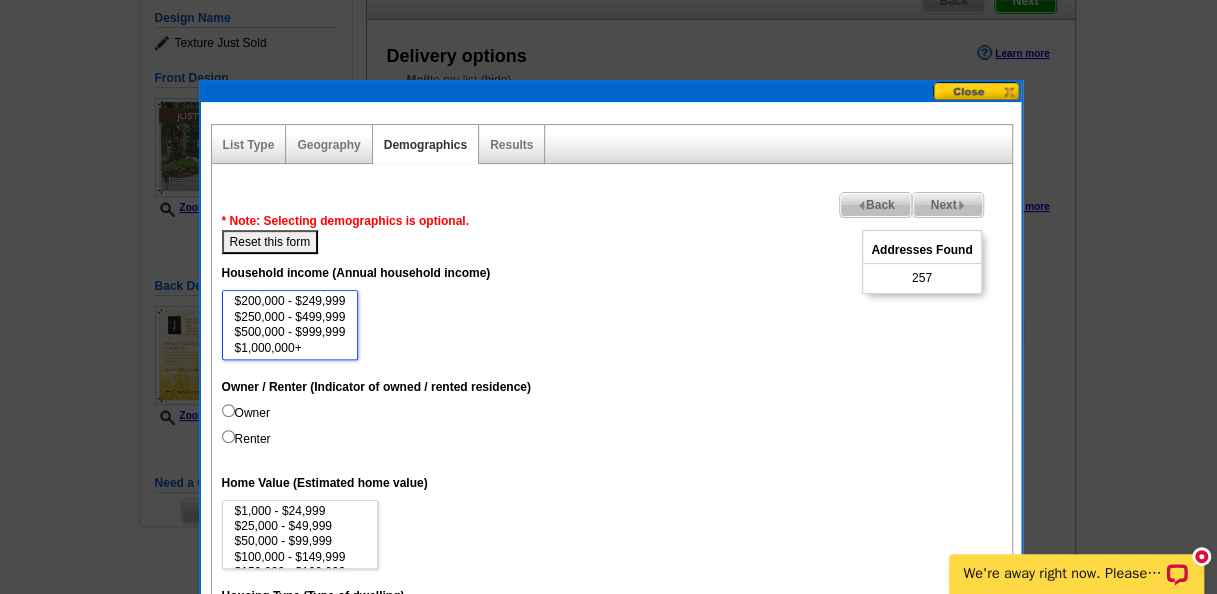click on "$200,000 - $249,999" at bounding box center [290, 301] 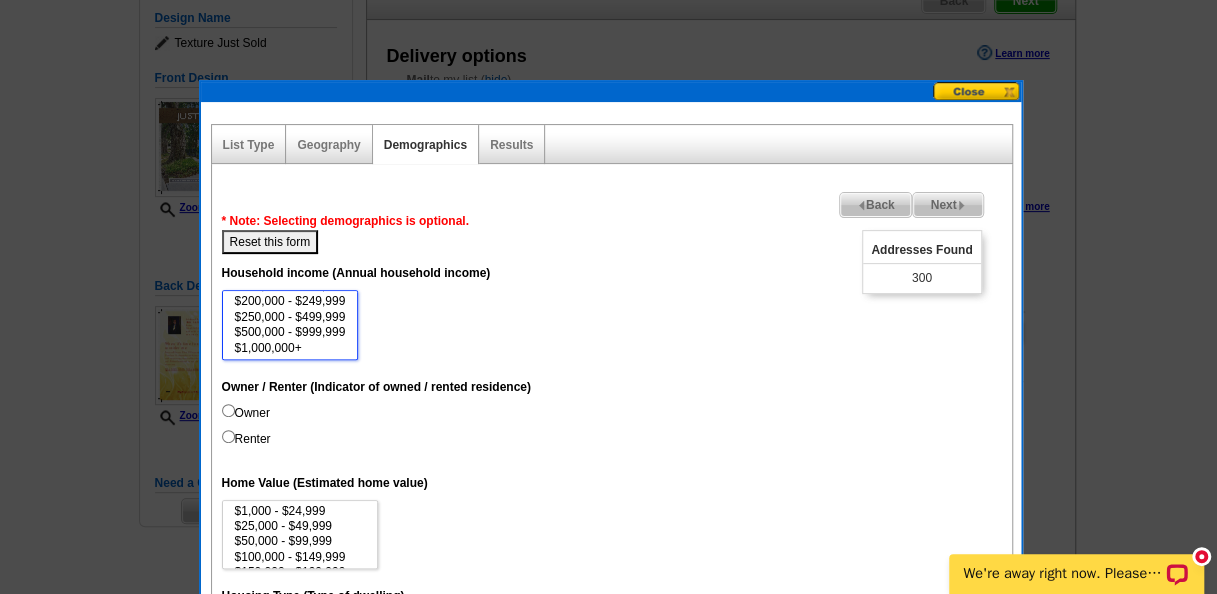 click on "$500,000 - $999,999" at bounding box center (290, 332) 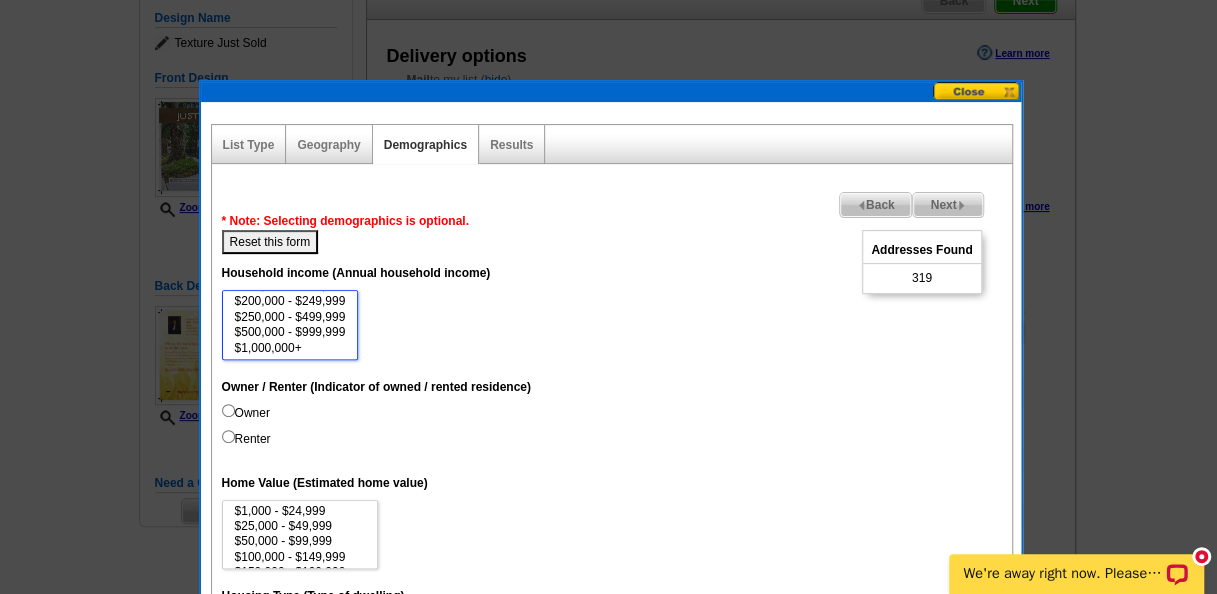 select on "50000-74999" 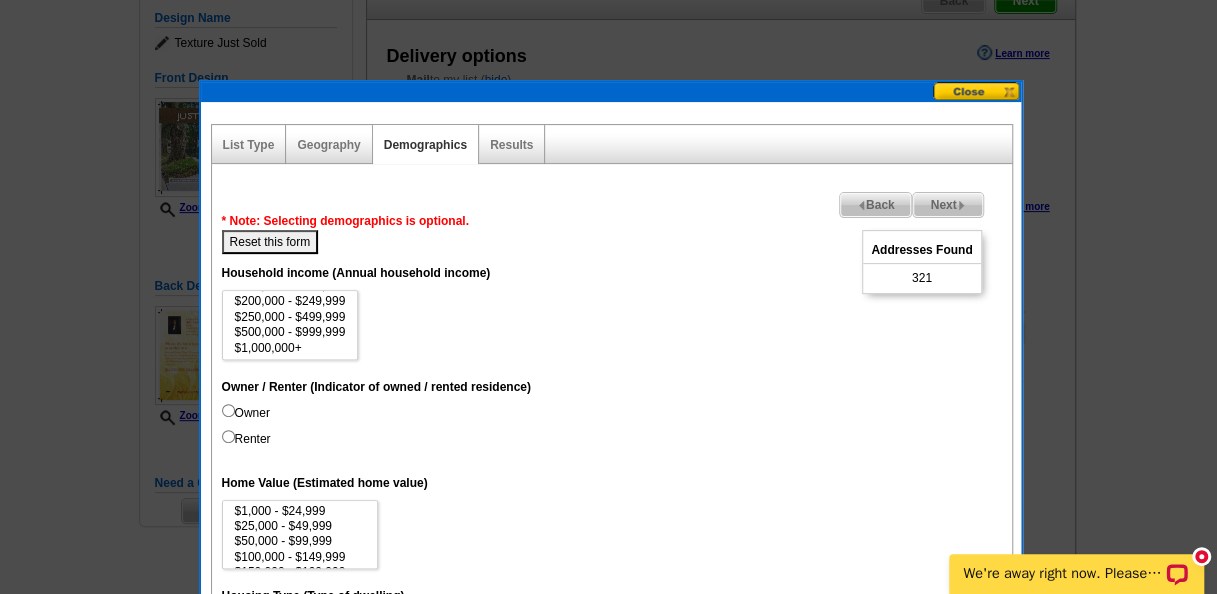 click on "$0 - $19,999
$20,000 - $49,999
$50,000 - $74,999
$75,000 - $99,999
$100,000 - $149,999
$150,000 - $199,999
$200,000 - $249,999
$250,000 - $499,999
$500,000 - $999,999
$1,000,000+" at bounding box center (612, 325) 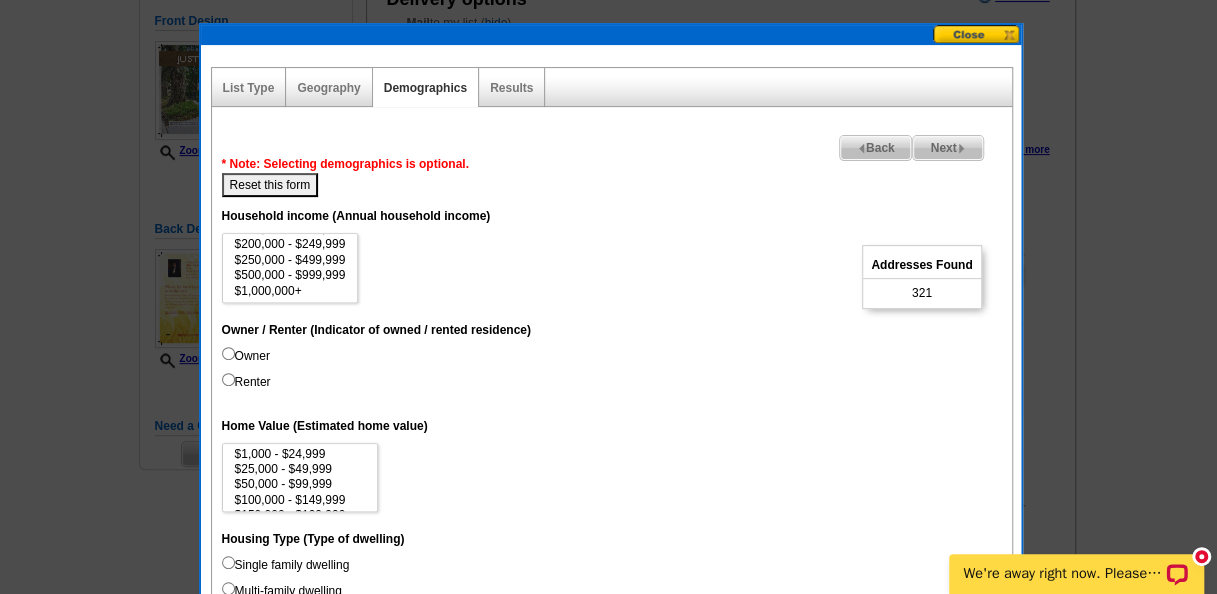 scroll, scrollTop: 300, scrollLeft: 0, axis: vertical 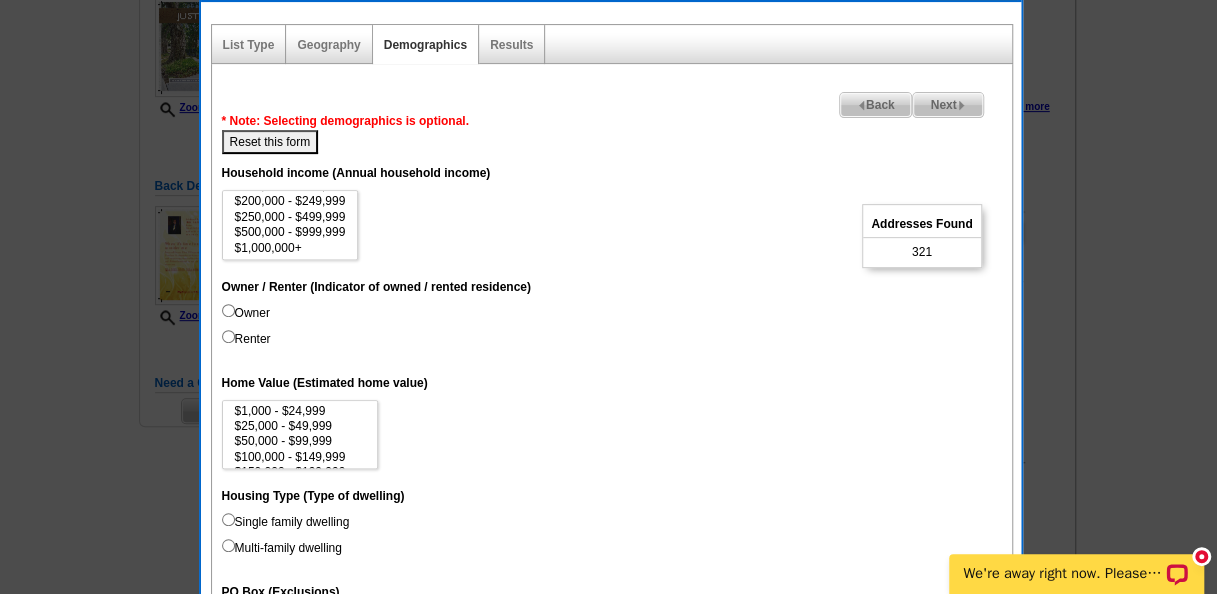 click on "Owner" at bounding box center [228, 310] 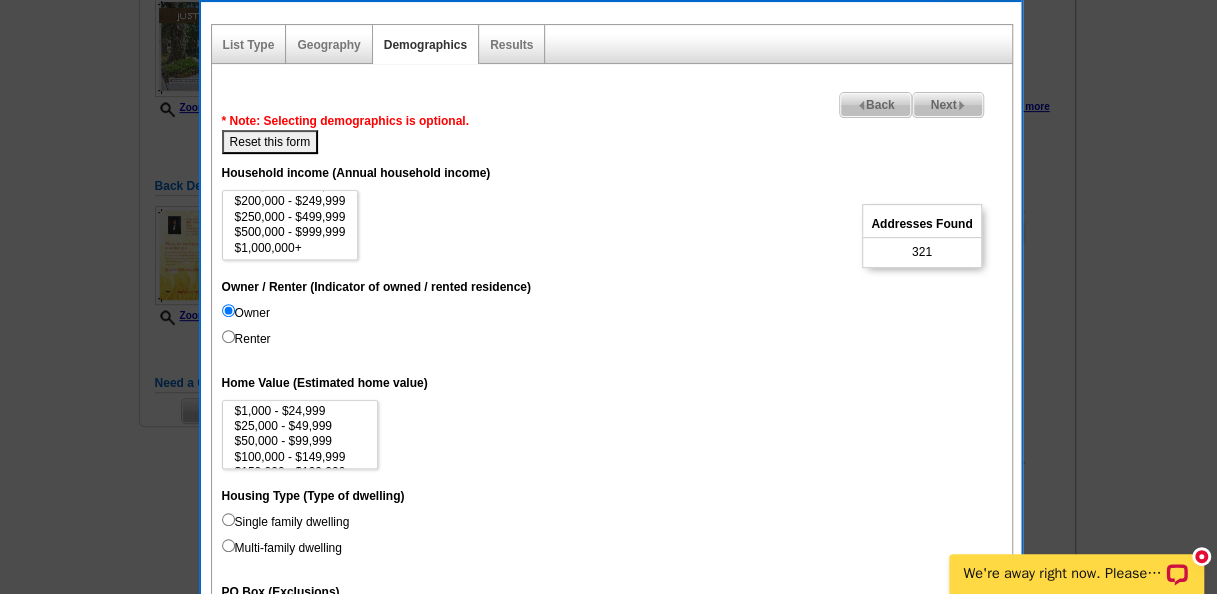 click on "Renter" at bounding box center (228, 336) 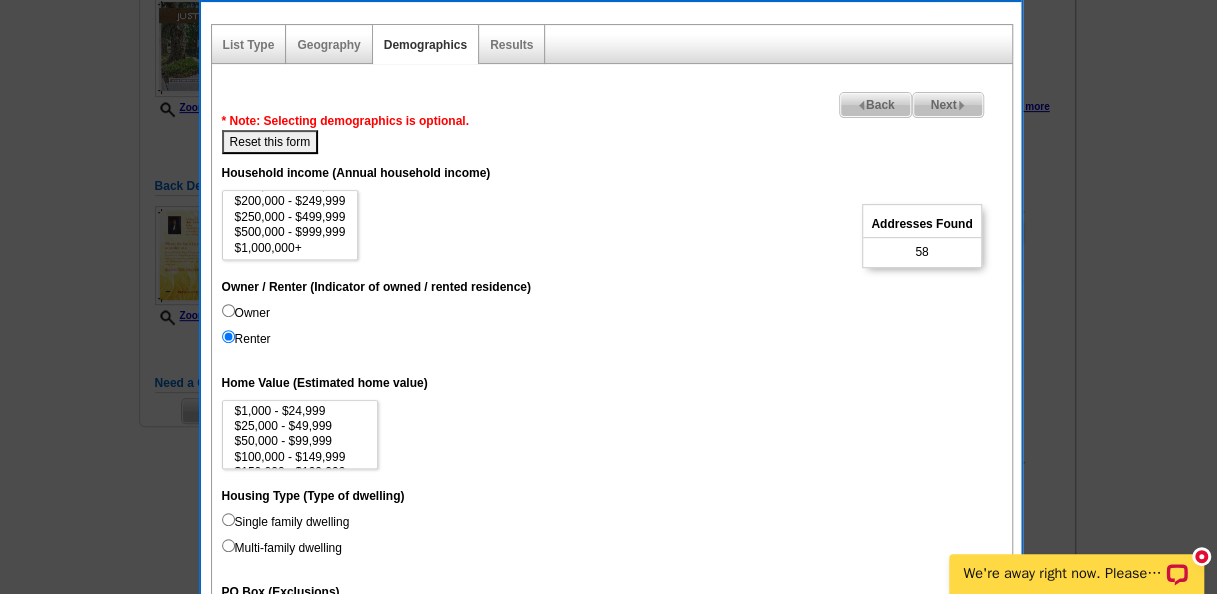 click on "Owner" at bounding box center (228, 310) 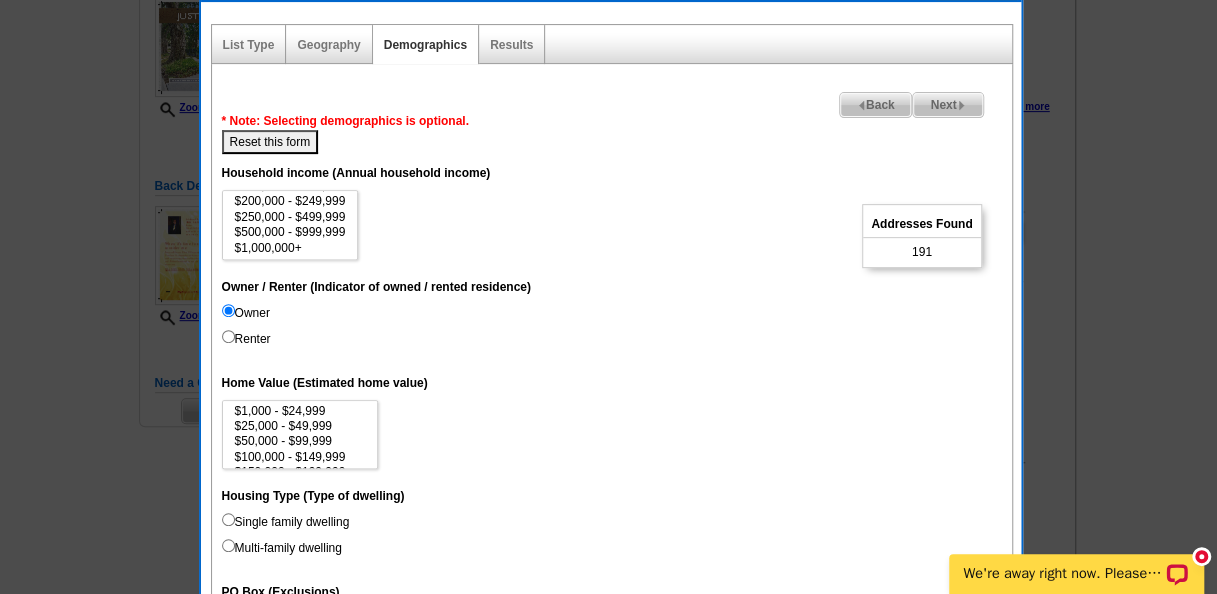 click on "Renter" at bounding box center (228, 336) 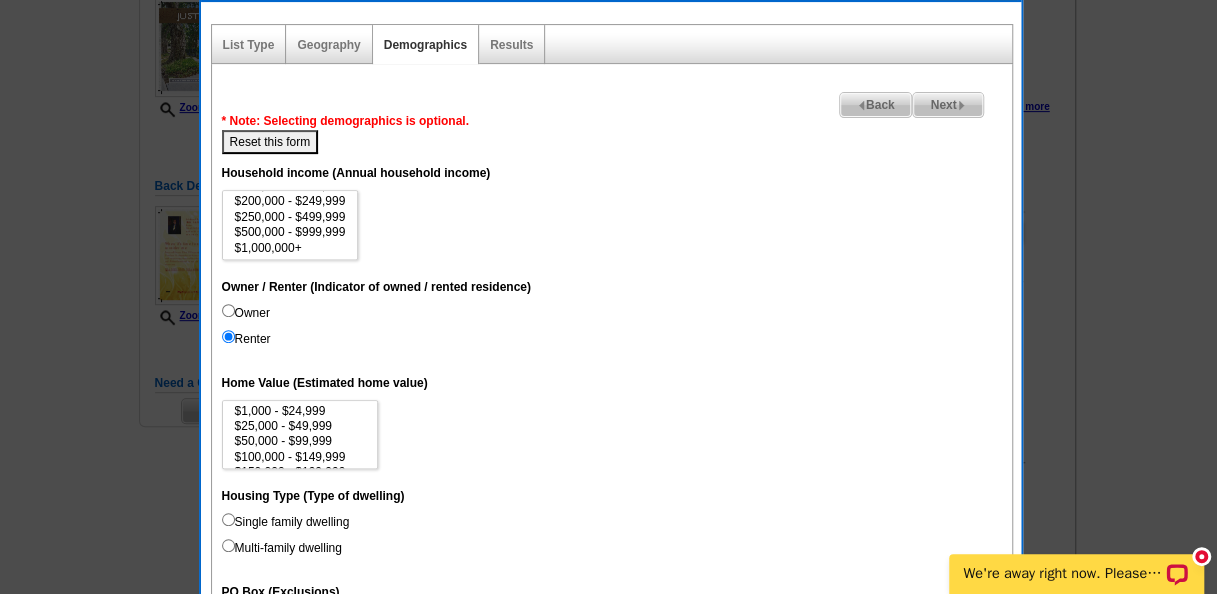 click on "Owner" at bounding box center [228, 310] 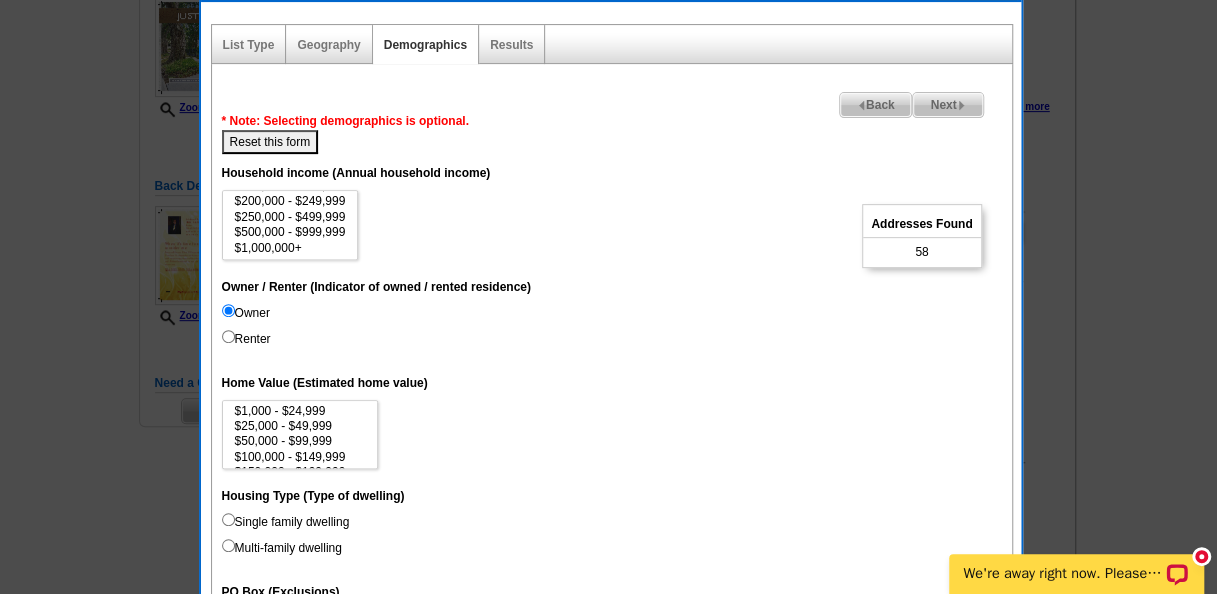 click on "Owner Renter" at bounding box center (612, 330) 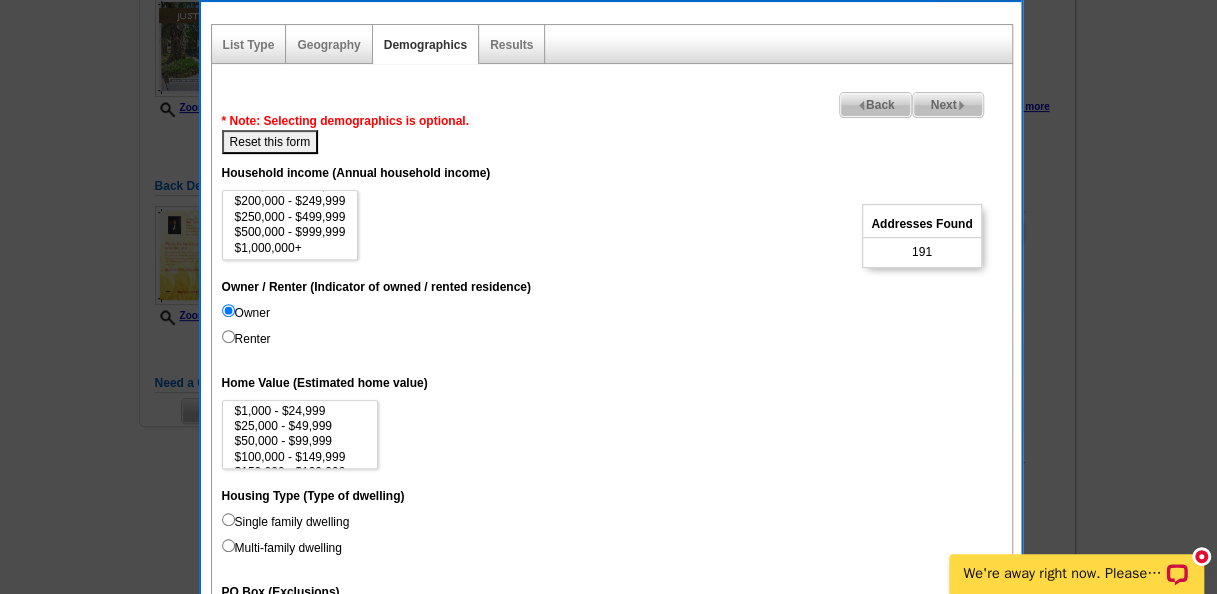click on "Home Value (Estimated home value)" at bounding box center [612, 382] 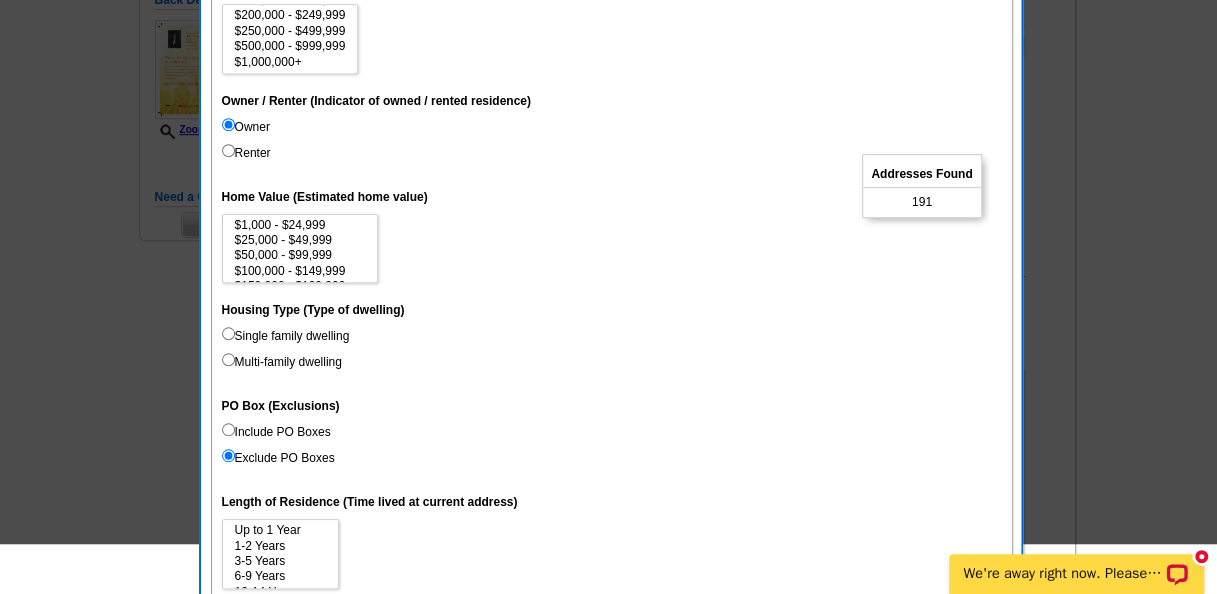 scroll, scrollTop: 500, scrollLeft: 0, axis: vertical 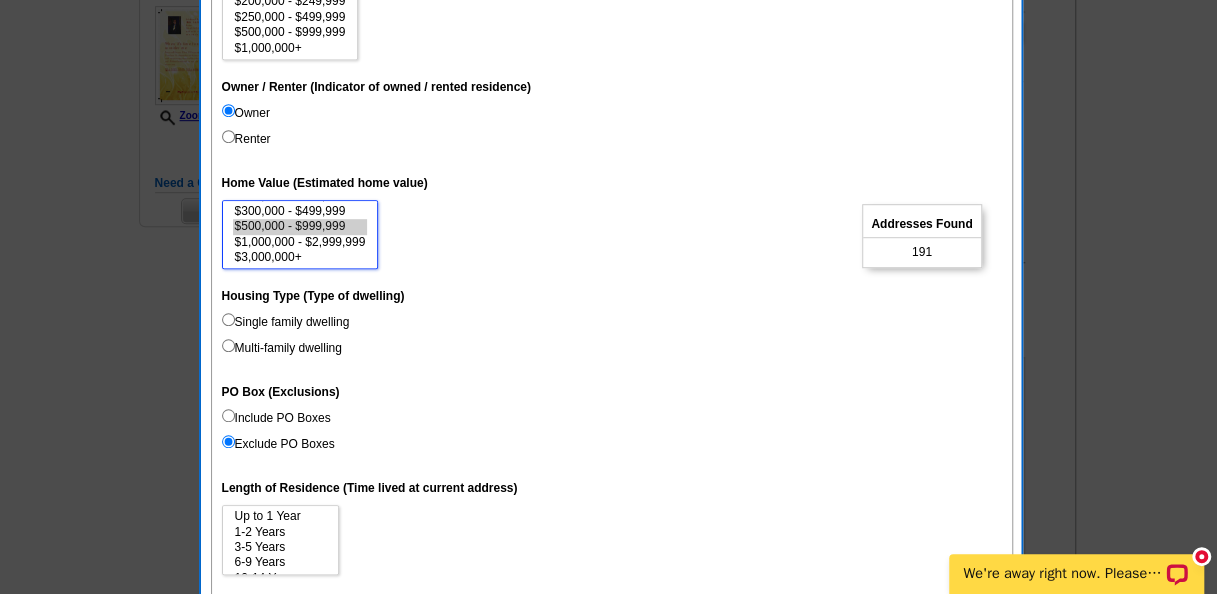 click on "$500,000 - $999,999" at bounding box center (300, 226) 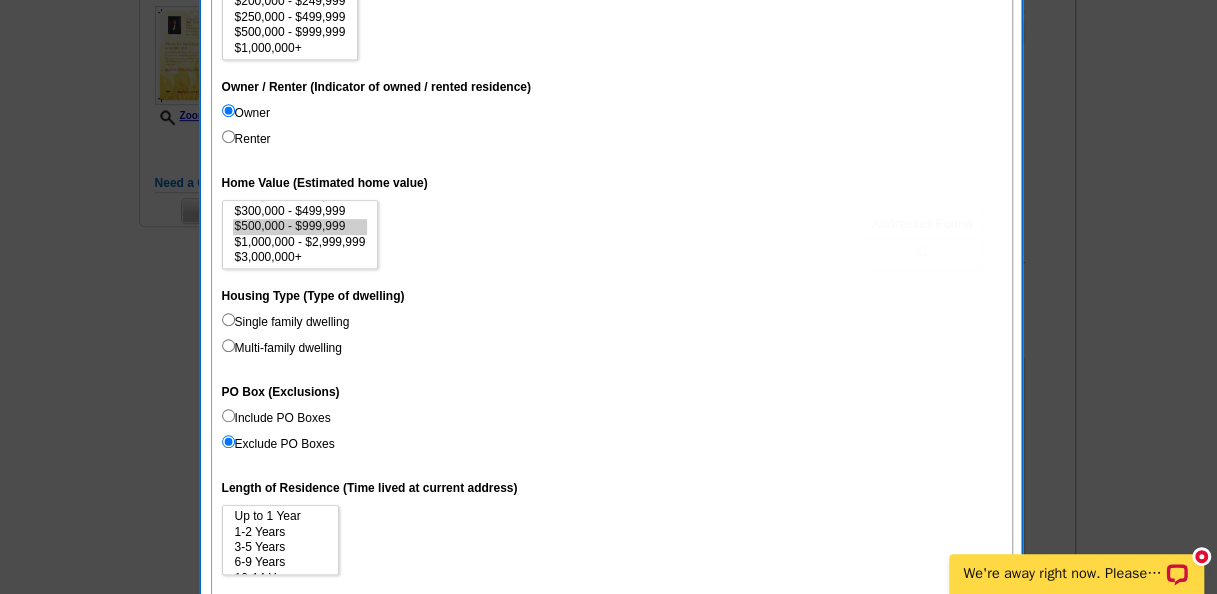 click on "$1,000 - $24,999
$25,000 - $49,999
$50,000 - $99,999
$100,000 - $149,999
$150,000 - $199,999
$200,000 - $299,999
$300,000 - $499,999
$500,000 - $999,999
$1,000,000 - $2,999,999
$3,000,000+" at bounding box center (612, 235) 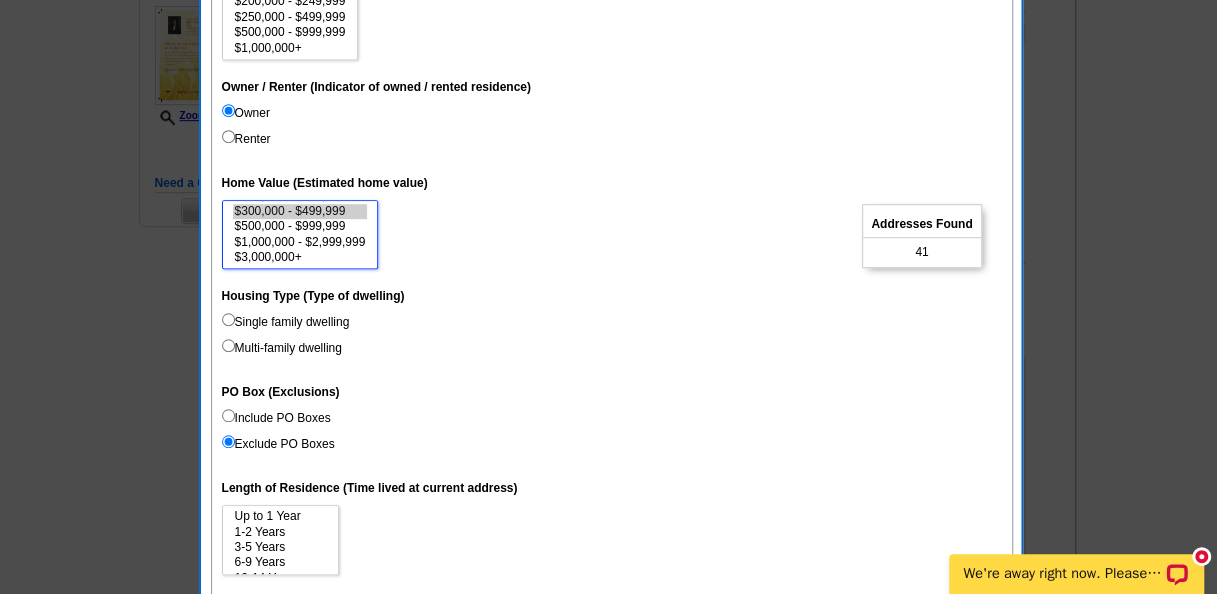 select on "300000-499999" 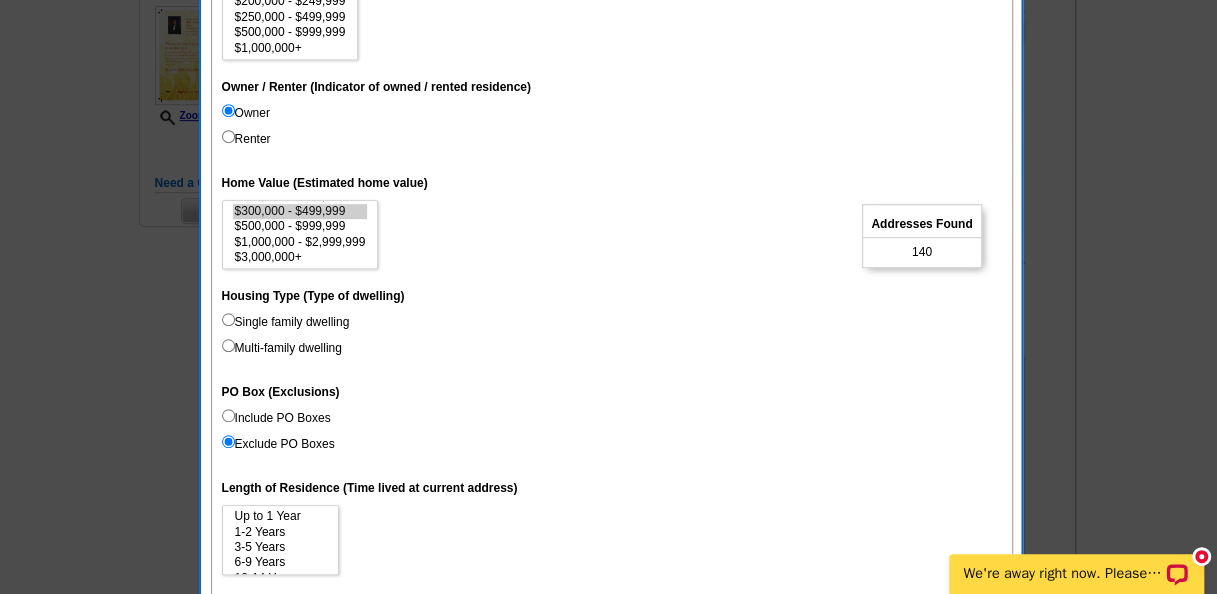 click on "$1,000 - $24,999
$25,000 - $49,999
$50,000 - $99,999
$100,000 - $149,999
$150,000 - $199,999
$200,000 - $299,999
$300,000 - $499,999
$500,000 - $999,999
$1,000,000 - $2,999,999
$3,000,000+" at bounding box center (612, 235) 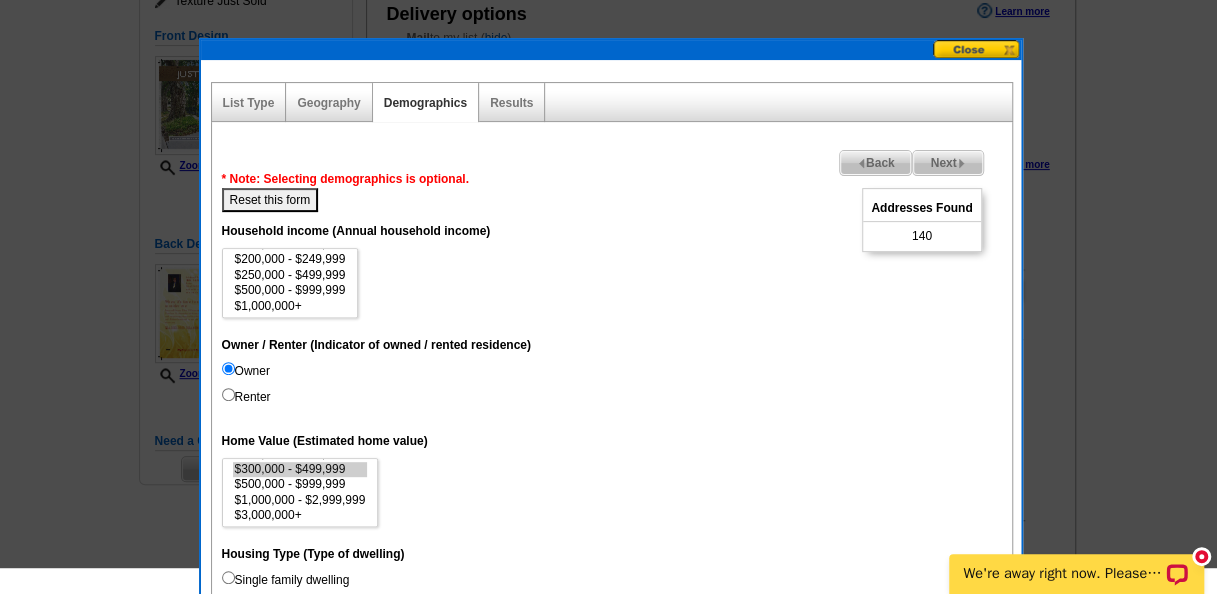 scroll, scrollTop: 200, scrollLeft: 0, axis: vertical 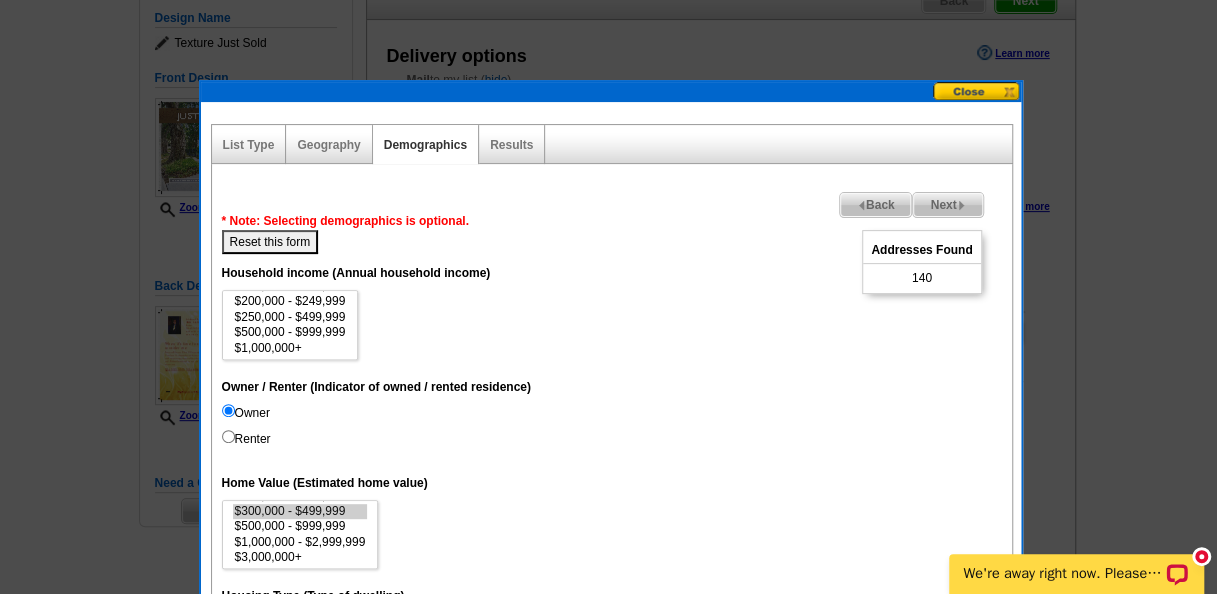 click on "Reset this form" at bounding box center [270, 242] 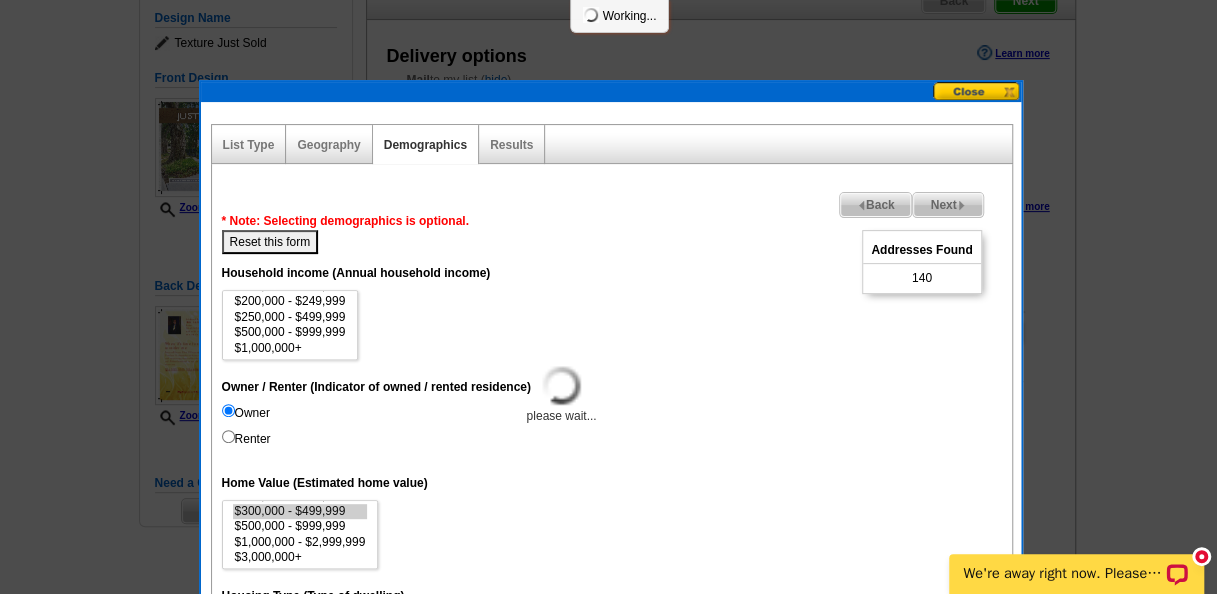 select 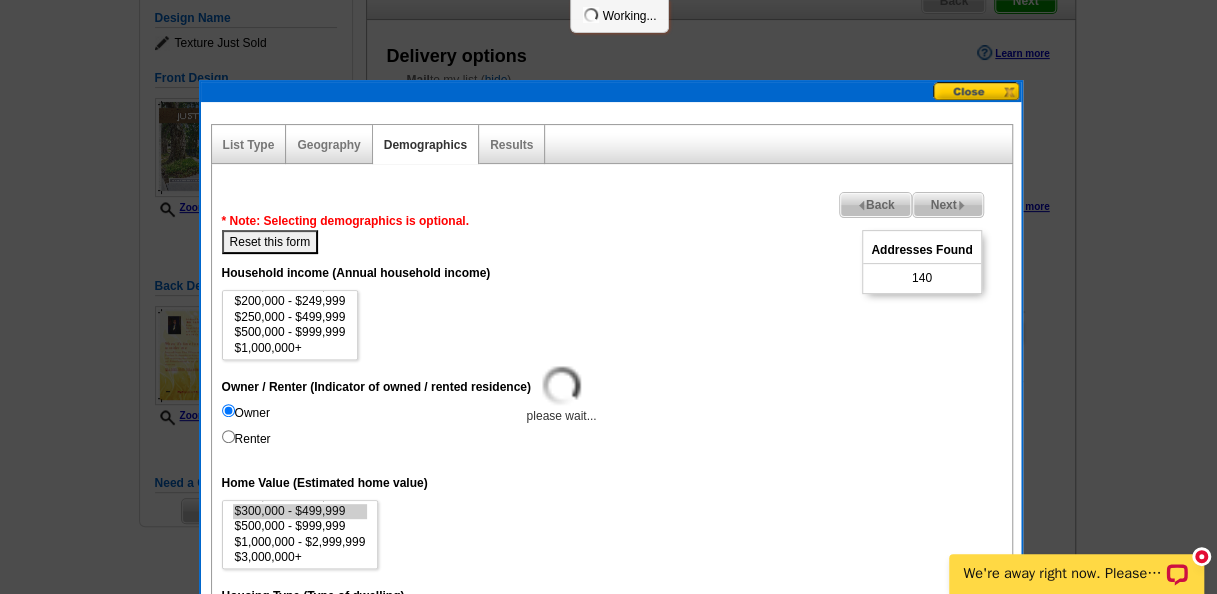 select 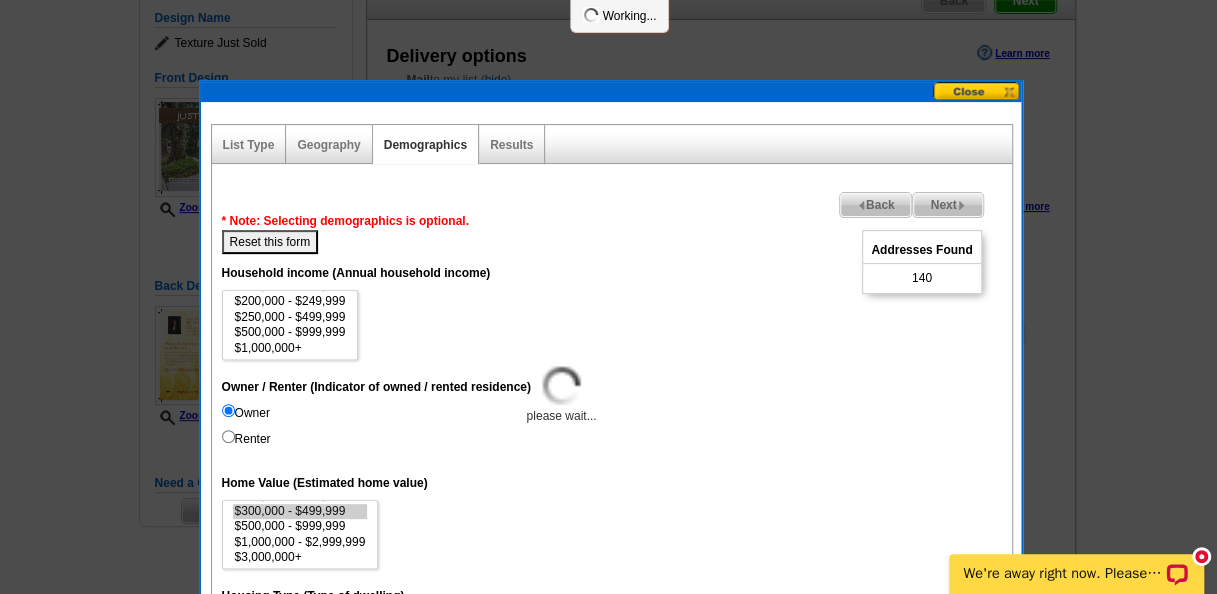 select 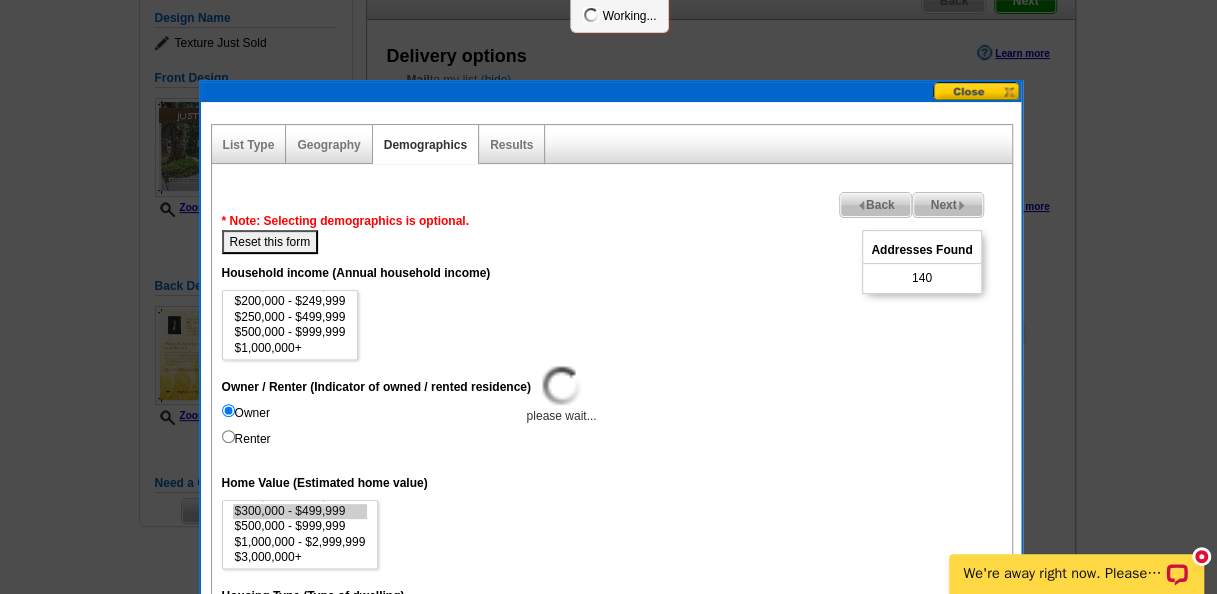 select 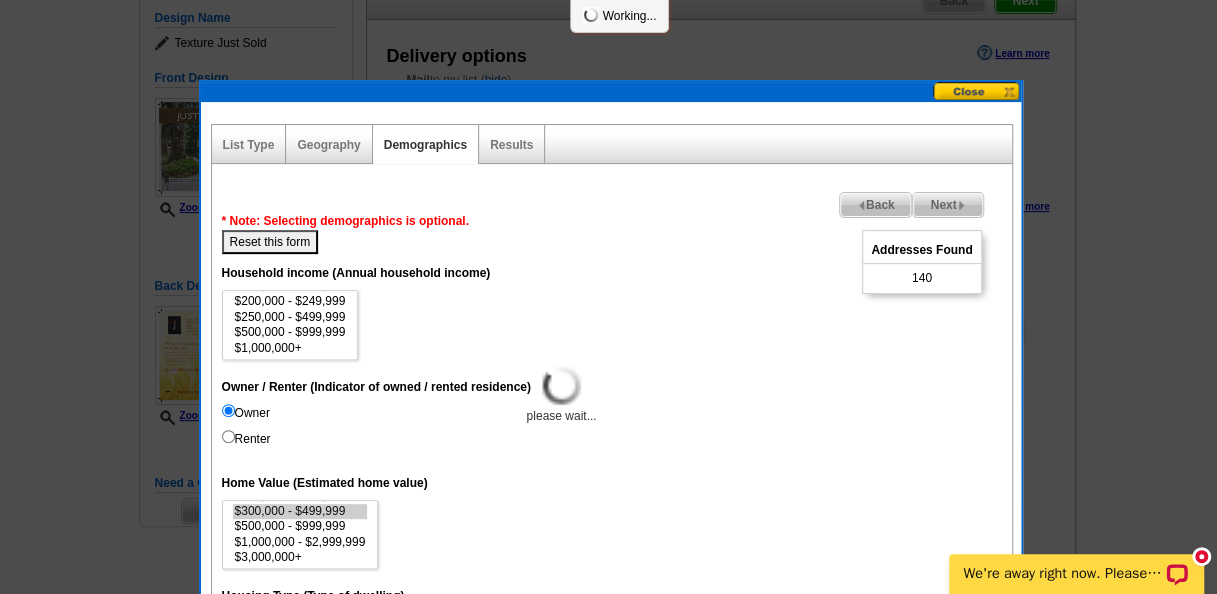 select 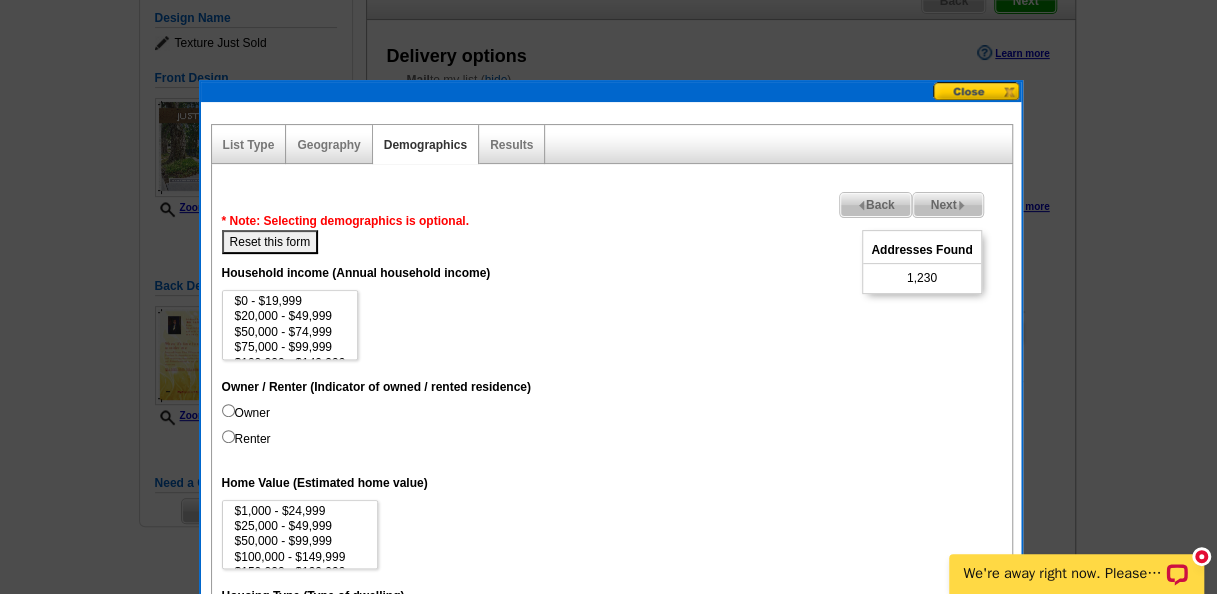 scroll, scrollTop: 92, scrollLeft: 0, axis: vertical 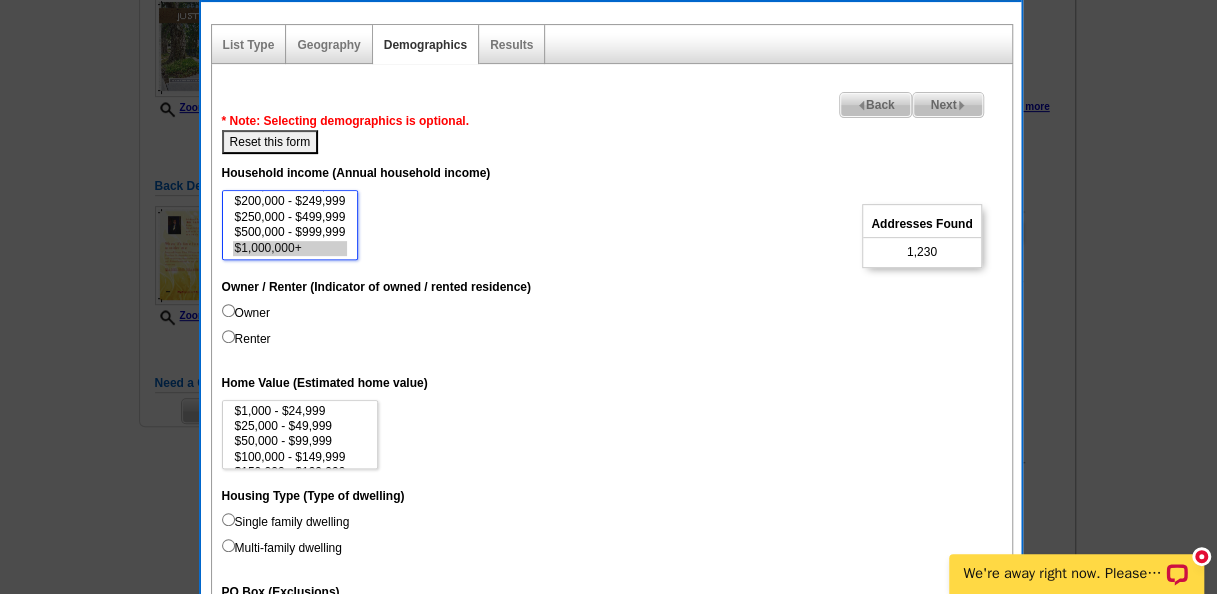 click on "$1,000,000+" at bounding box center [290, 248] 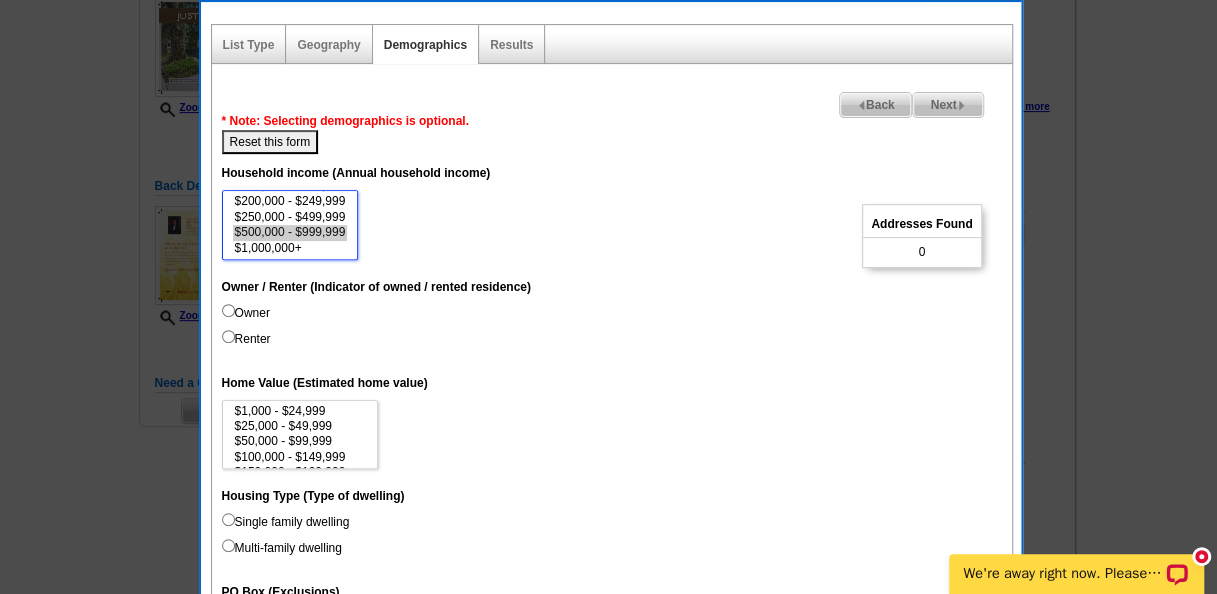 click on "$500,000 - $999,999" at bounding box center (290, 232) 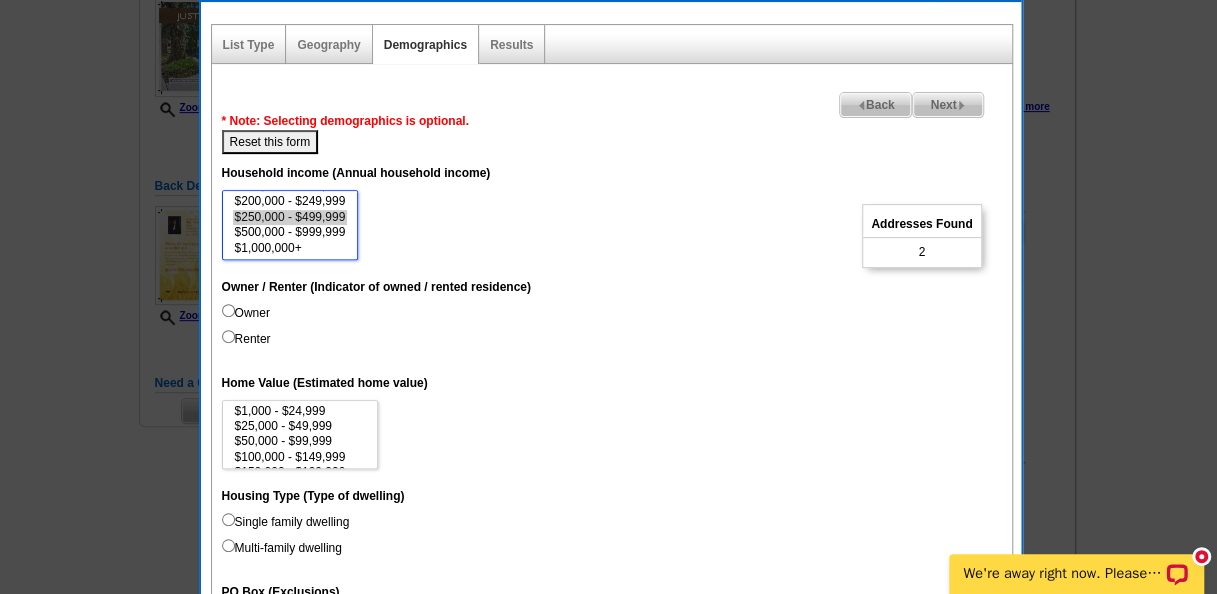 click on "$250,000 - $499,999" at bounding box center [290, 217] 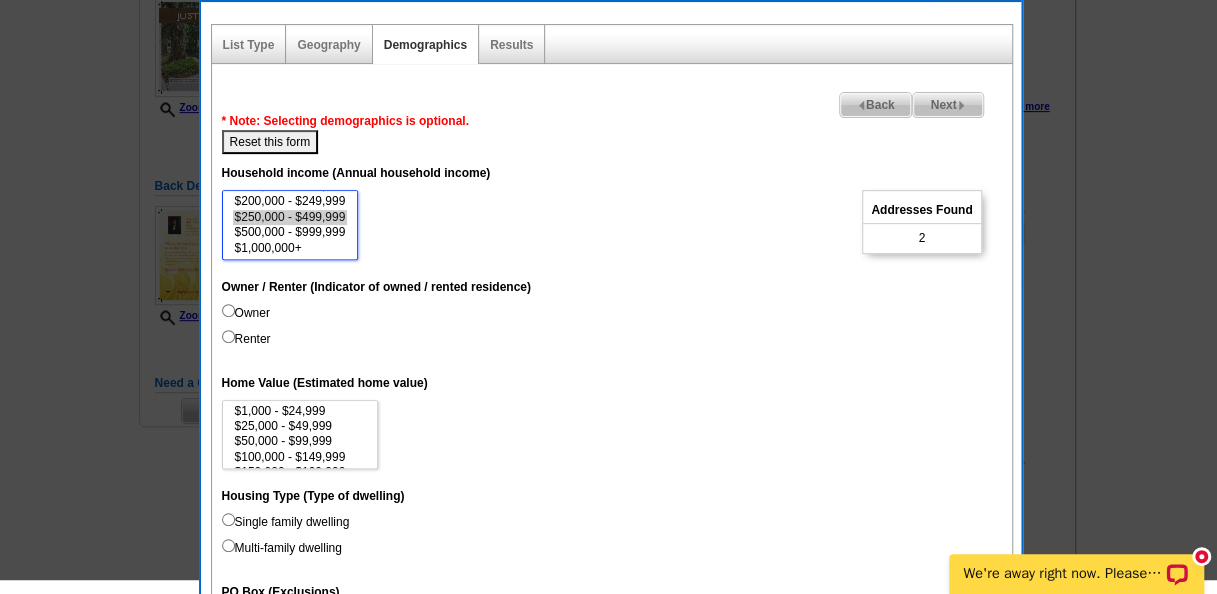scroll, scrollTop: 200, scrollLeft: 0, axis: vertical 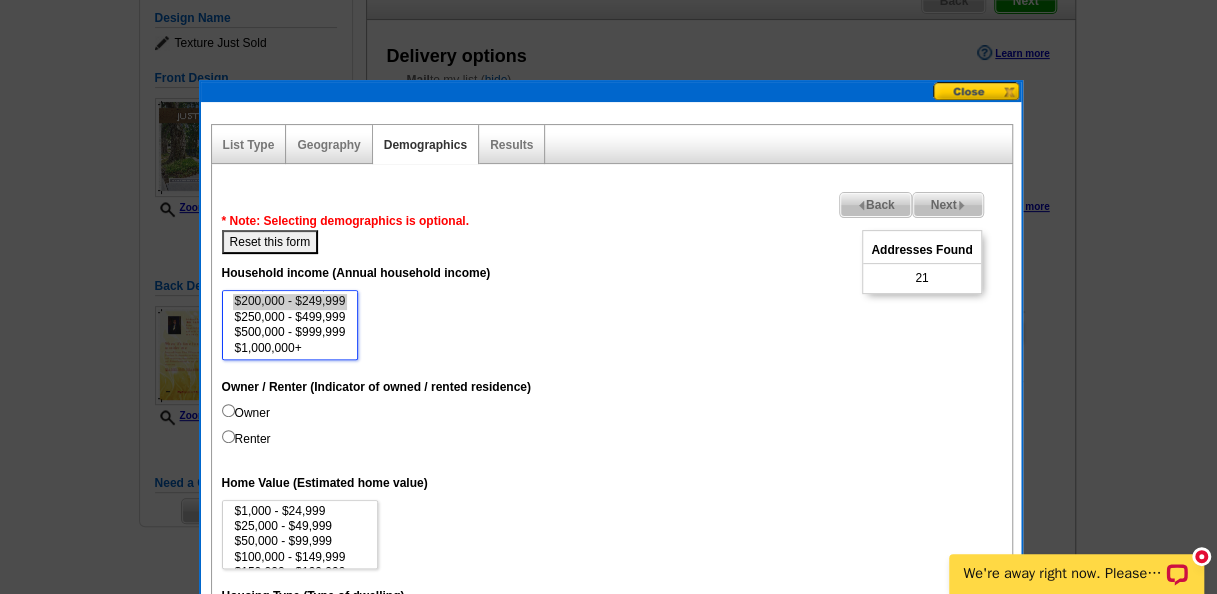 click on "$200,000 - $249,999" at bounding box center (290, 301) 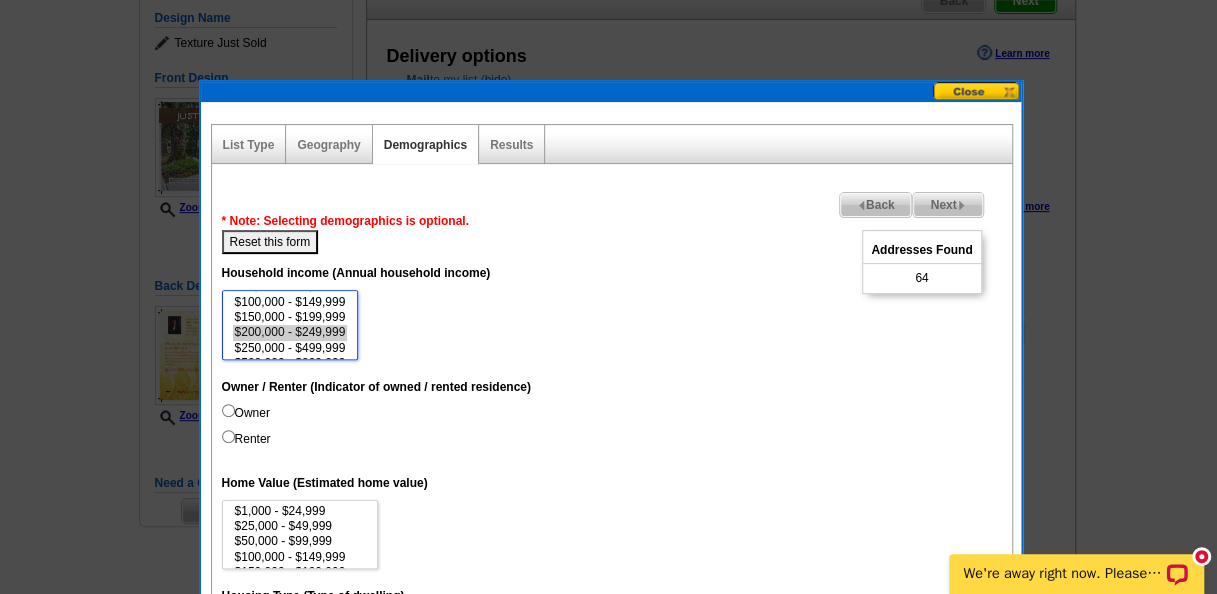 scroll, scrollTop: 92, scrollLeft: 0, axis: vertical 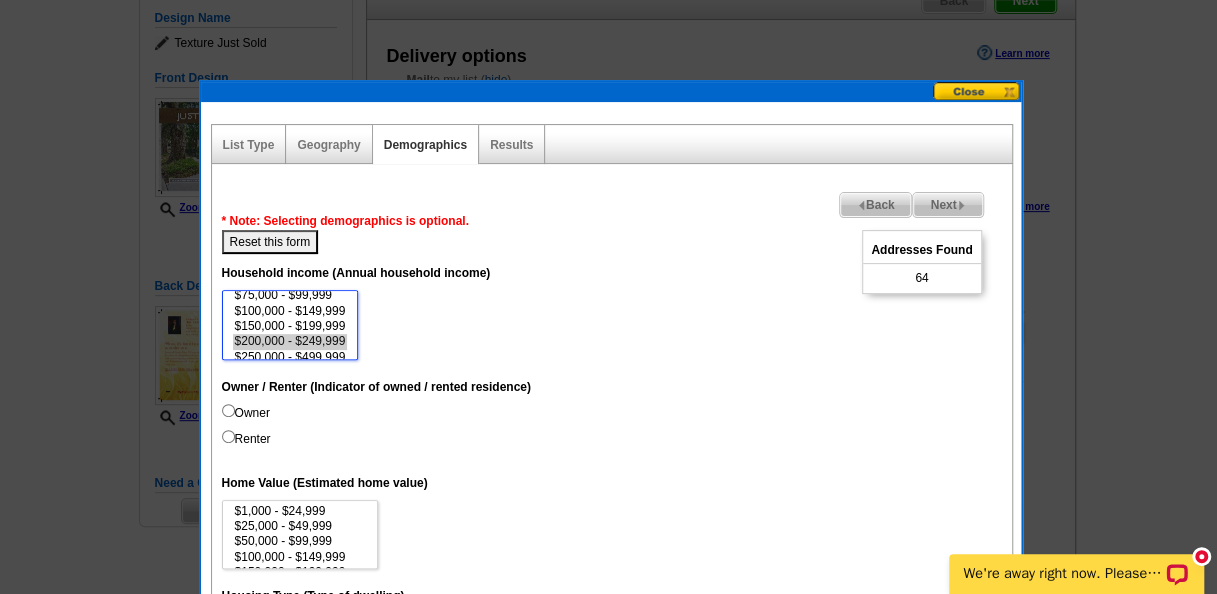select on "150000-199999" 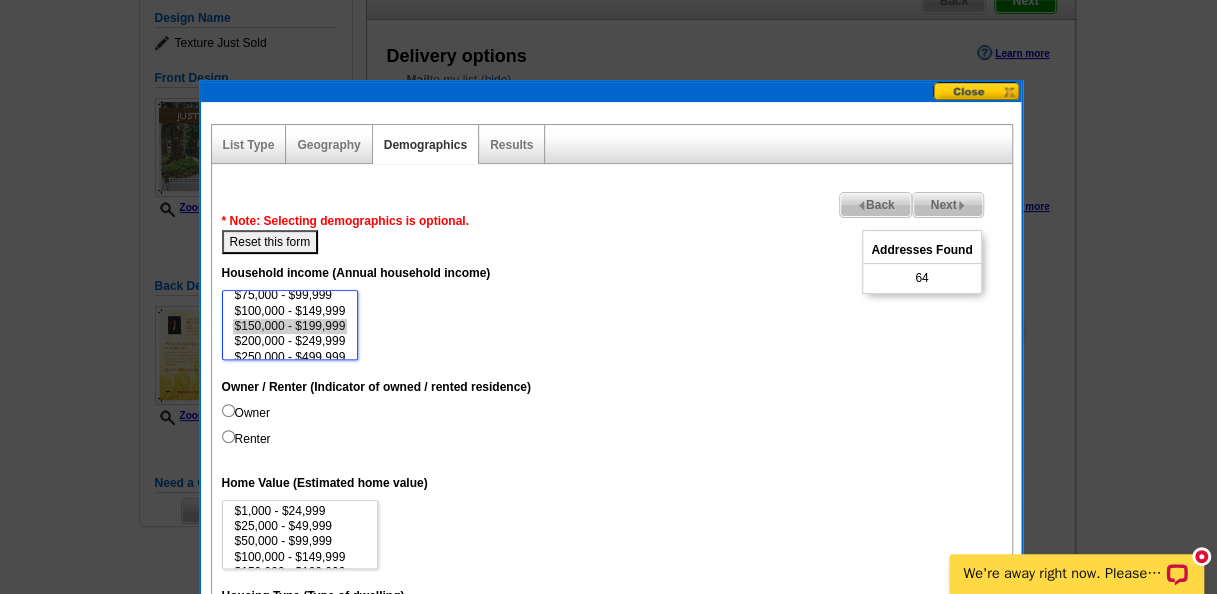 click on "$150,000 - $199,999" at bounding box center [290, 326] 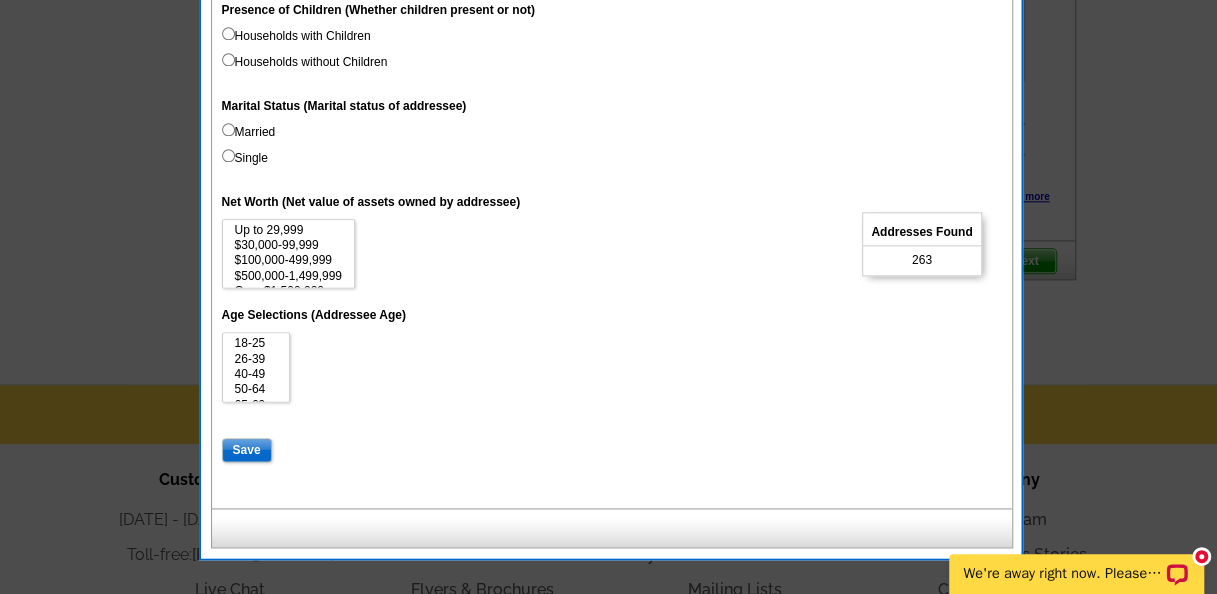 scroll, scrollTop: 1100, scrollLeft: 0, axis: vertical 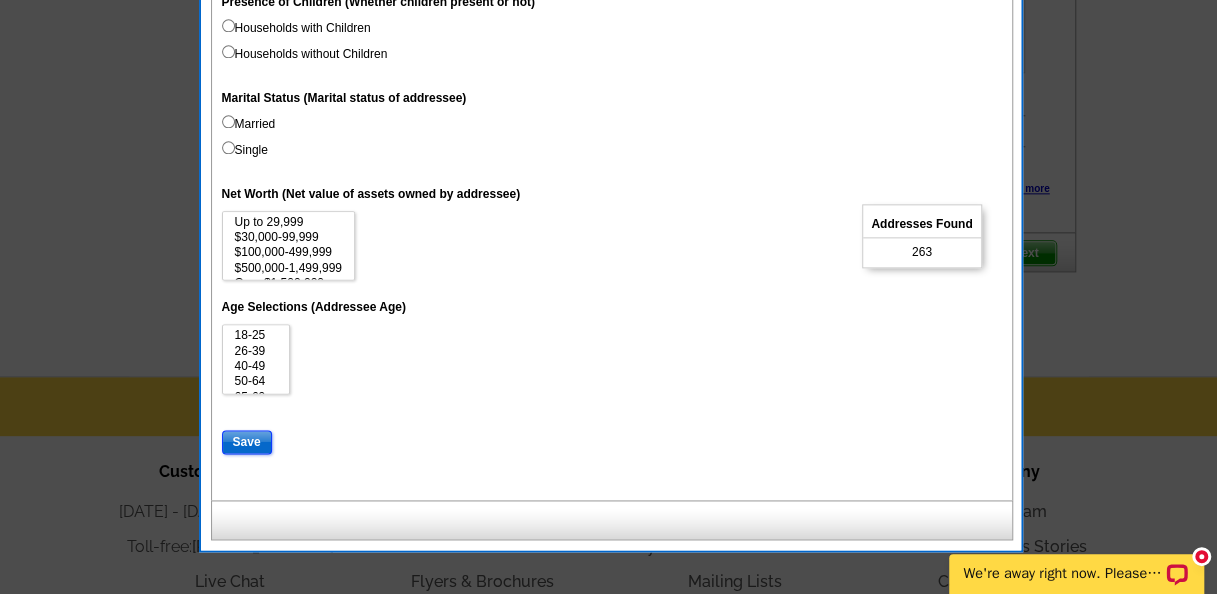 click on "Save" at bounding box center (247, 442) 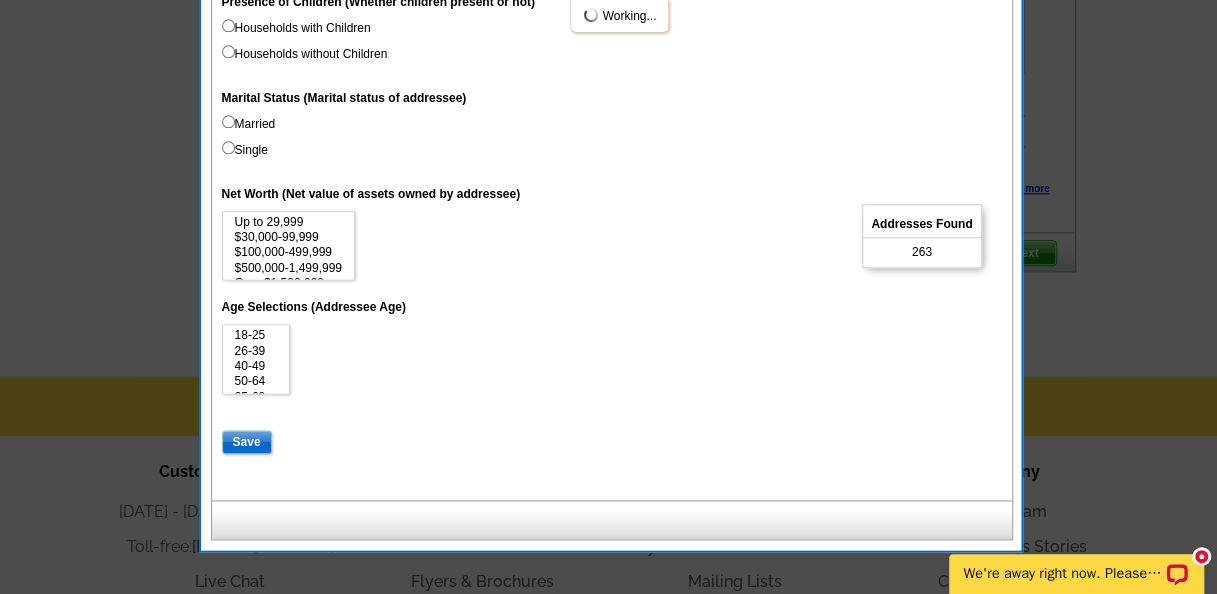 select 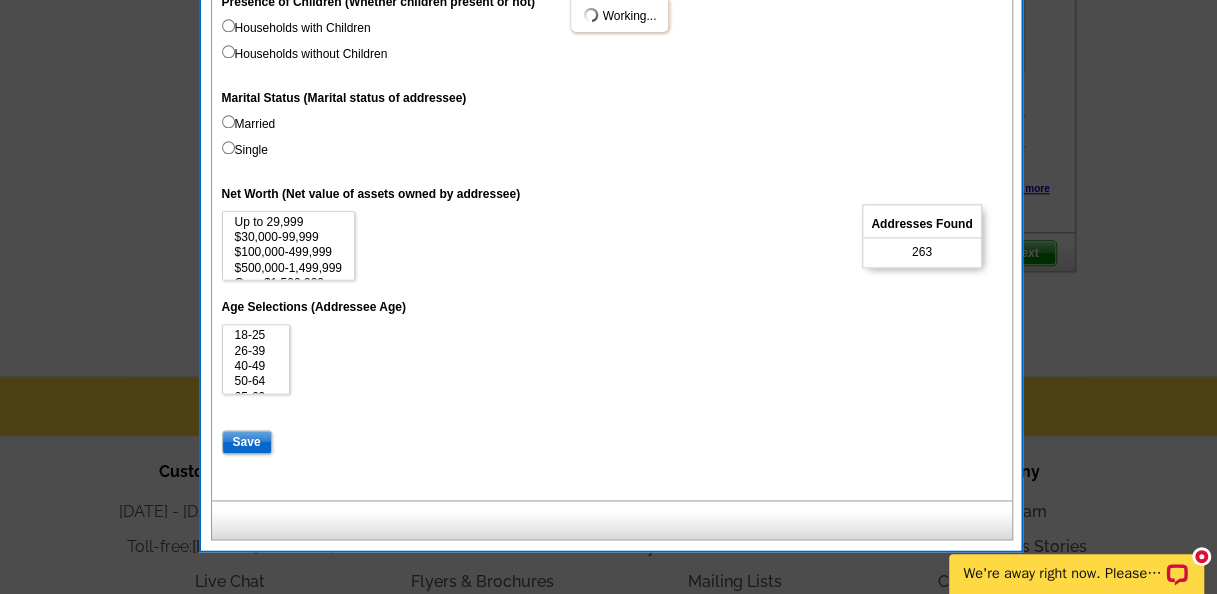 select 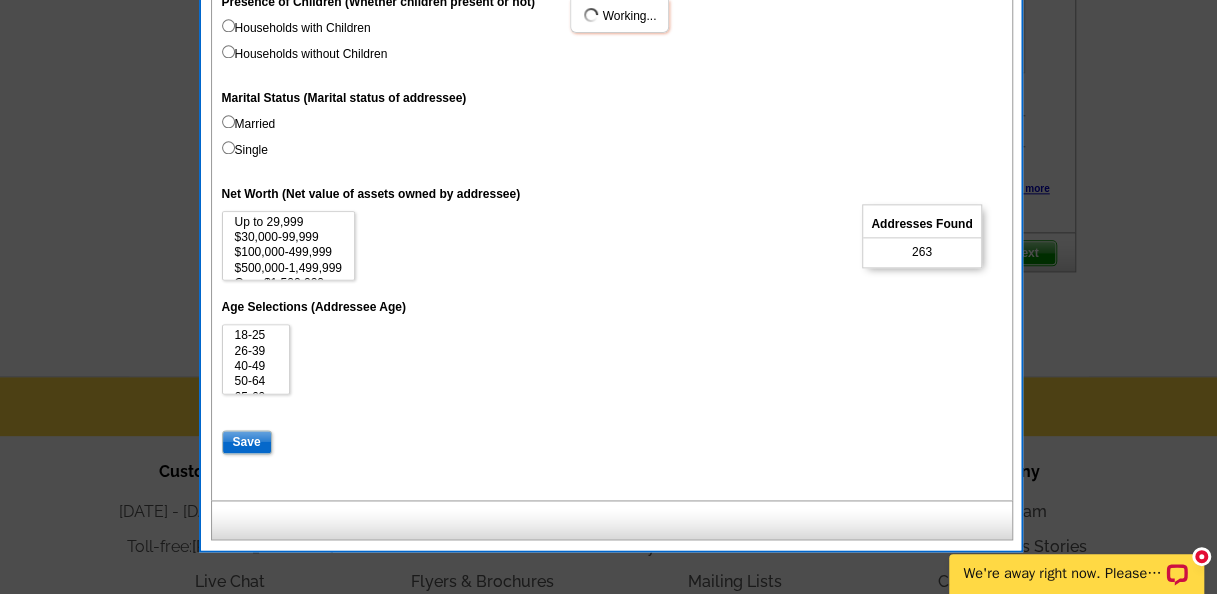 select 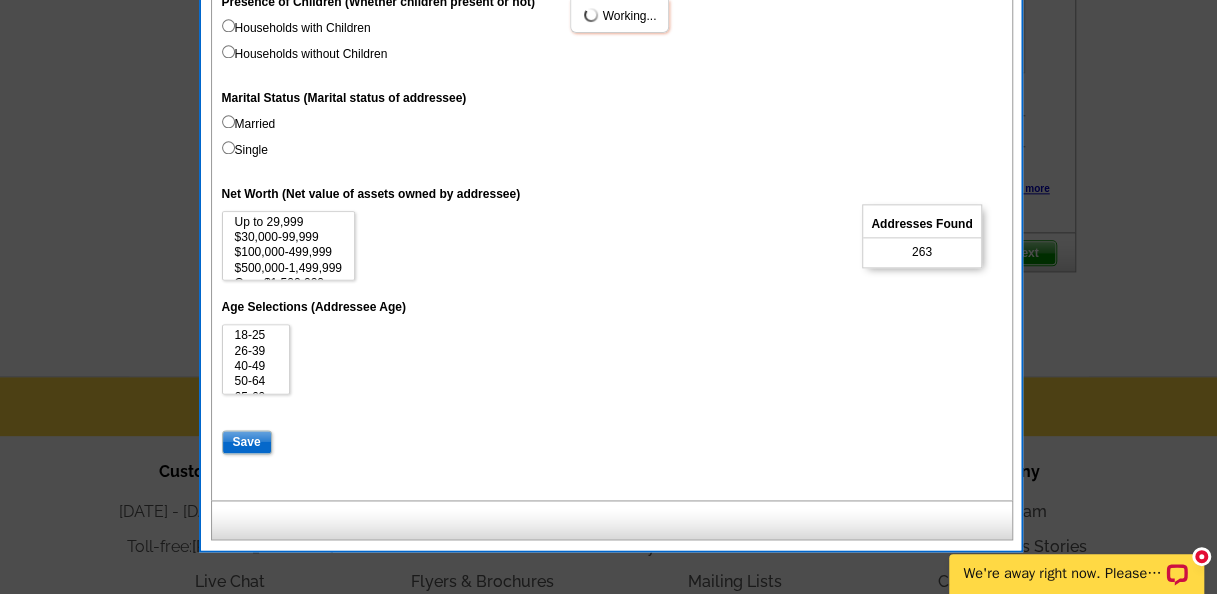 select 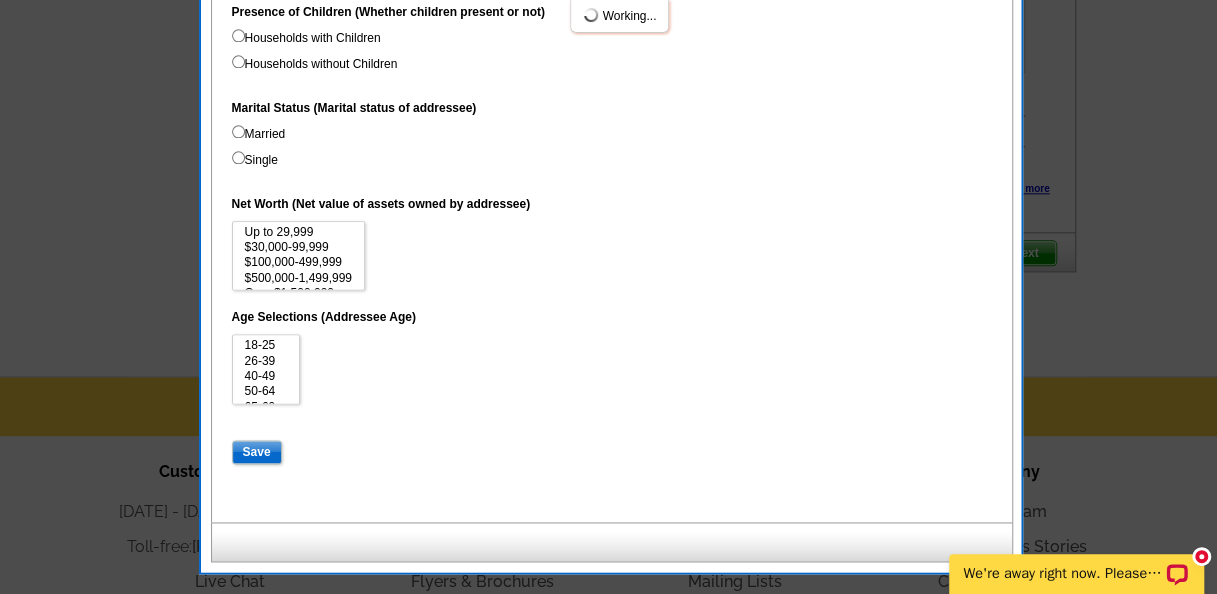 scroll, scrollTop: 28, scrollLeft: 0, axis: vertical 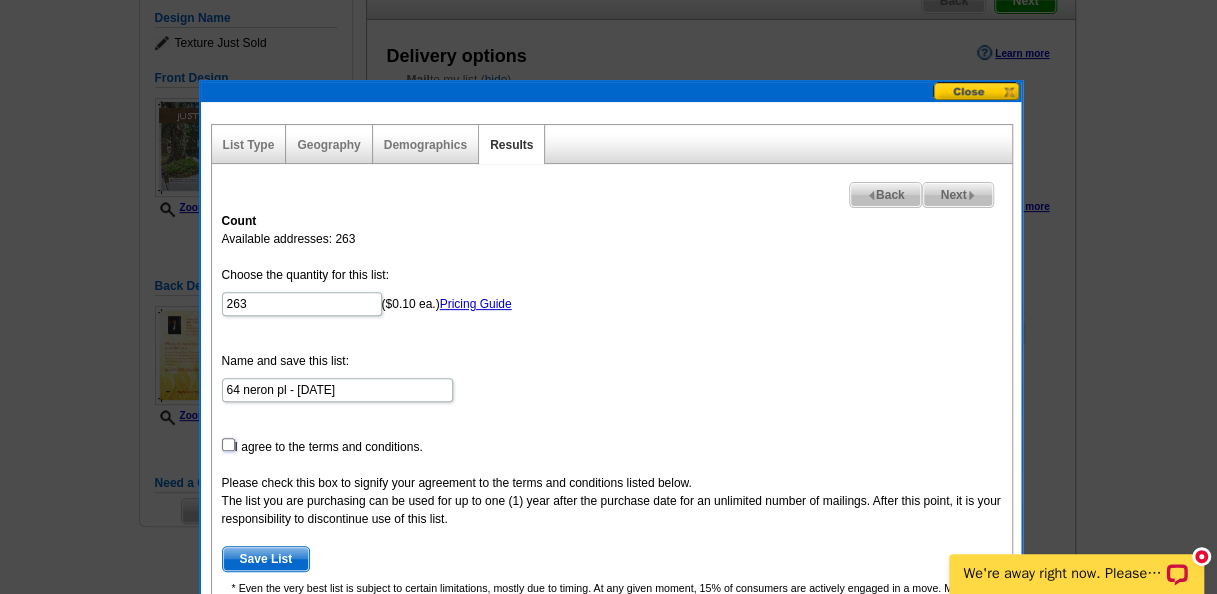click at bounding box center [228, 444] 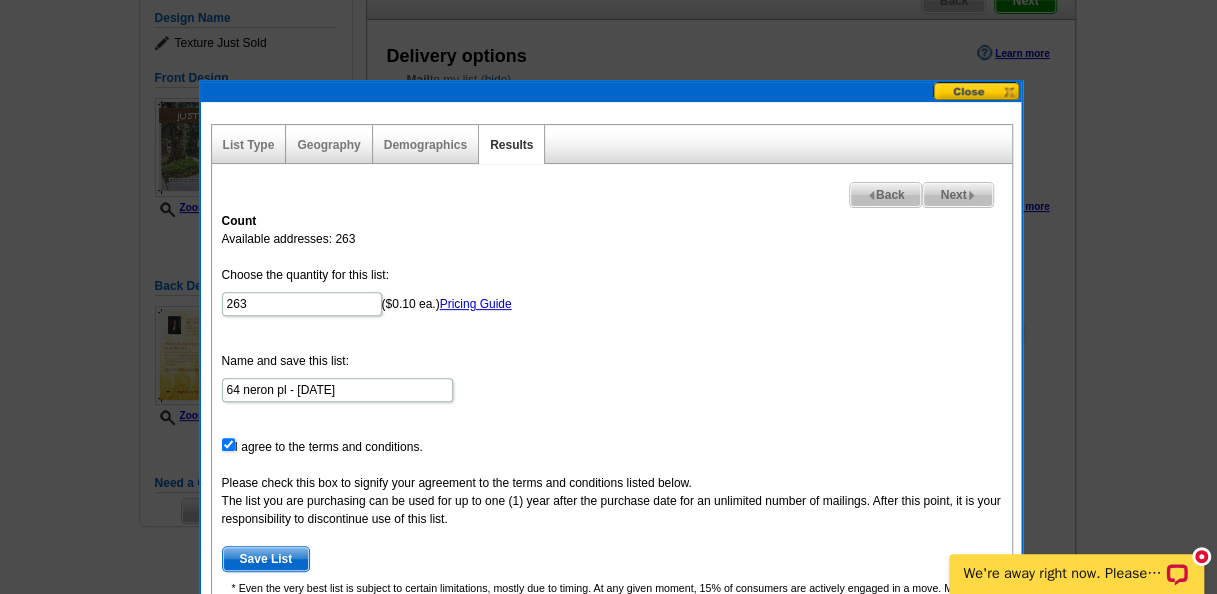 click on "Save List" at bounding box center [266, 559] 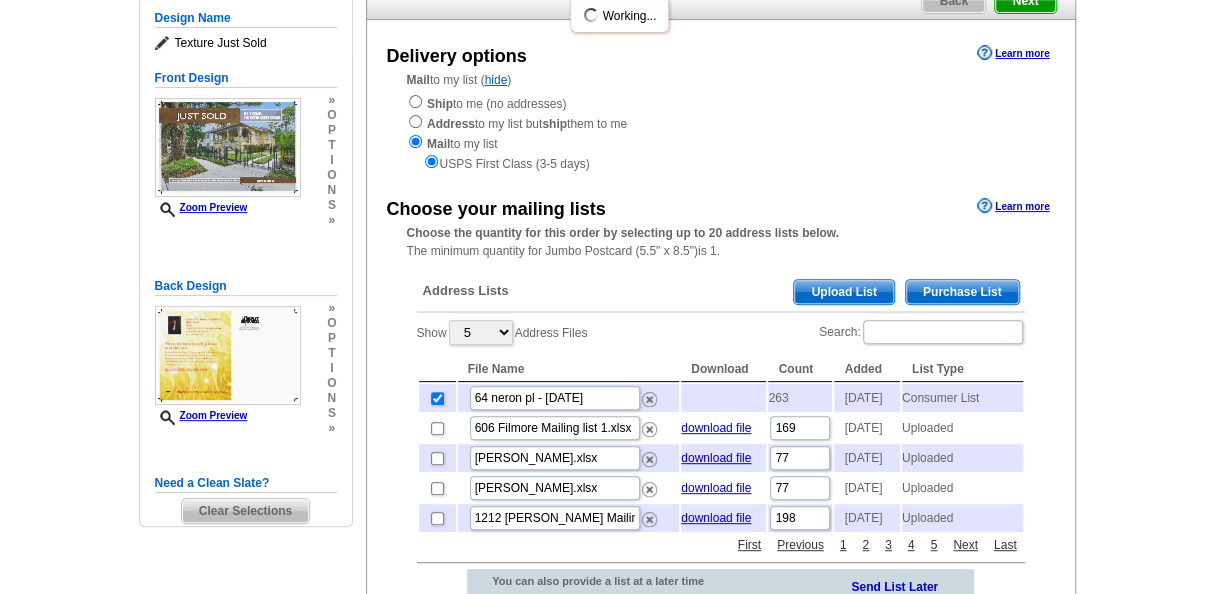 scroll, scrollTop: 0, scrollLeft: 0, axis: both 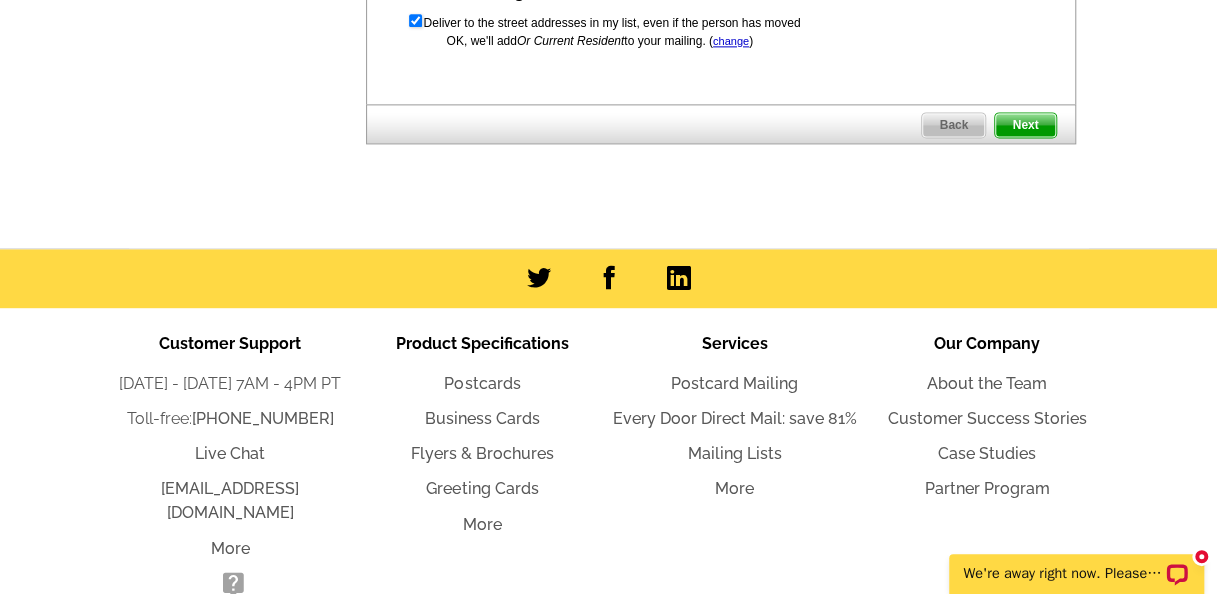 click on "Next" at bounding box center (1025, 125) 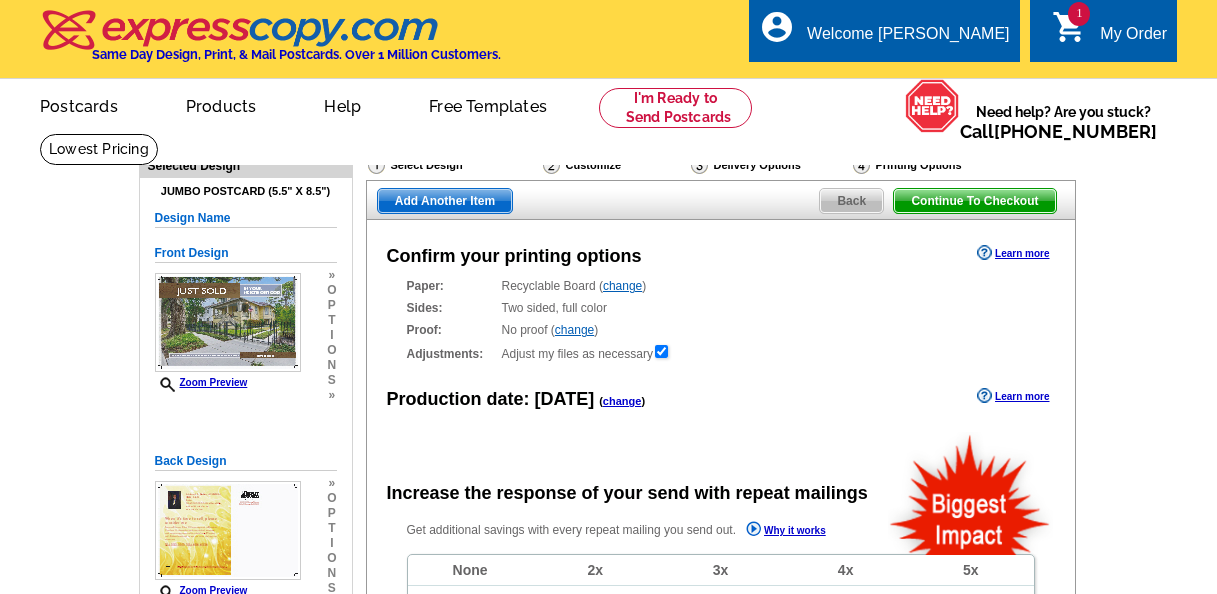 scroll, scrollTop: 0, scrollLeft: 0, axis: both 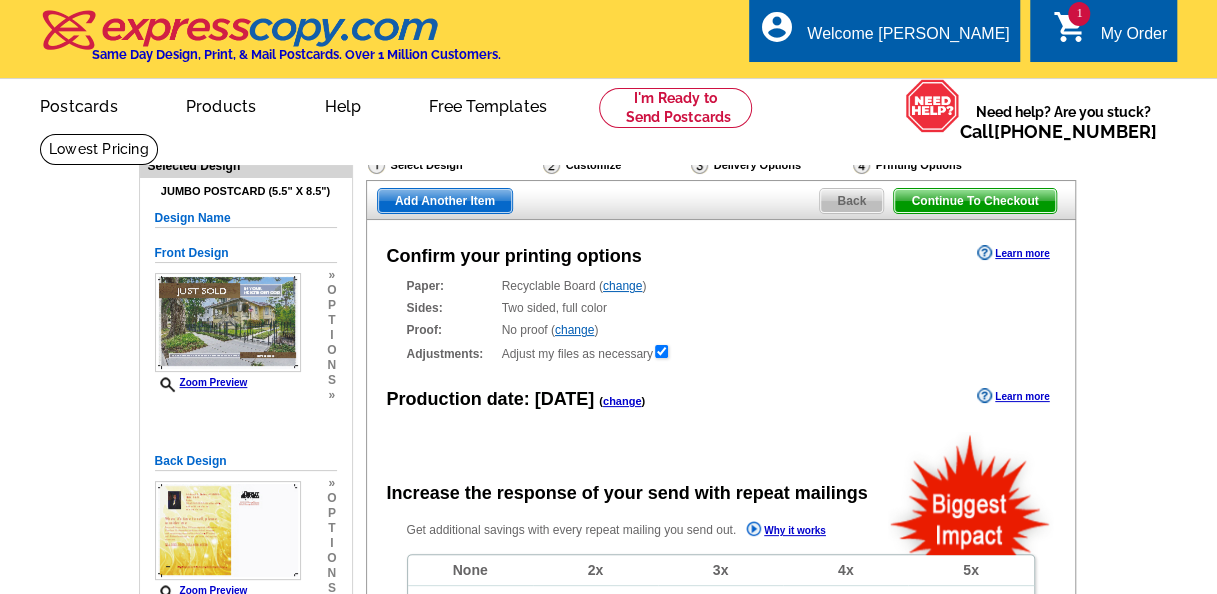 radio on "false" 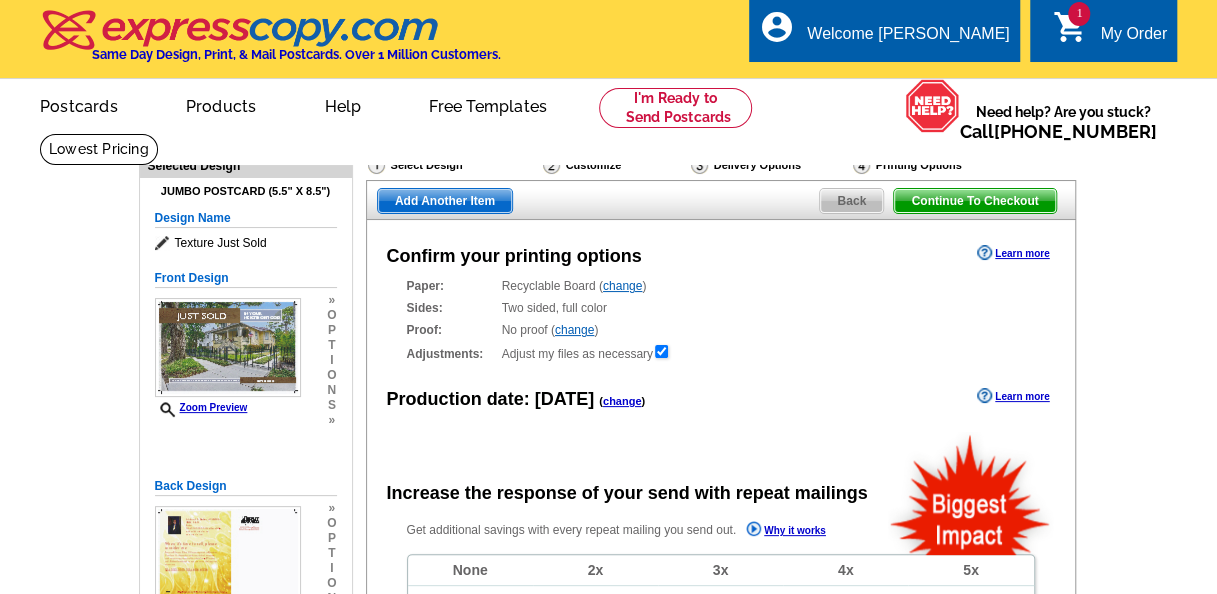 scroll, scrollTop: 200, scrollLeft: 0, axis: vertical 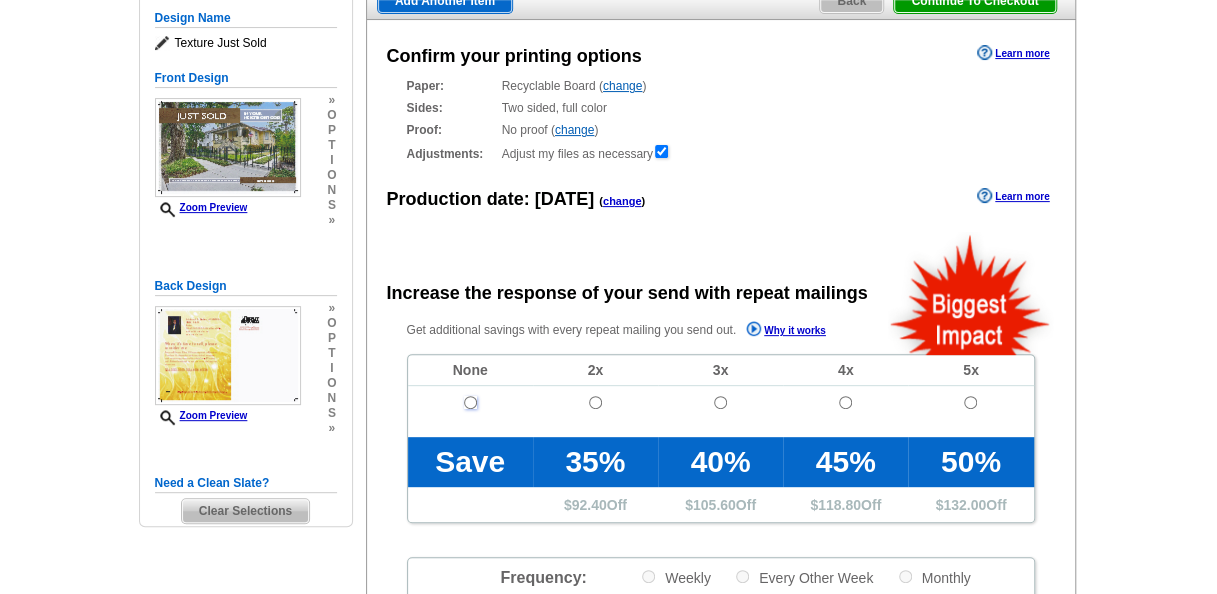 click at bounding box center (470, 402) 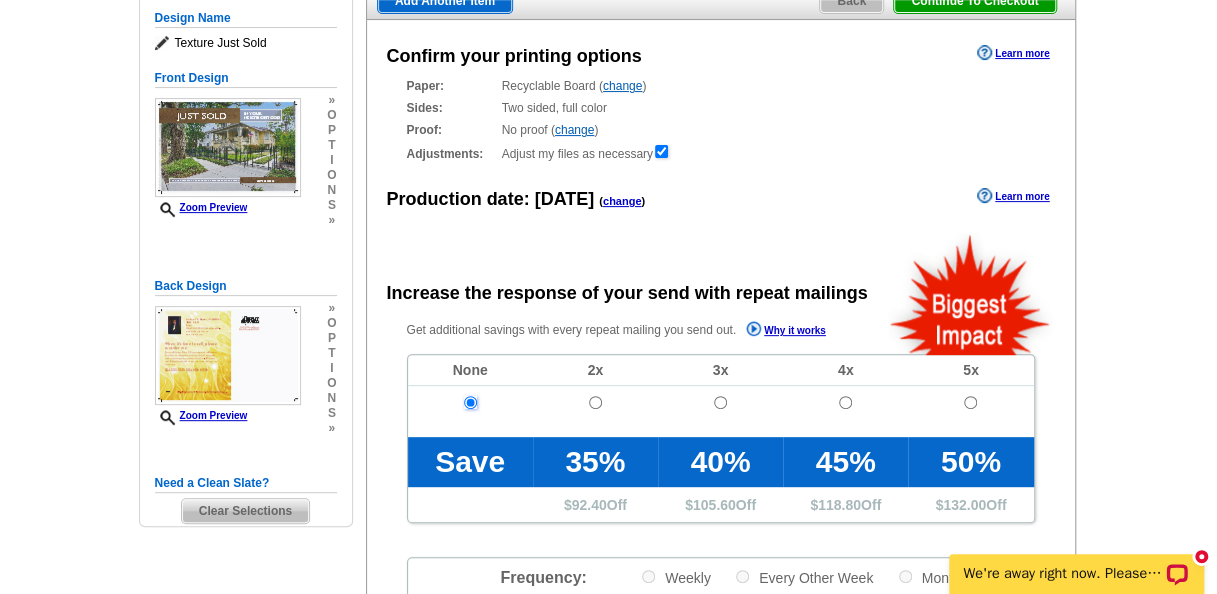 scroll, scrollTop: 0, scrollLeft: 0, axis: both 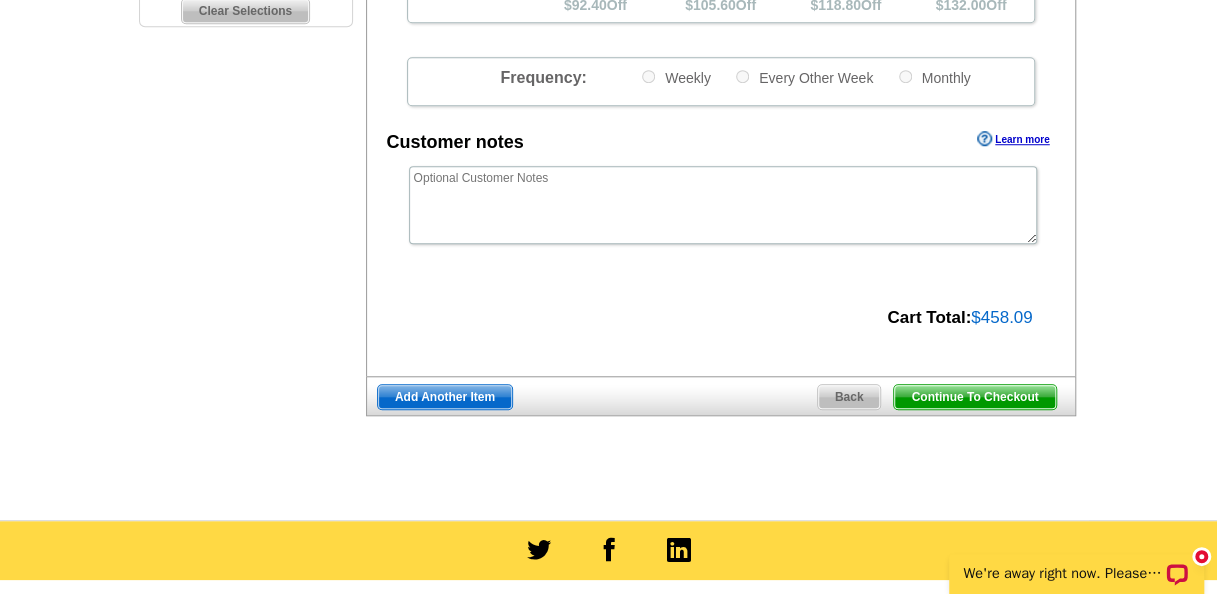 click on "Continue To Checkout" at bounding box center (974, 397) 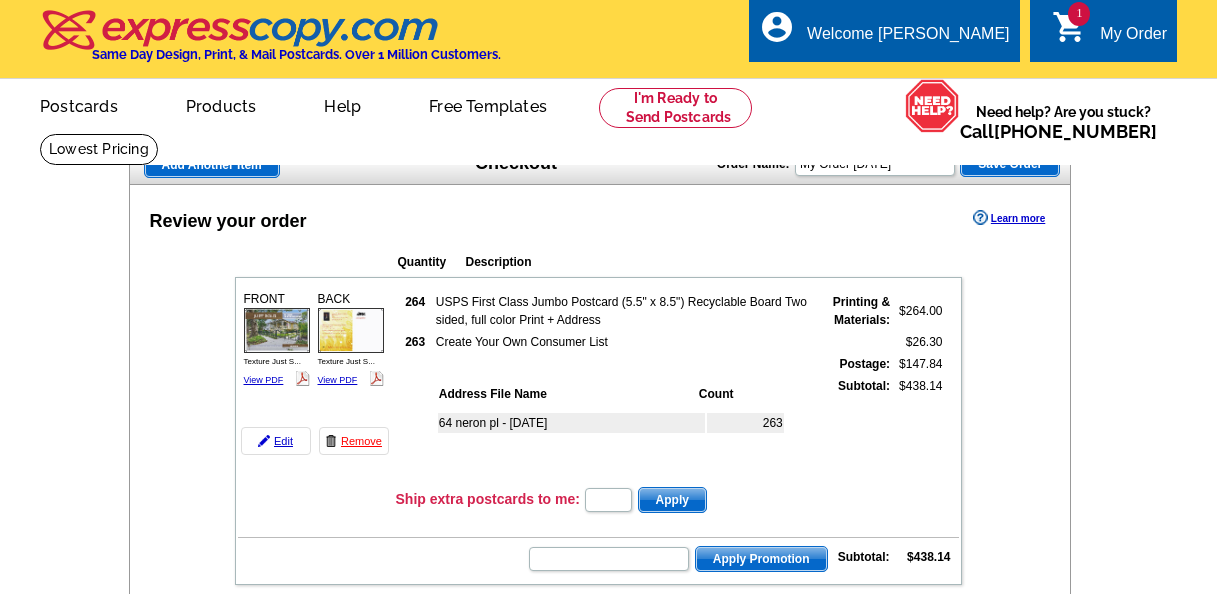 scroll, scrollTop: 0, scrollLeft: 0, axis: both 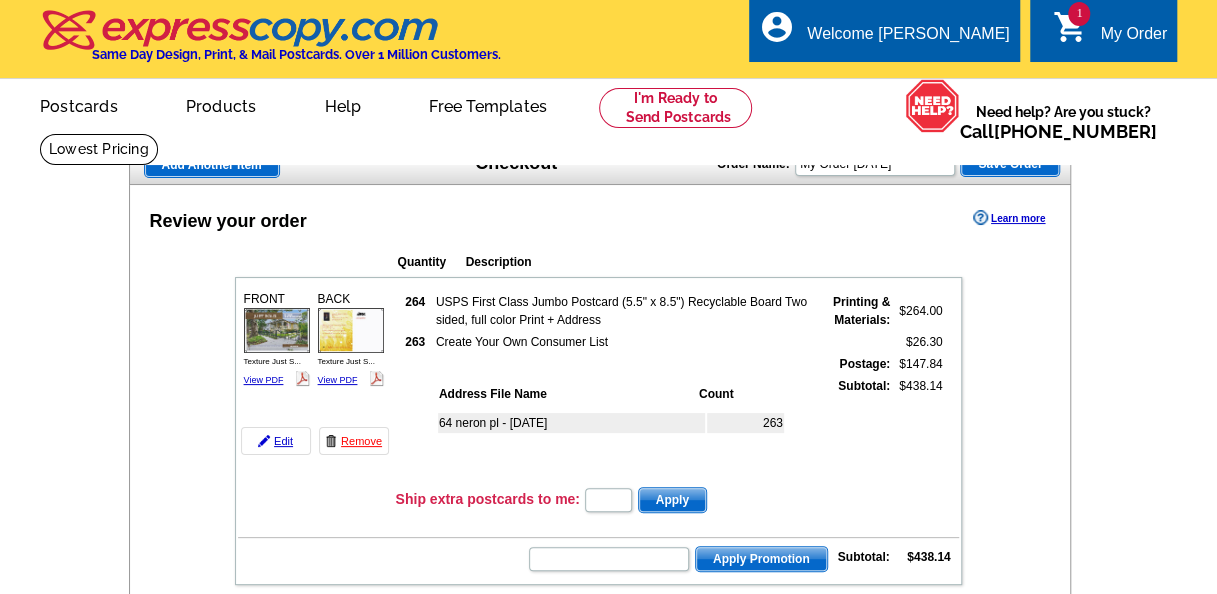 click at bounding box center (623, 364) 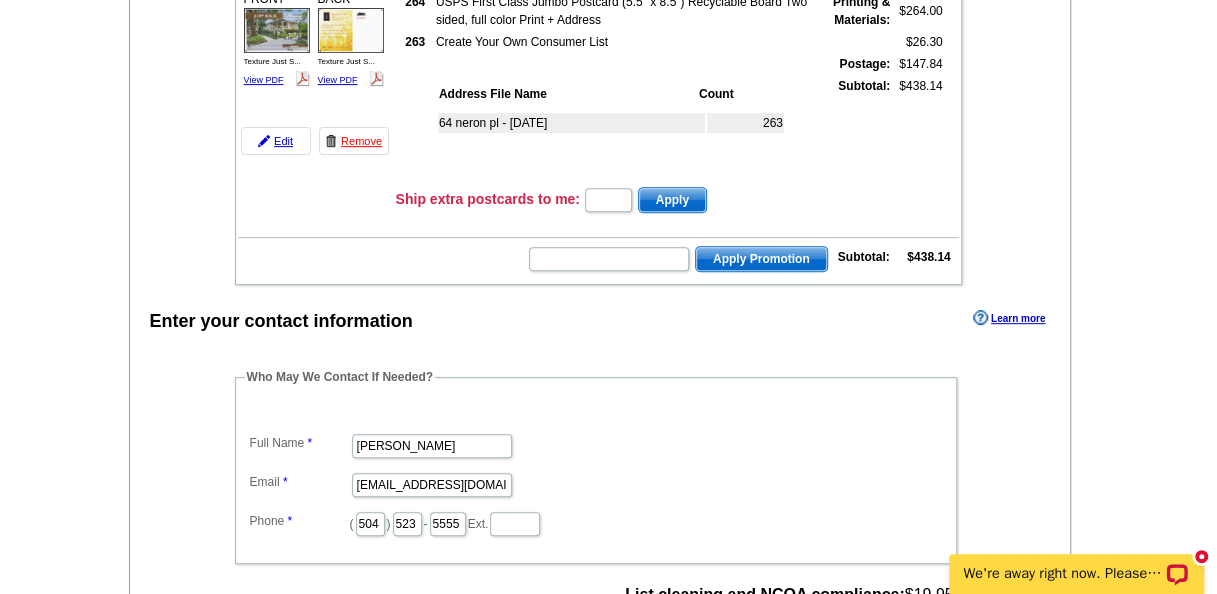 scroll, scrollTop: 0, scrollLeft: 0, axis: both 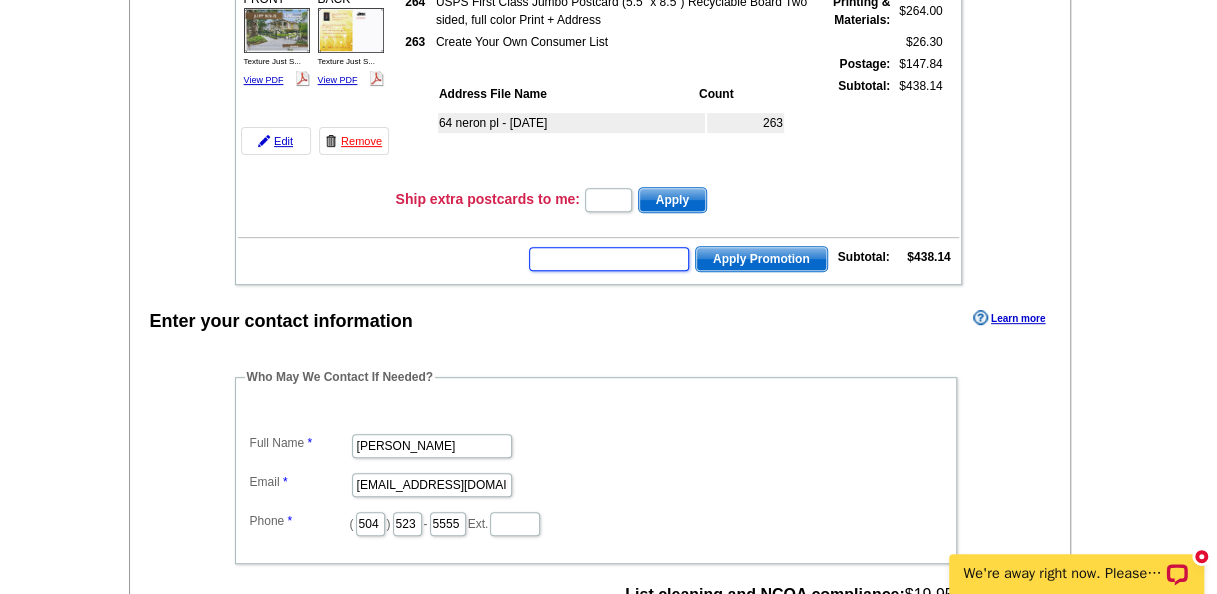 click at bounding box center (609, 259) 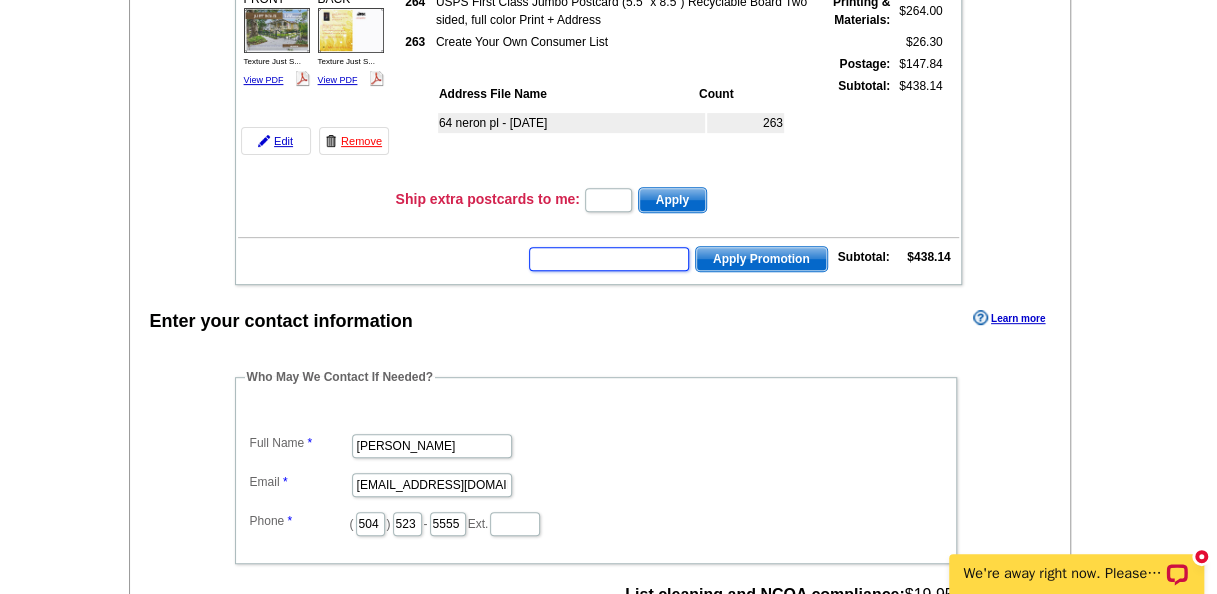 paste on "E21OCT30" 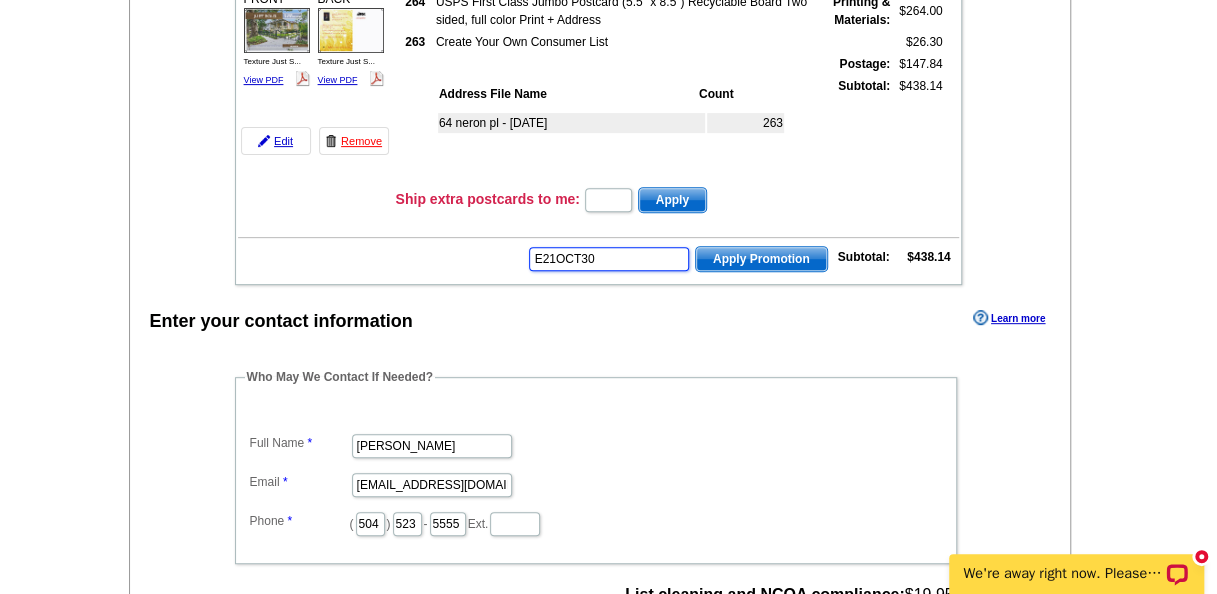 type on "E21OCT30" 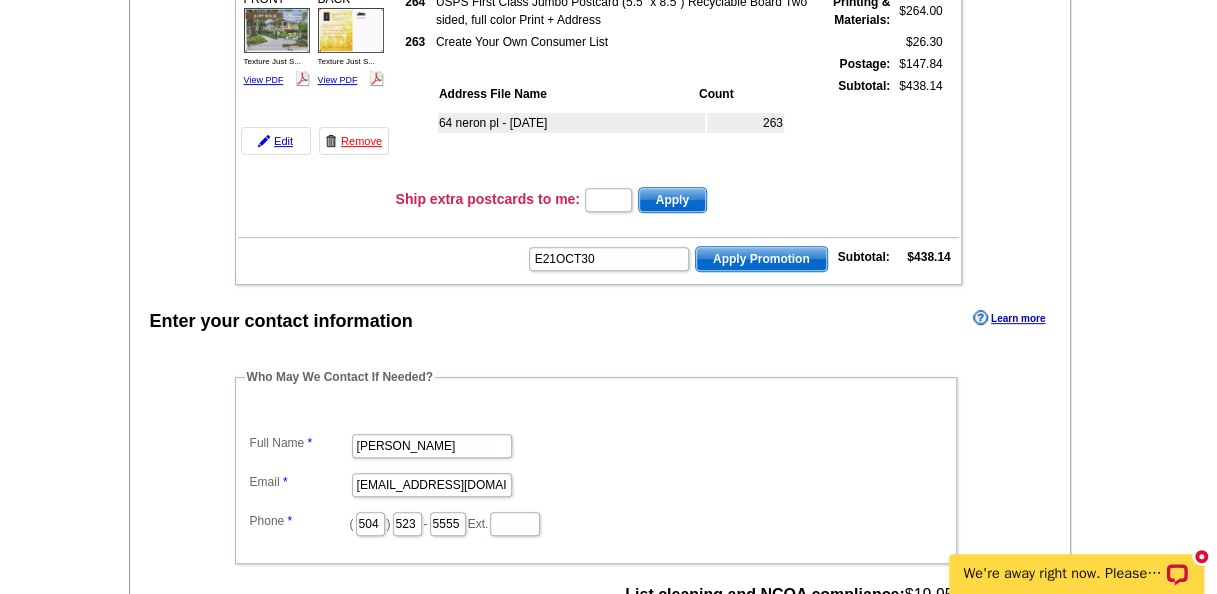 click on "Apply Promotion" at bounding box center (761, 259) 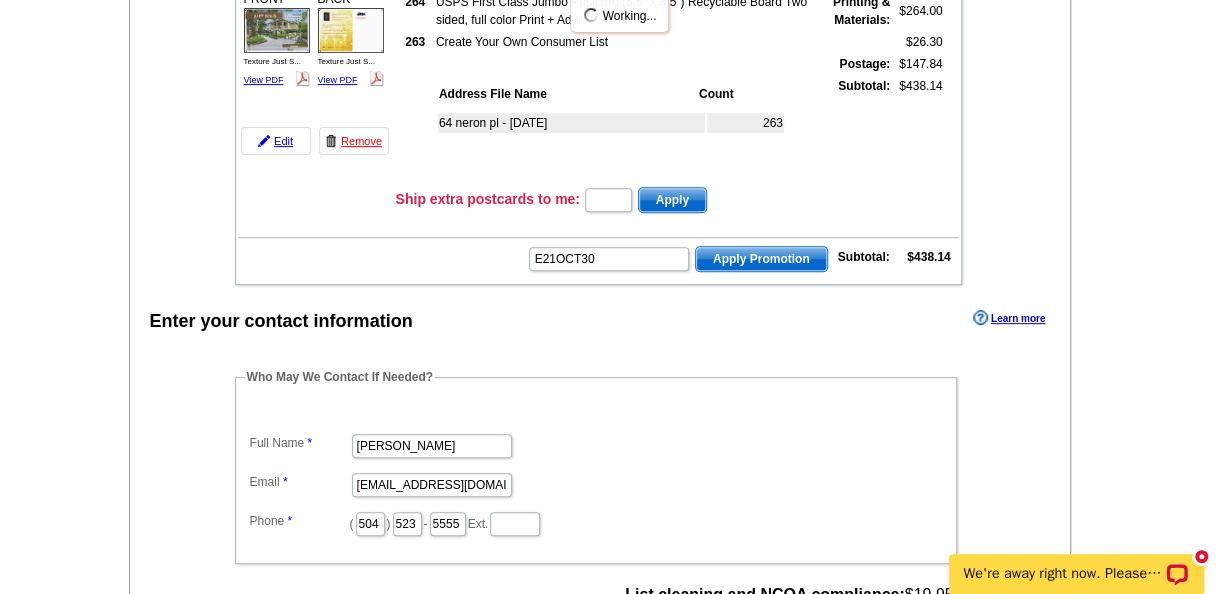scroll, scrollTop: 0, scrollLeft: 0, axis: both 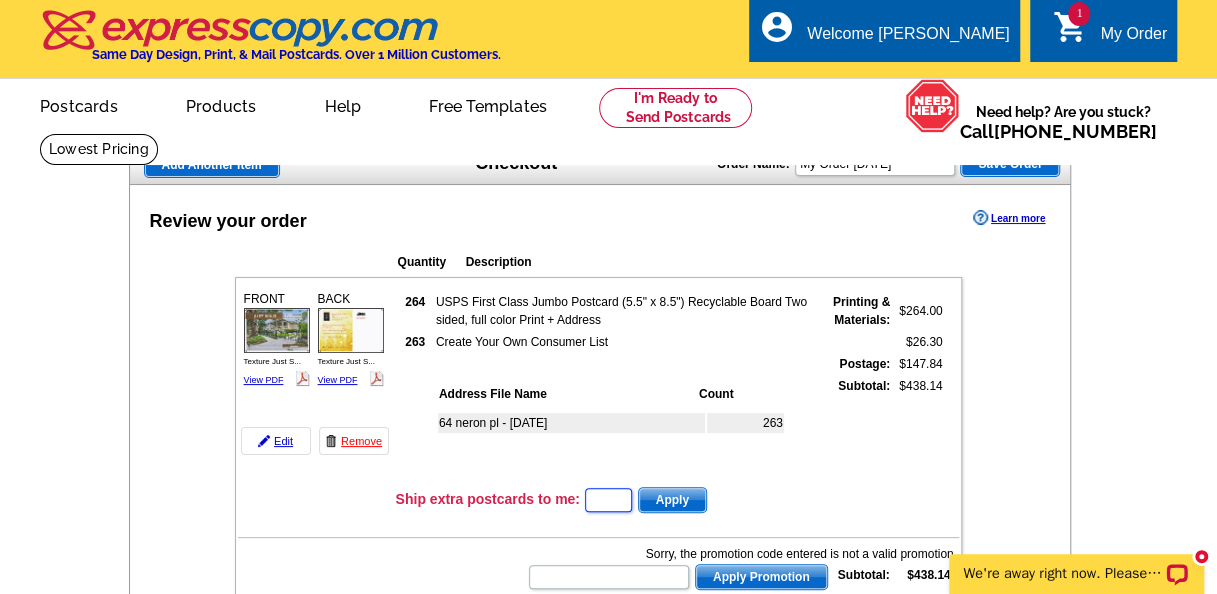 click at bounding box center [608, 500] 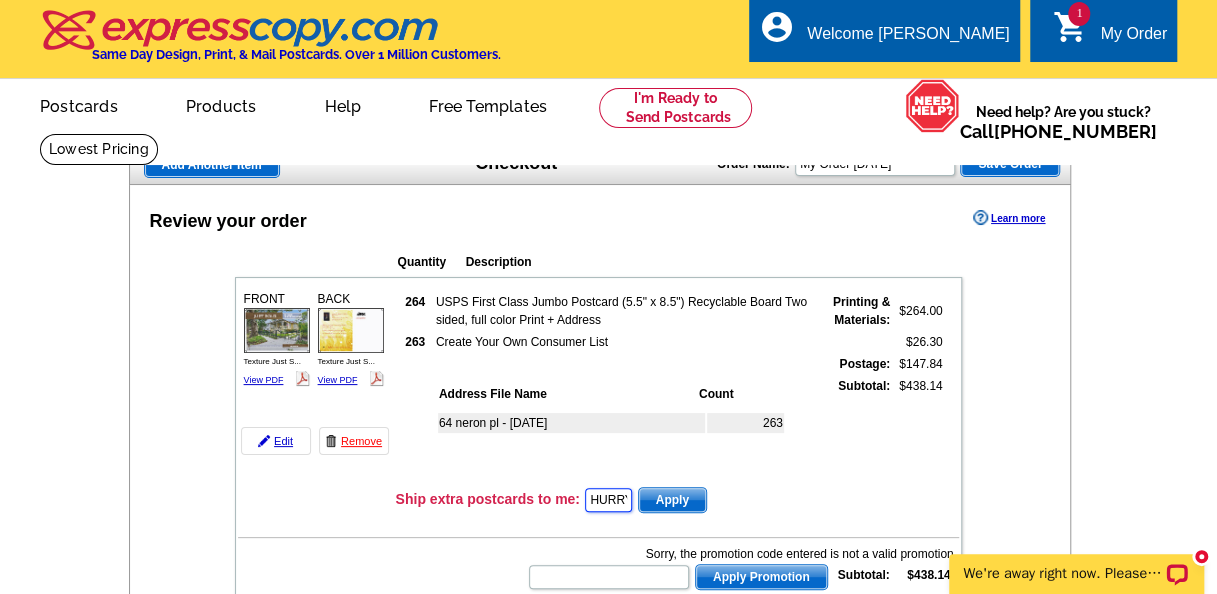 scroll, scrollTop: 0, scrollLeft: 6, axis: horizontal 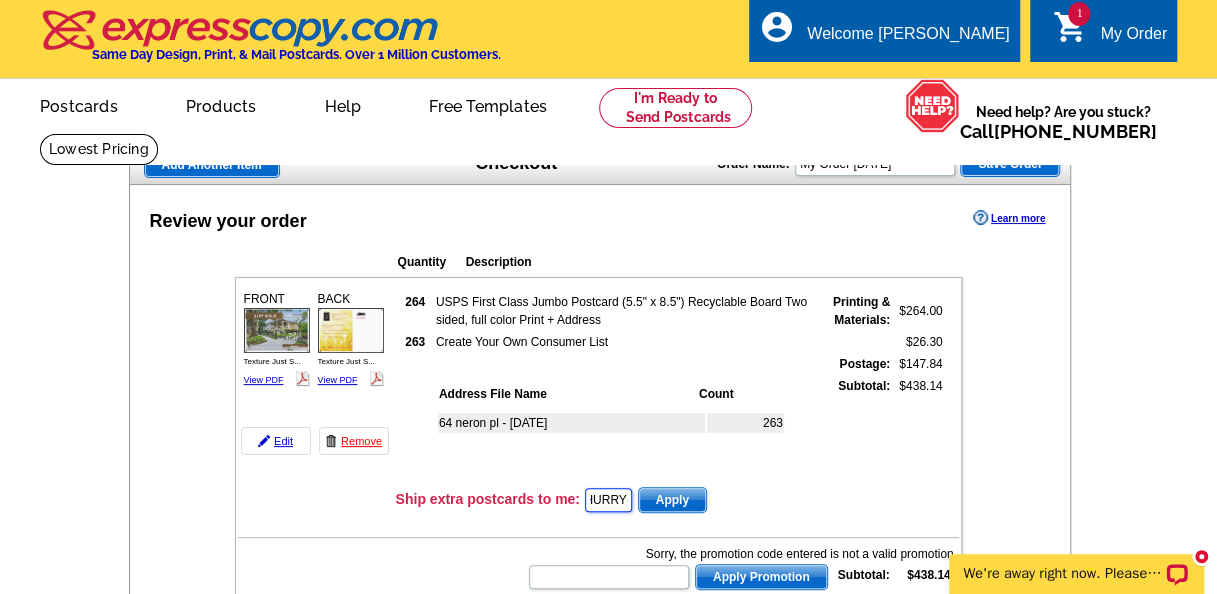 type on "HURRY40" 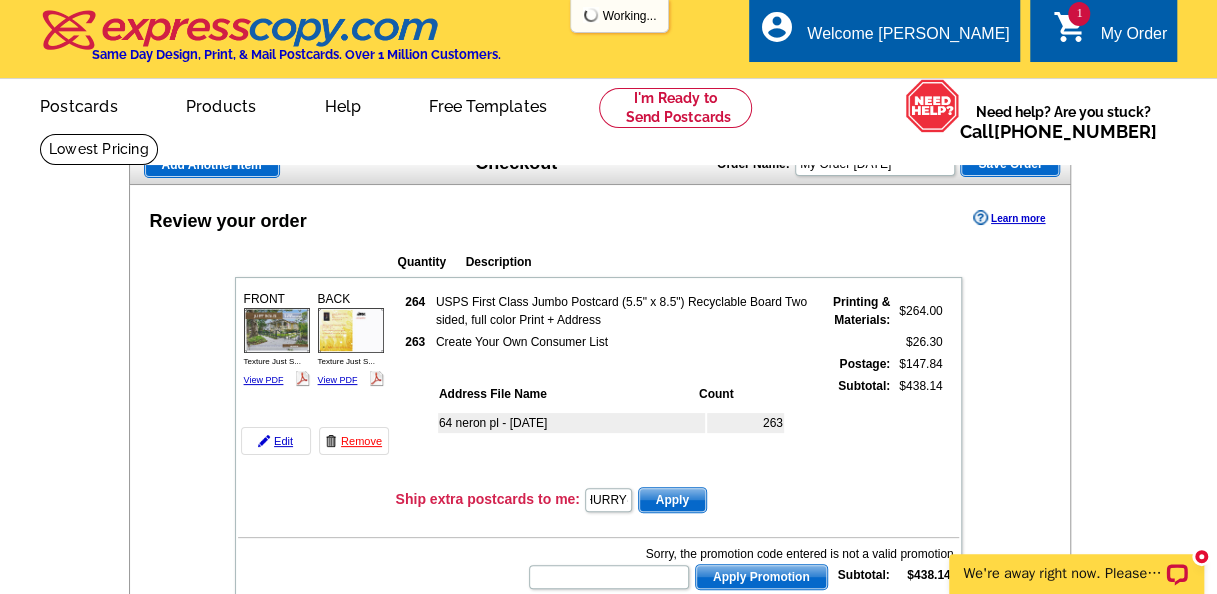 scroll, scrollTop: 0, scrollLeft: 0, axis: both 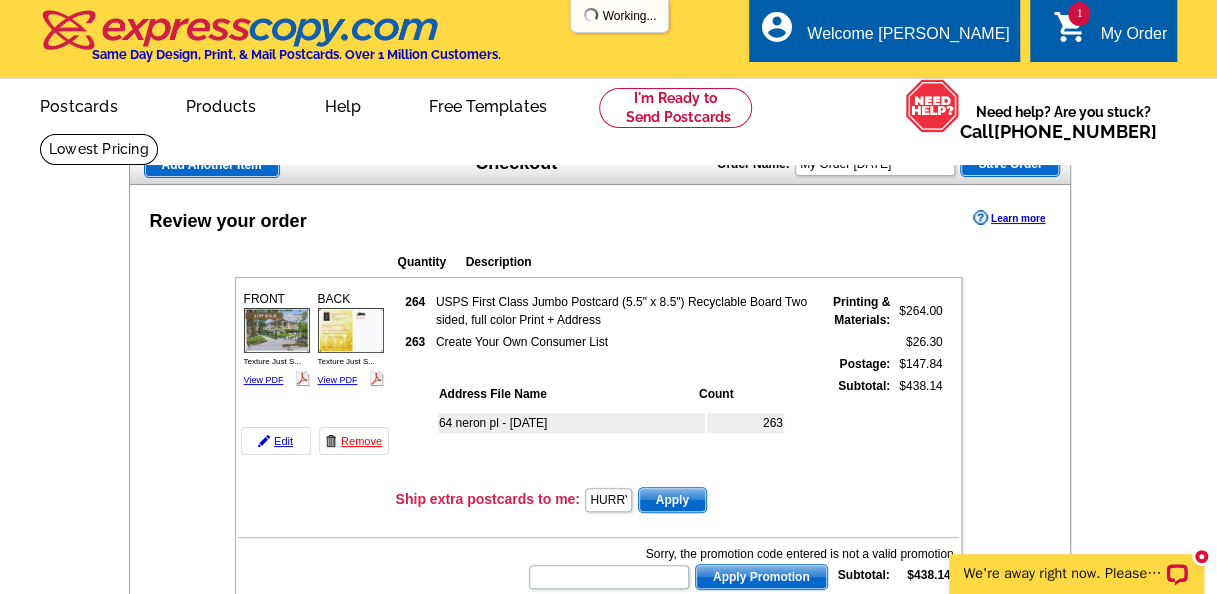 click on "Apply" at bounding box center (672, 500) 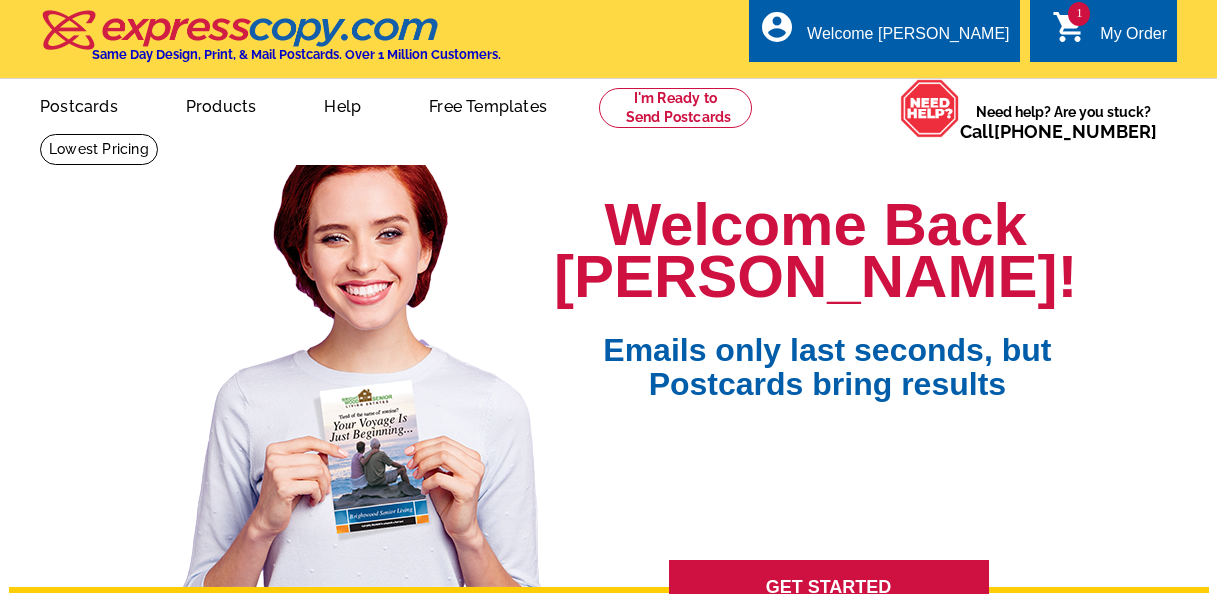 scroll, scrollTop: 0, scrollLeft: 0, axis: both 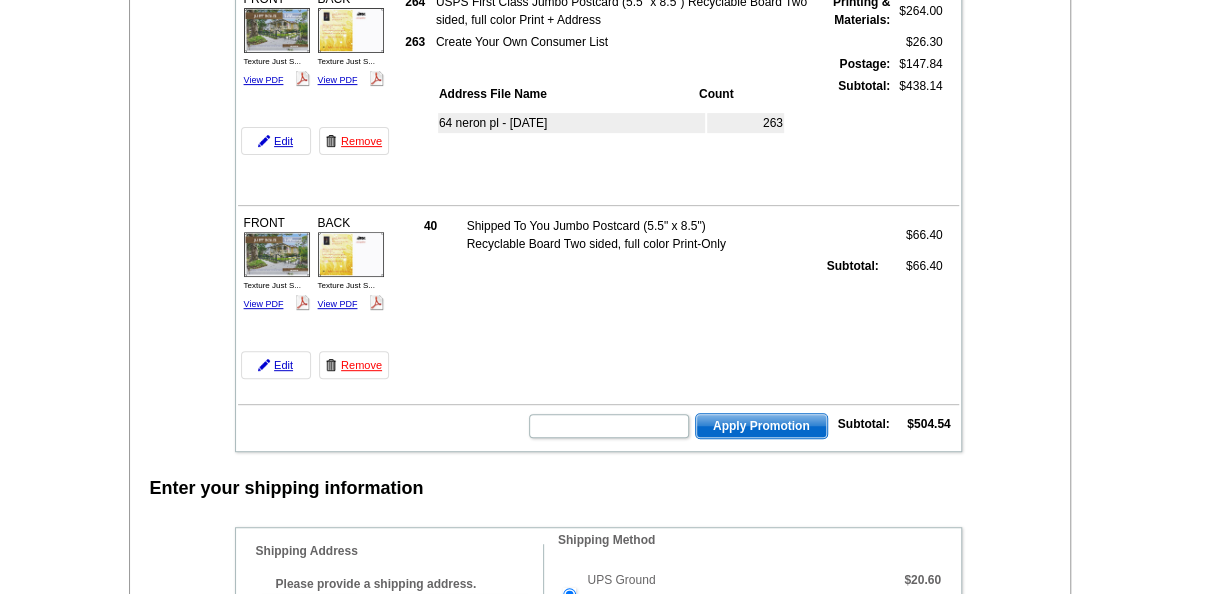 click on "Remove" at bounding box center (354, 365) 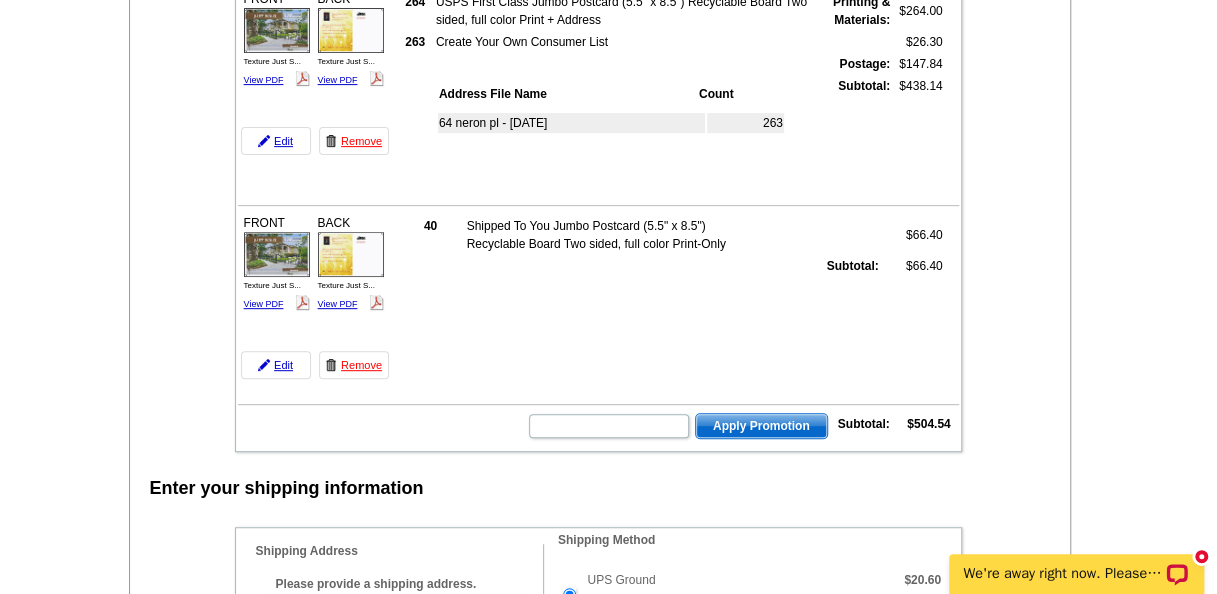 scroll, scrollTop: 0, scrollLeft: 0, axis: both 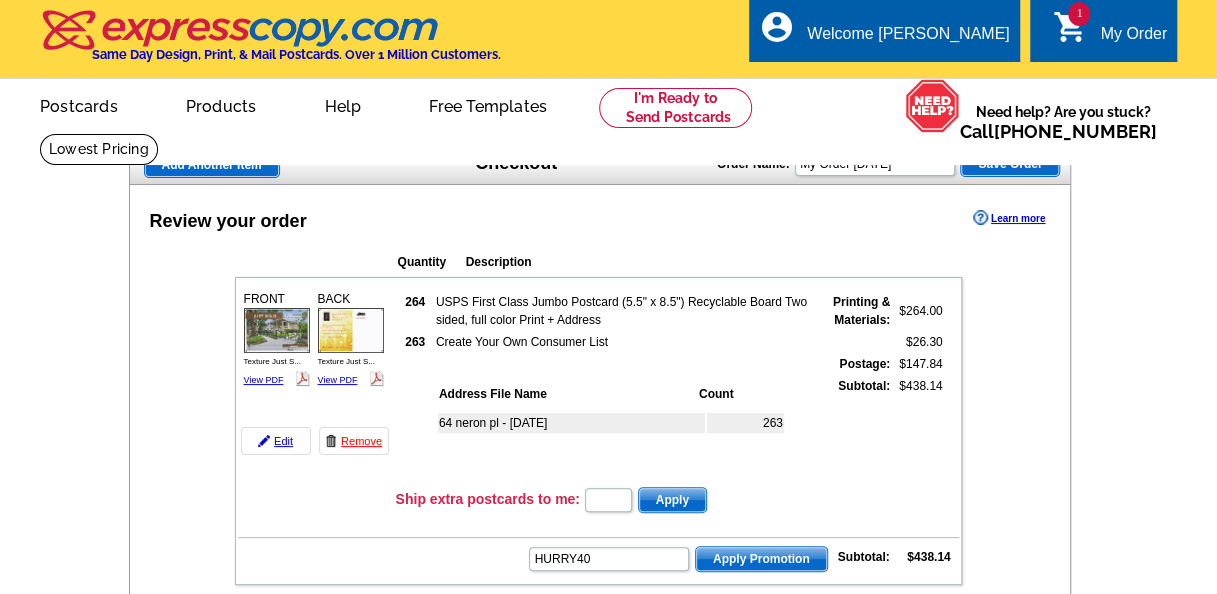 type on "HURRY40" 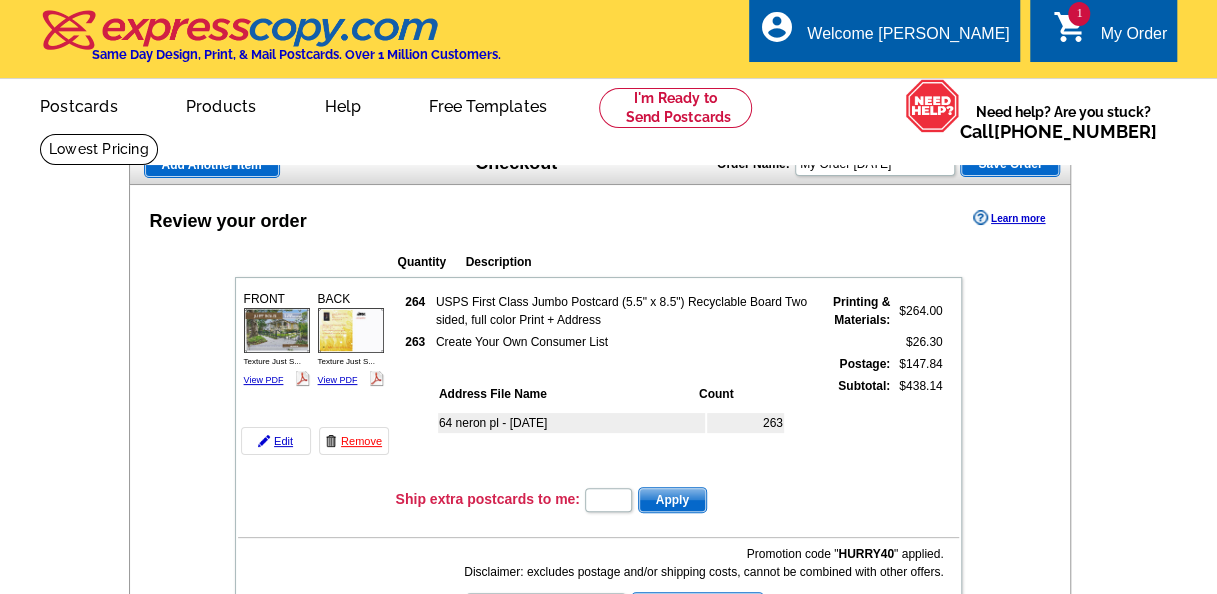 scroll, scrollTop: 0, scrollLeft: 0, axis: both 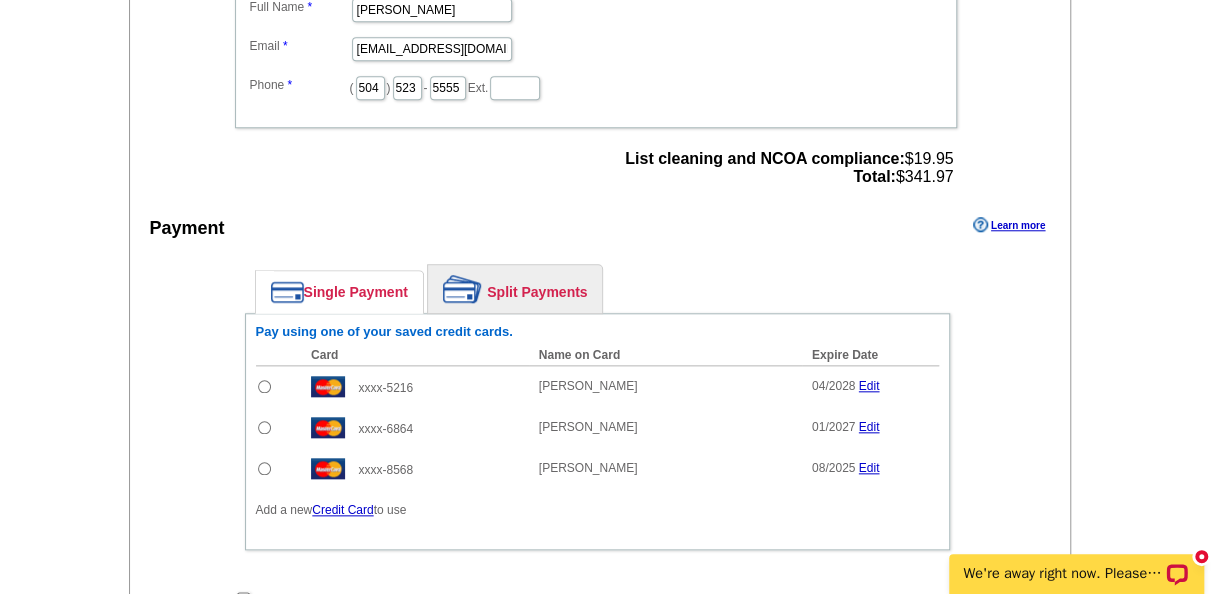 click at bounding box center (264, 427) 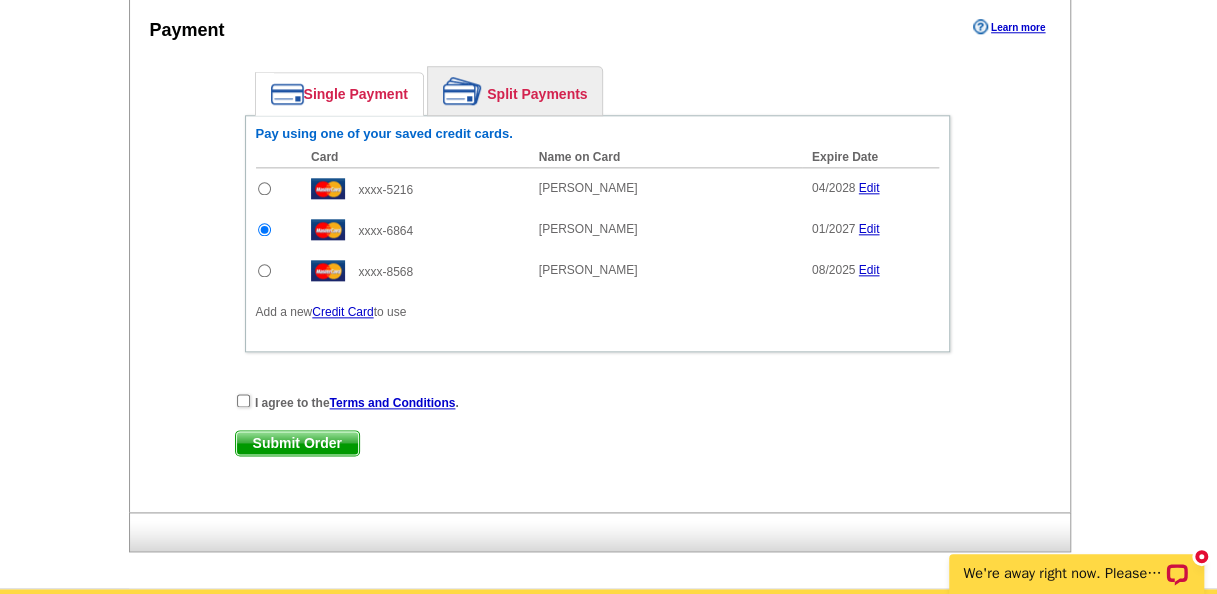 scroll, scrollTop: 1000, scrollLeft: 0, axis: vertical 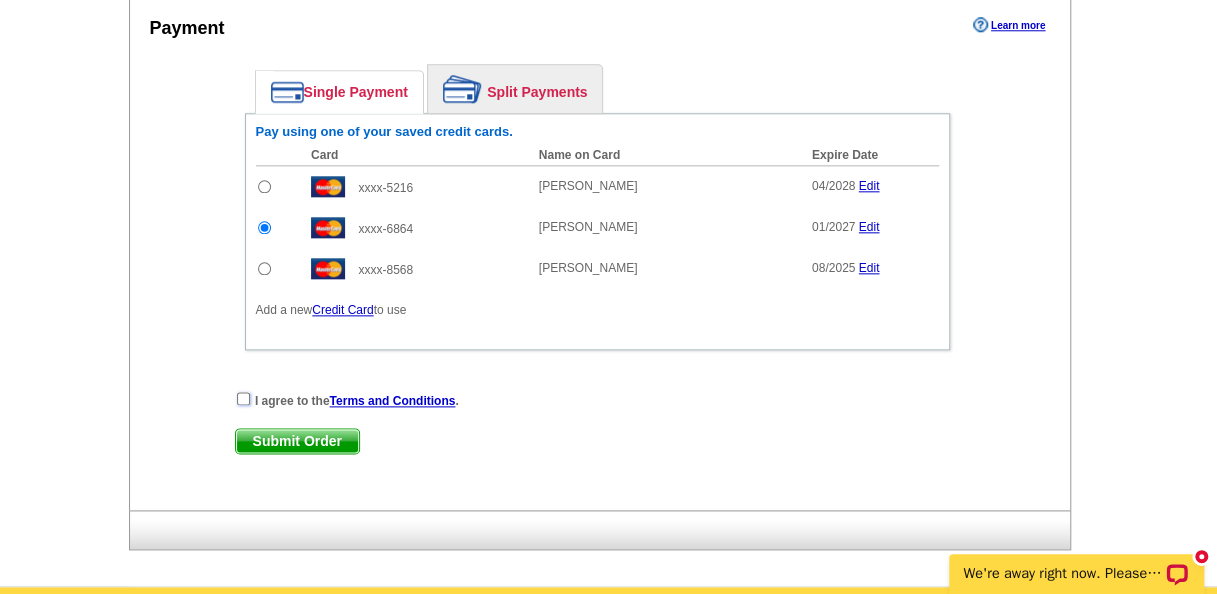 click at bounding box center (243, 398) 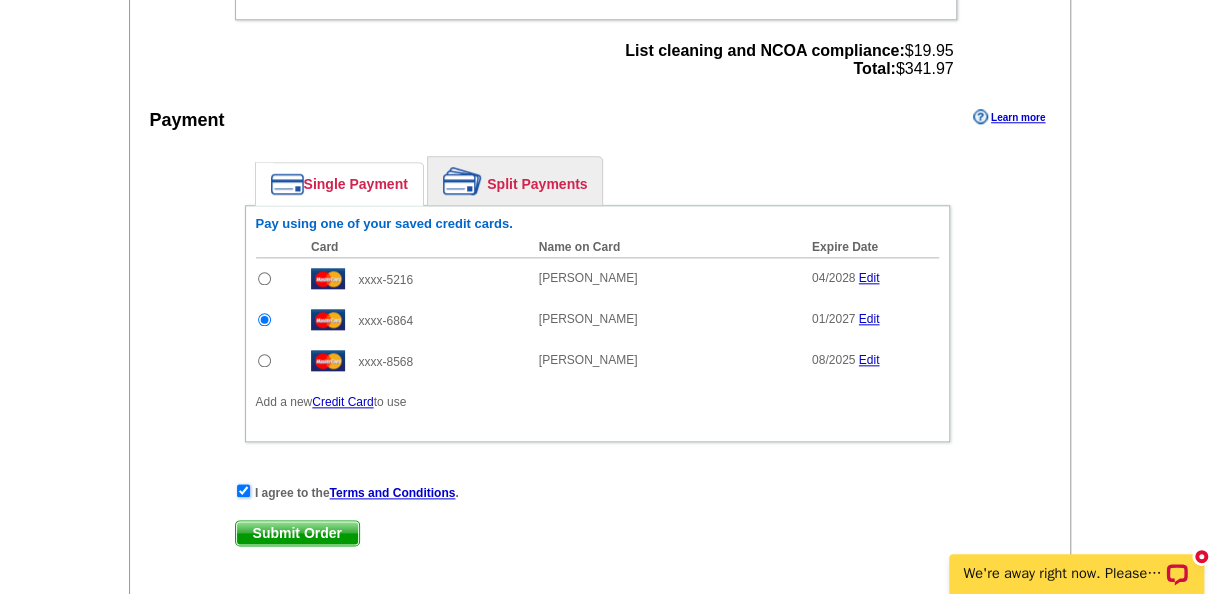 scroll, scrollTop: 1000, scrollLeft: 0, axis: vertical 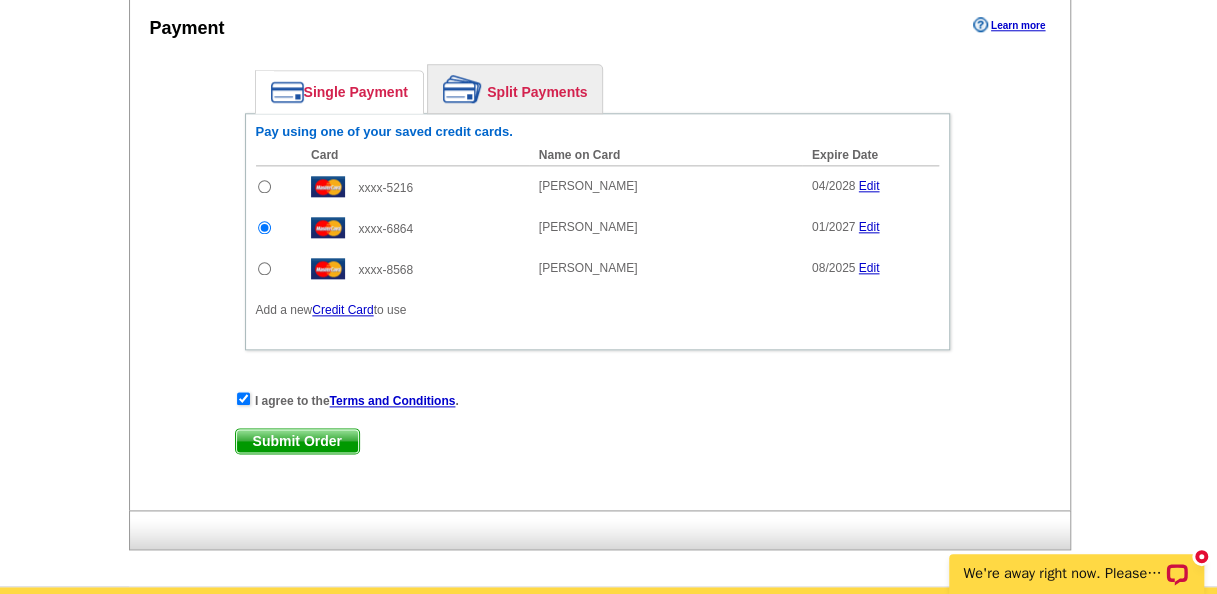 click on "Submit Order" at bounding box center (297, 441) 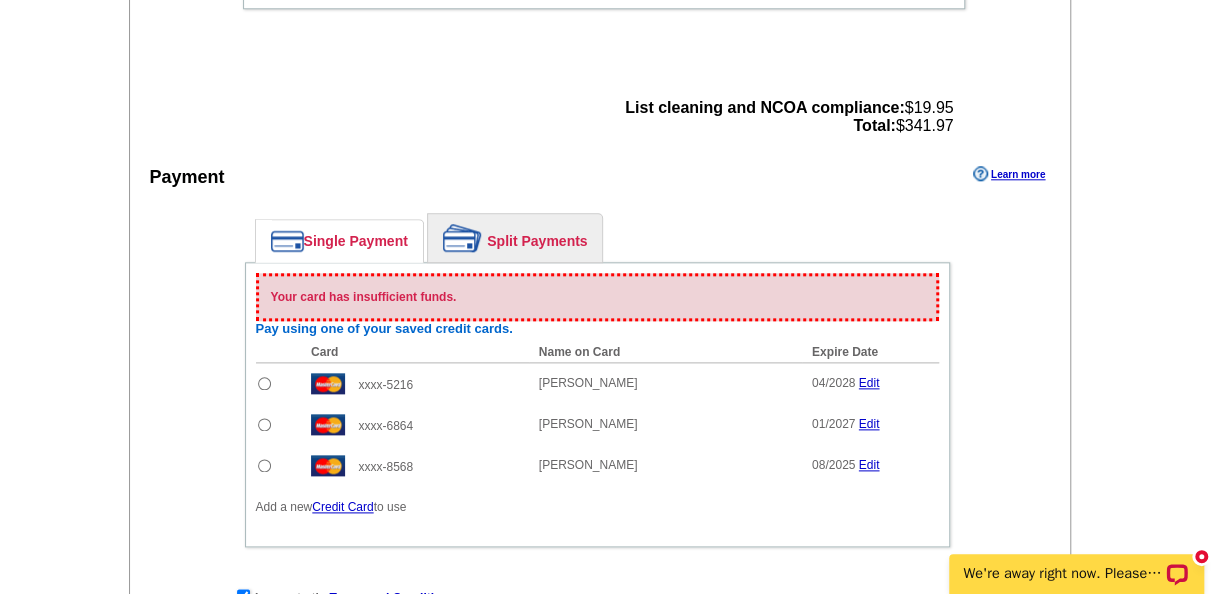 scroll, scrollTop: 1001, scrollLeft: 0, axis: vertical 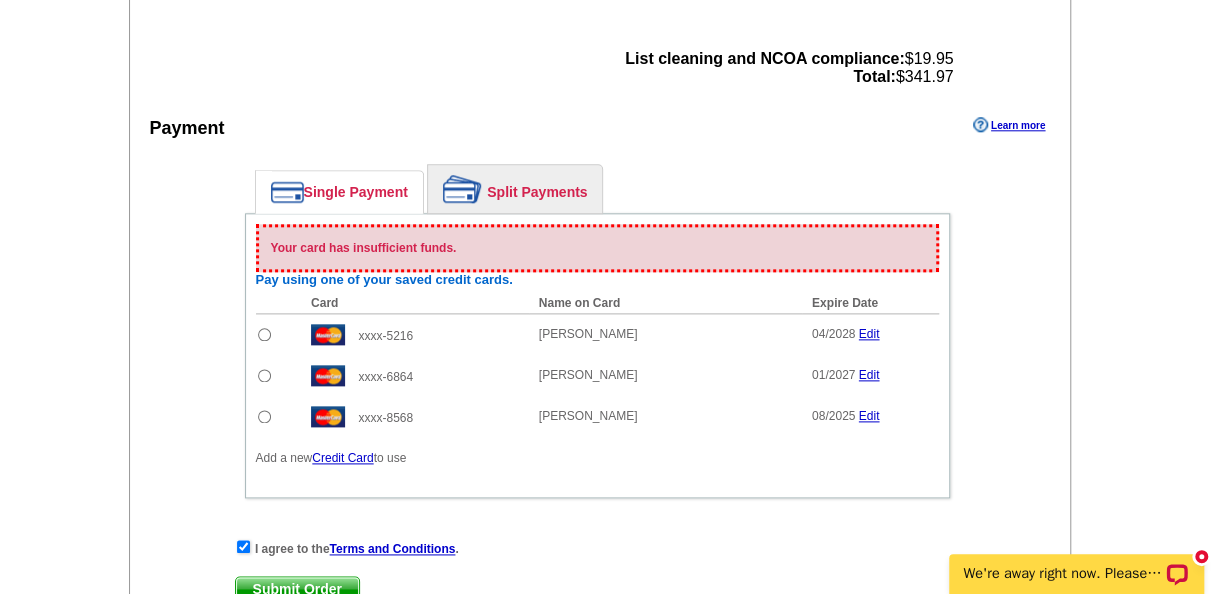 click at bounding box center [264, 375] 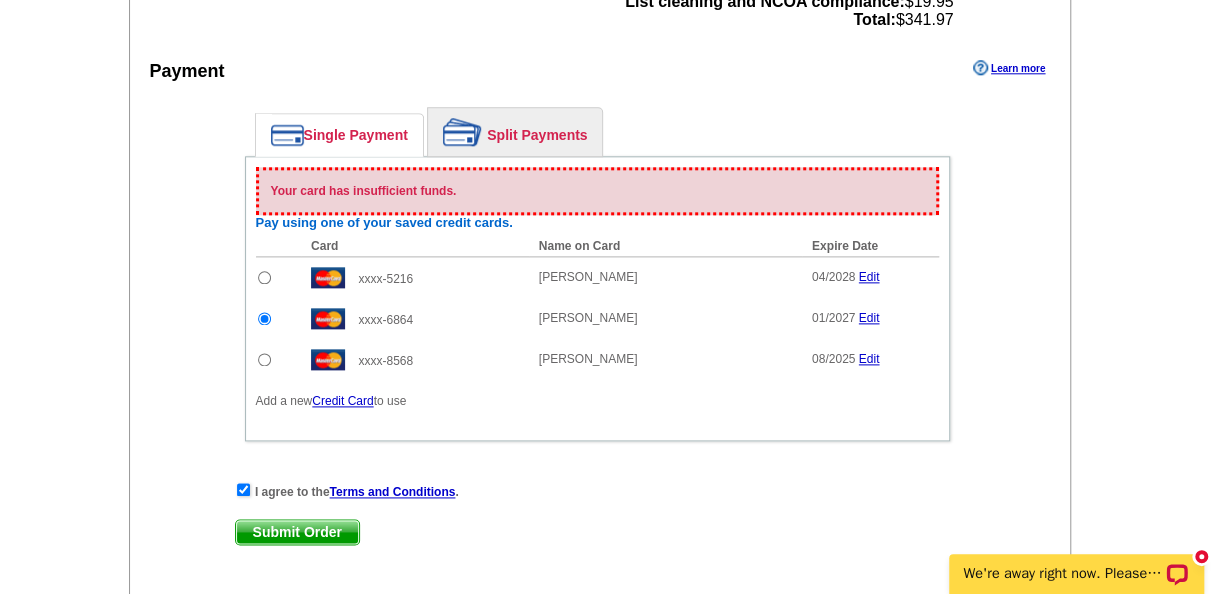 scroll, scrollTop: 1101, scrollLeft: 0, axis: vertical 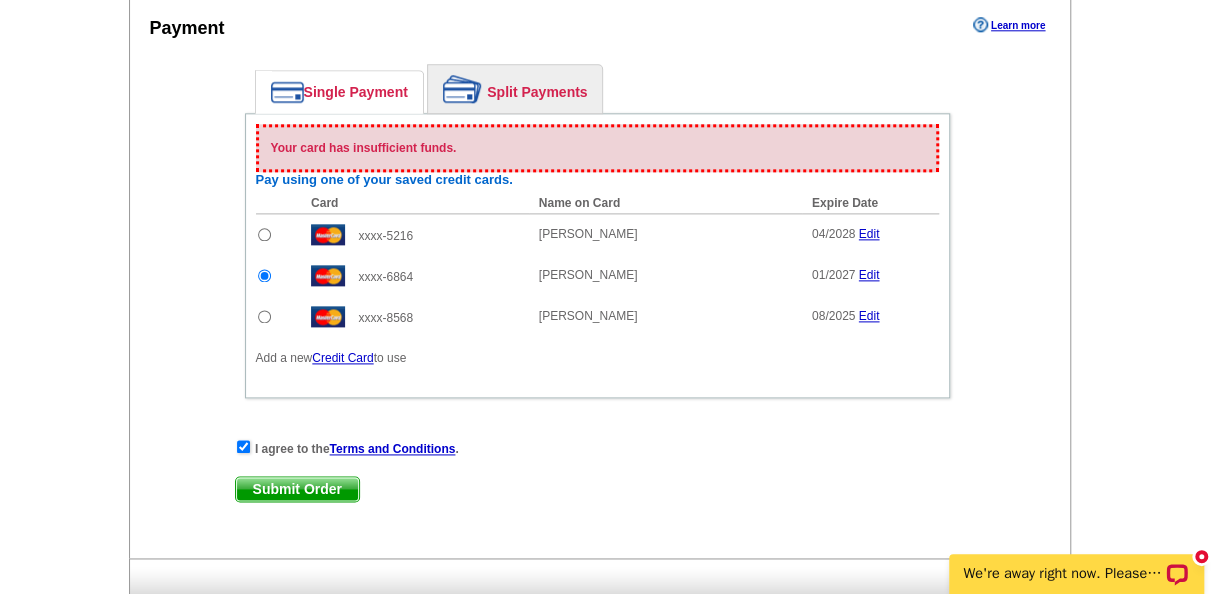 click on "Submit Order" at bounding box center (297, 489) 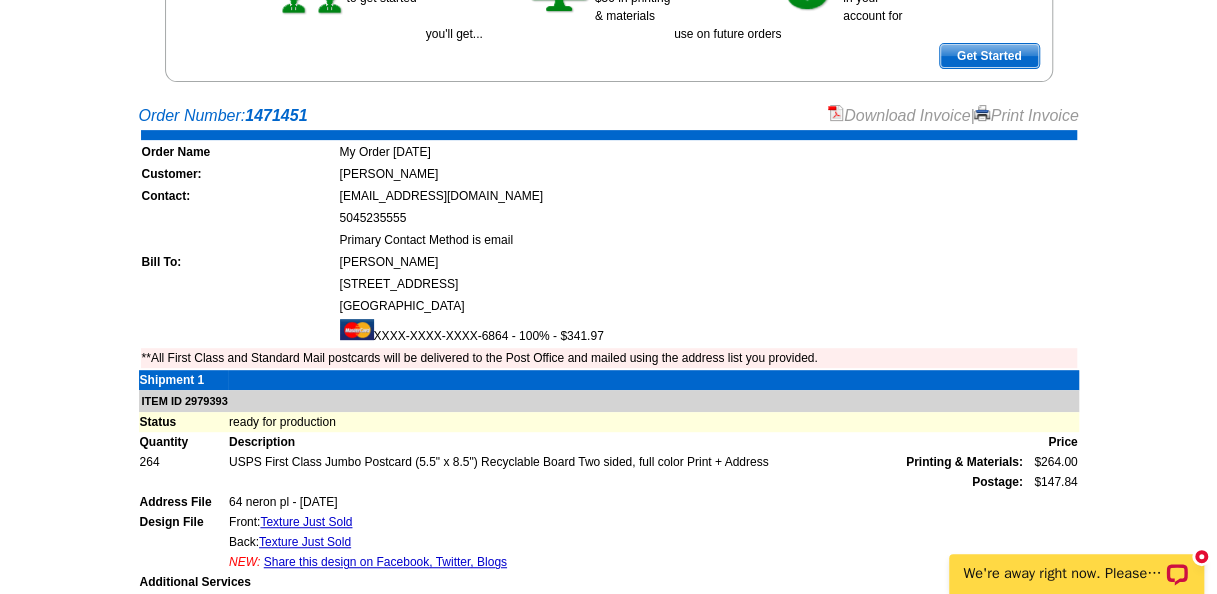 scroll, scrollTop: 394, scrollLeft: 0, axis: vertical 